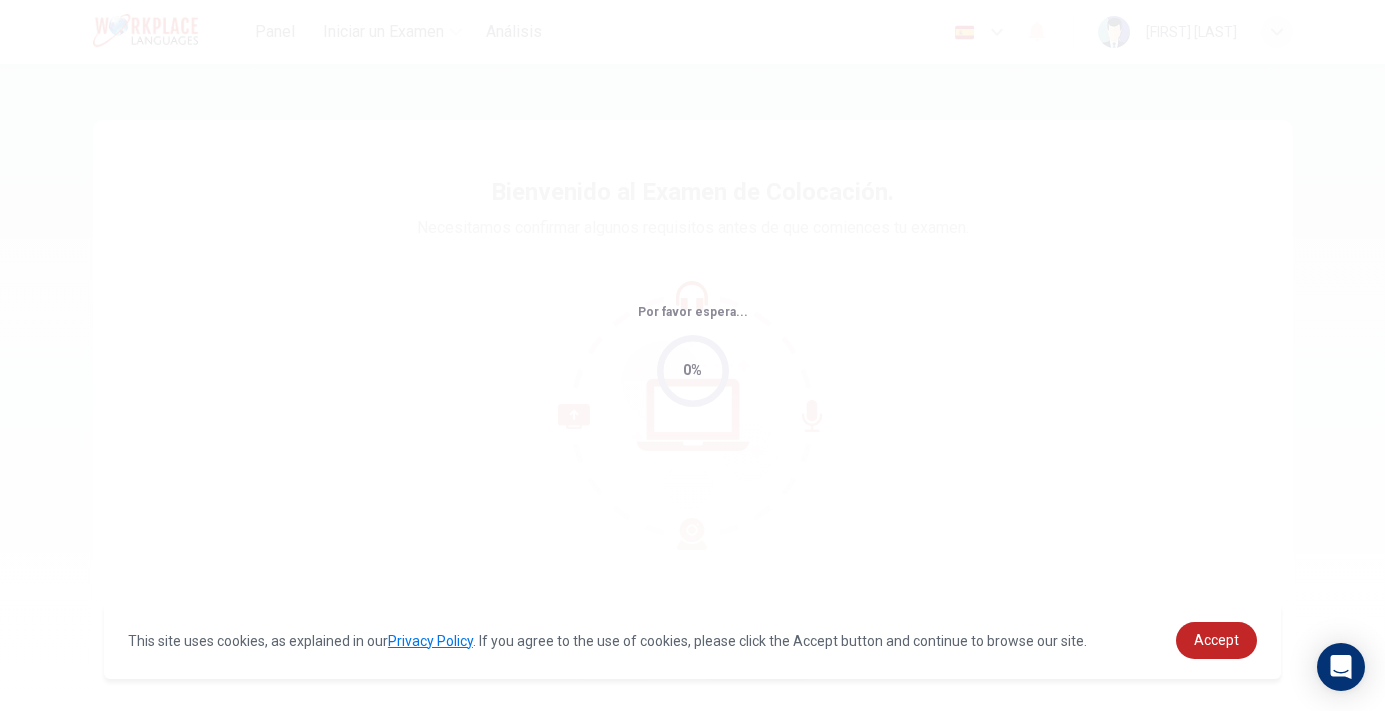 scroll, scrollTop: 0, scrollLeft: 0, axis: both 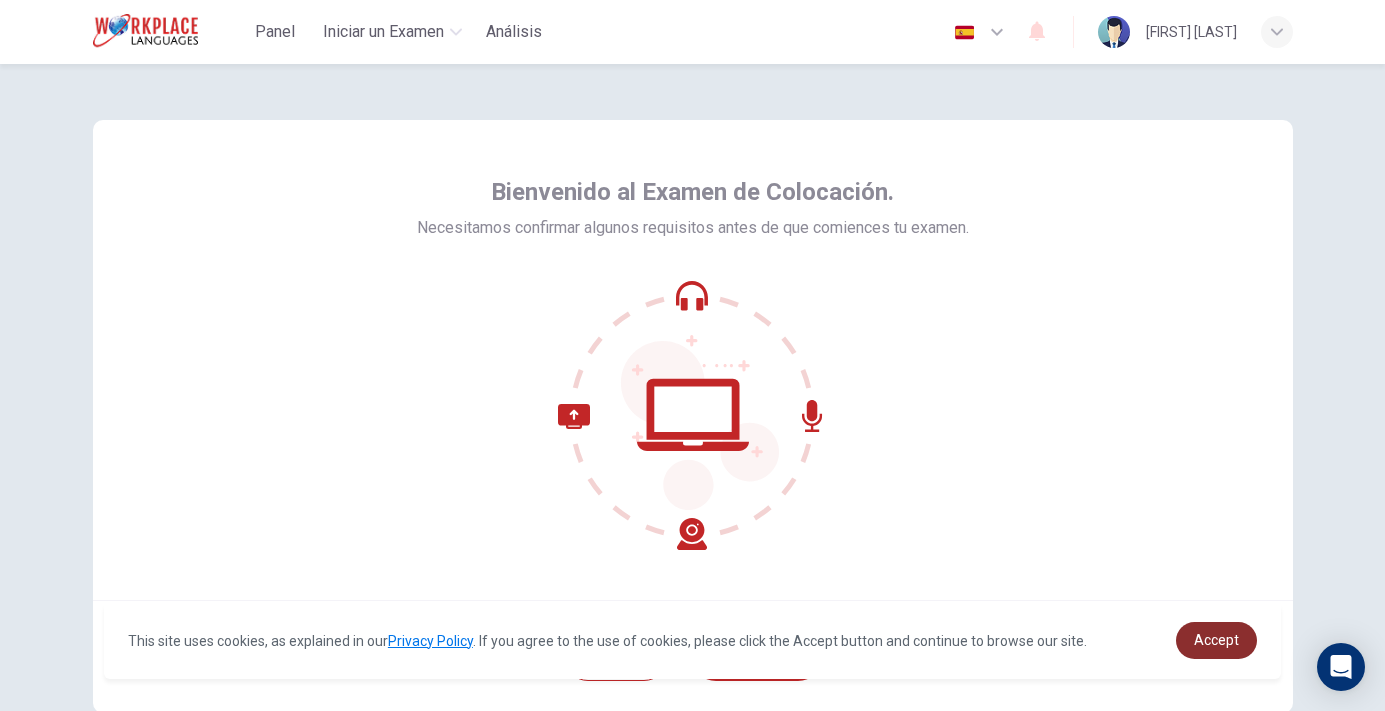 click on "Accept" at bounding box center (1216, 640) 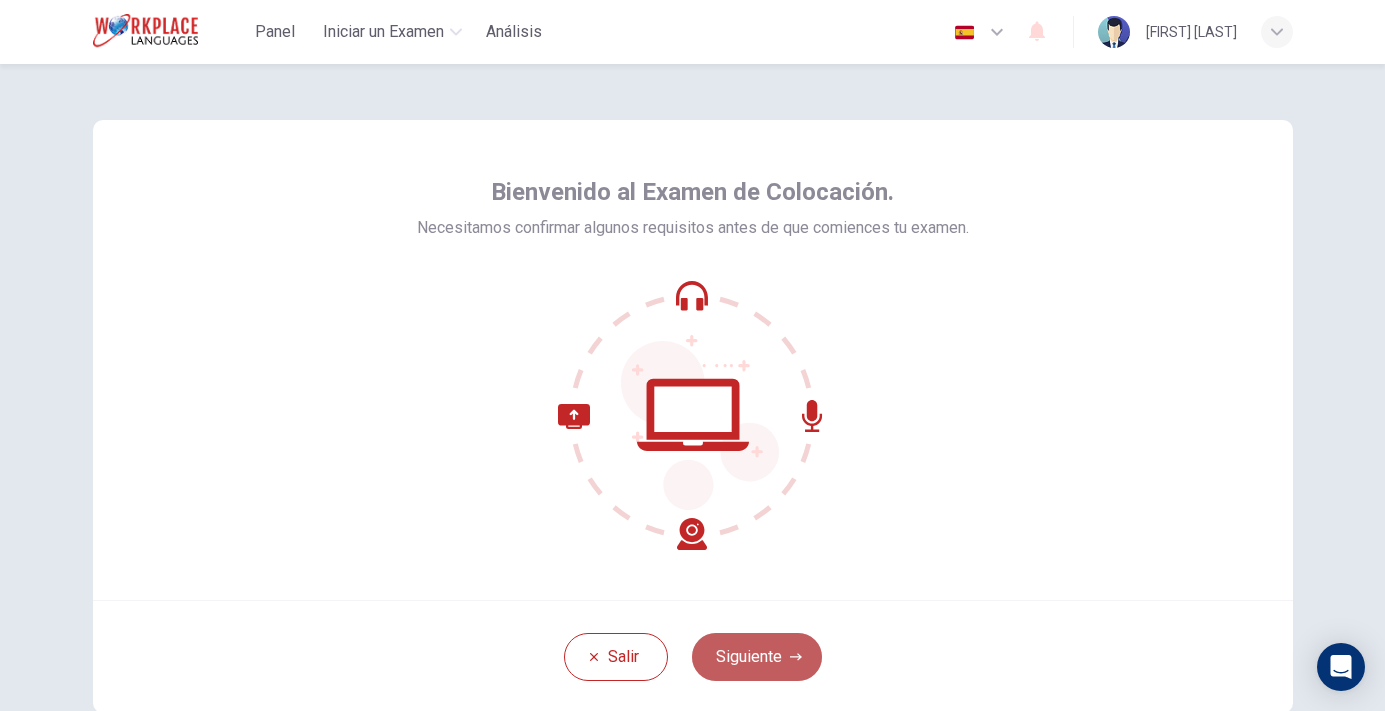 click on "Siguiente" at bounding box center [757, 657] 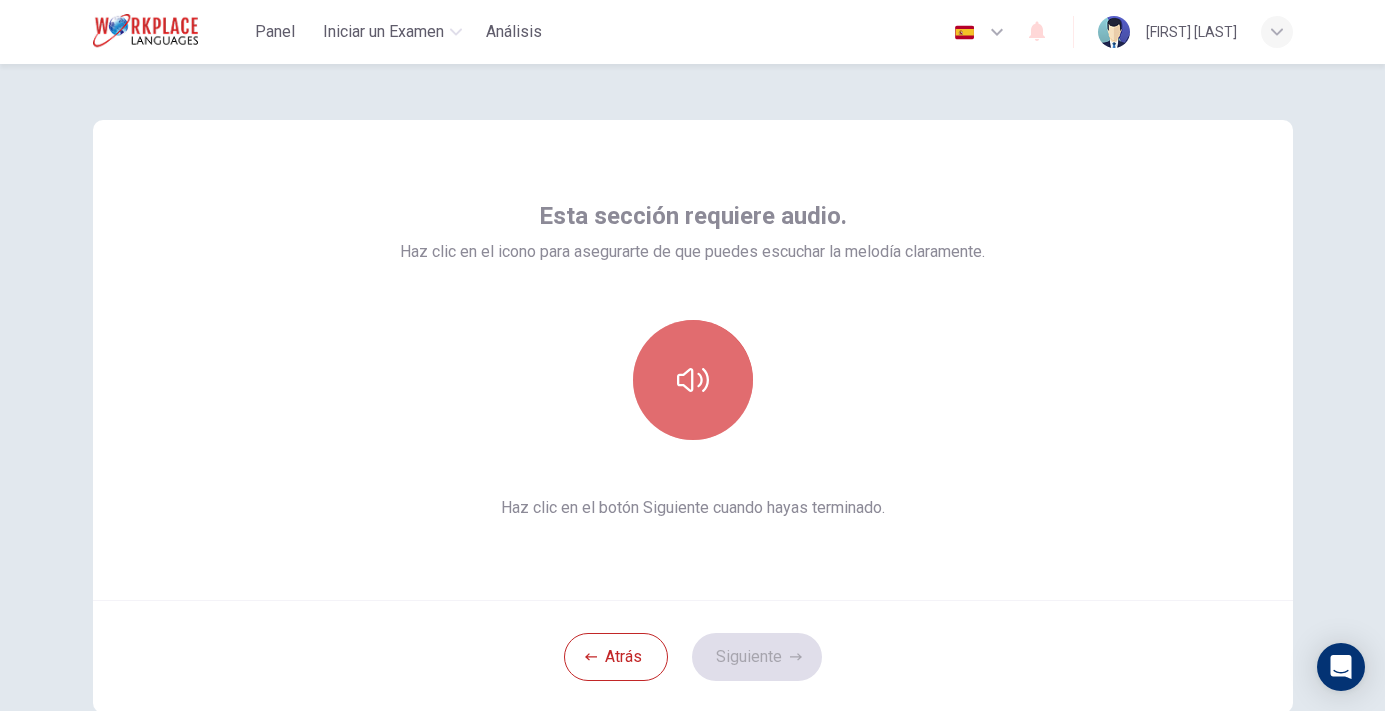 click at bounding box center (693, 380) 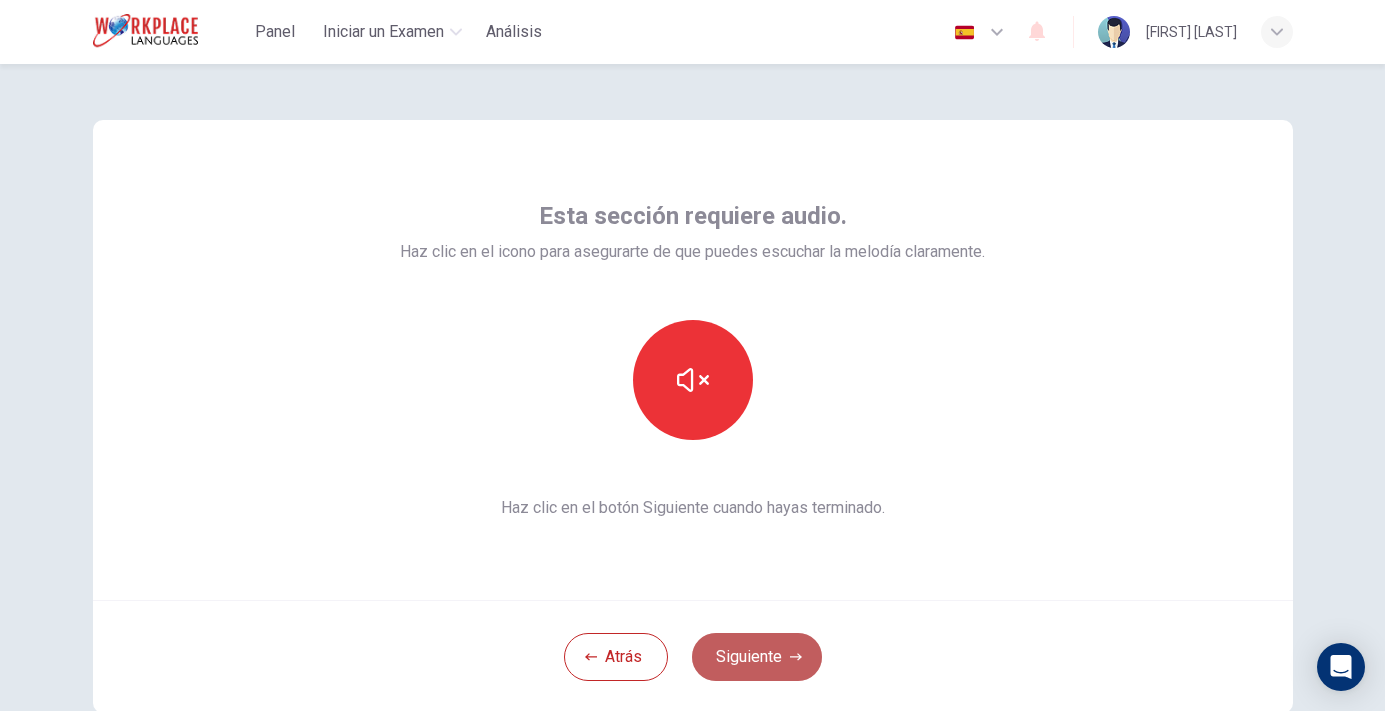 click on "Siguiente" at bounding box center (757, 657) 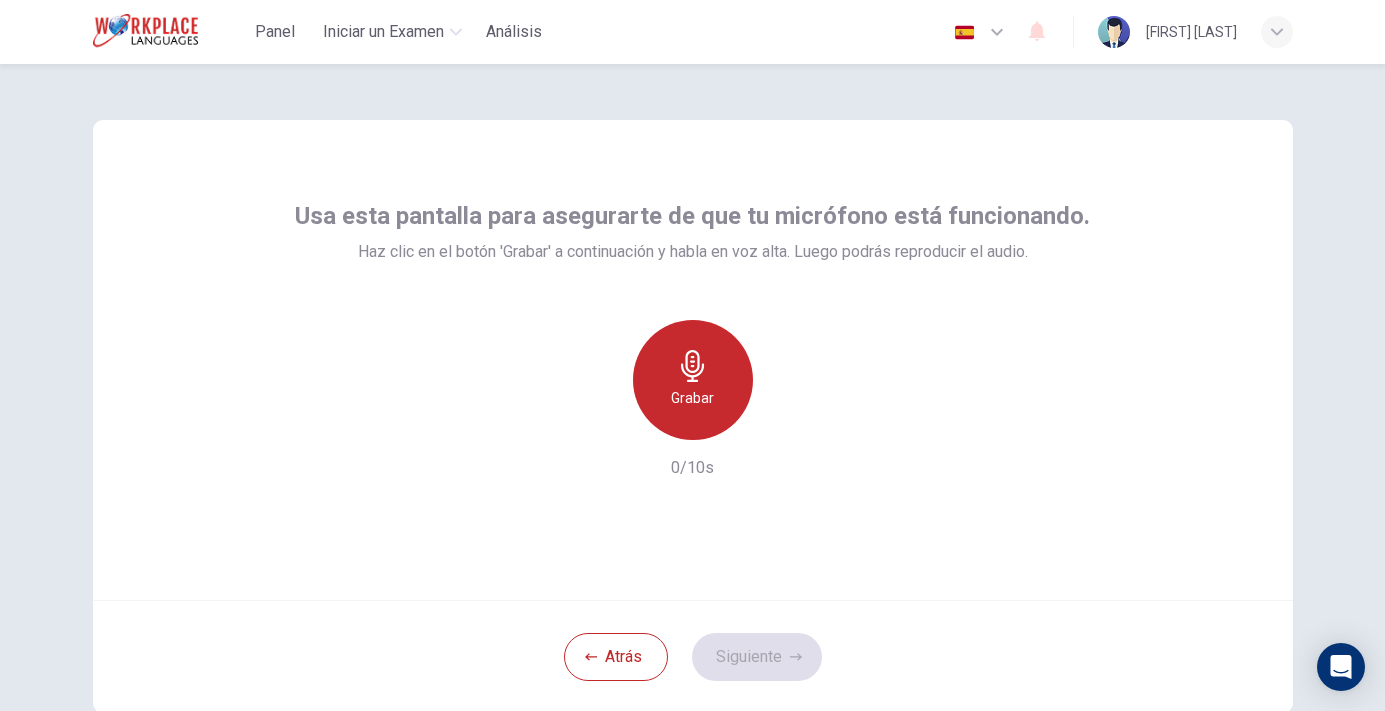 click on "Grabar" at bounding box center [693, 380] 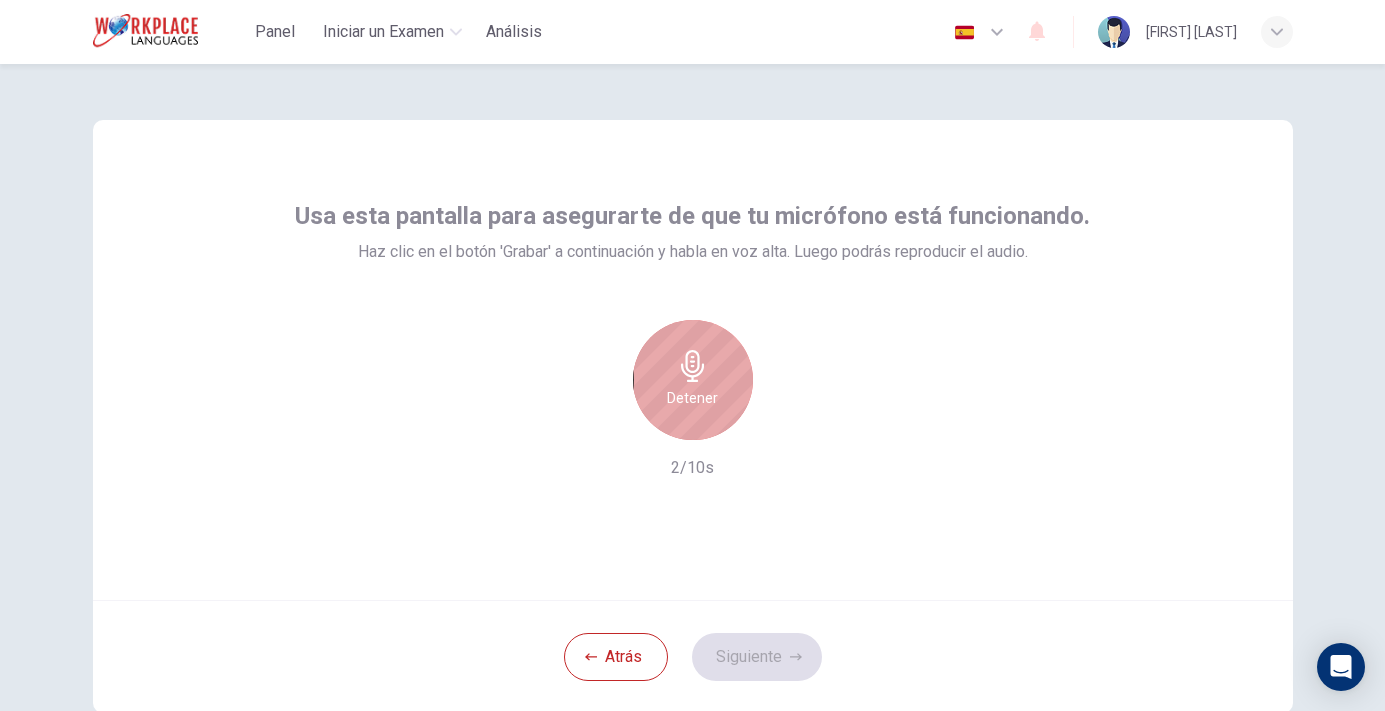 click on "Detener" at bounding box center [692, 398] 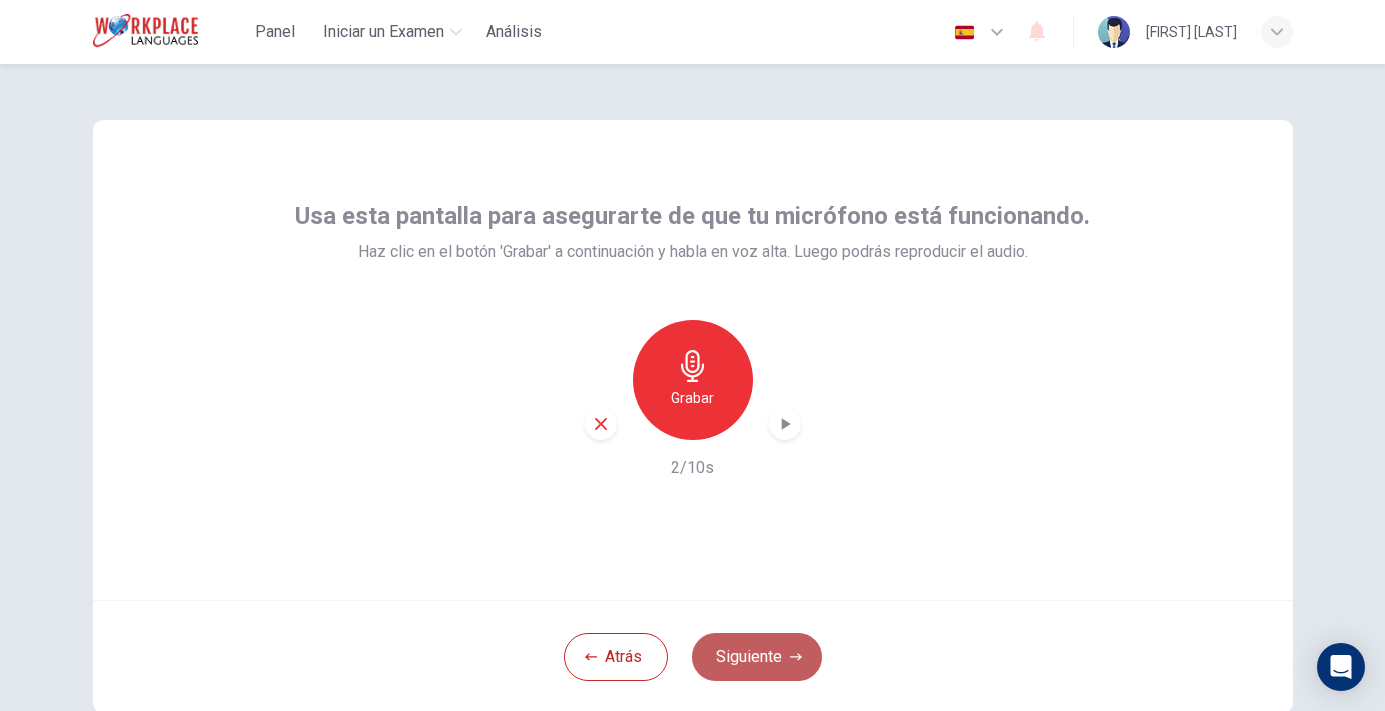 click on "Siguiente" at bounding box center (757, 657) 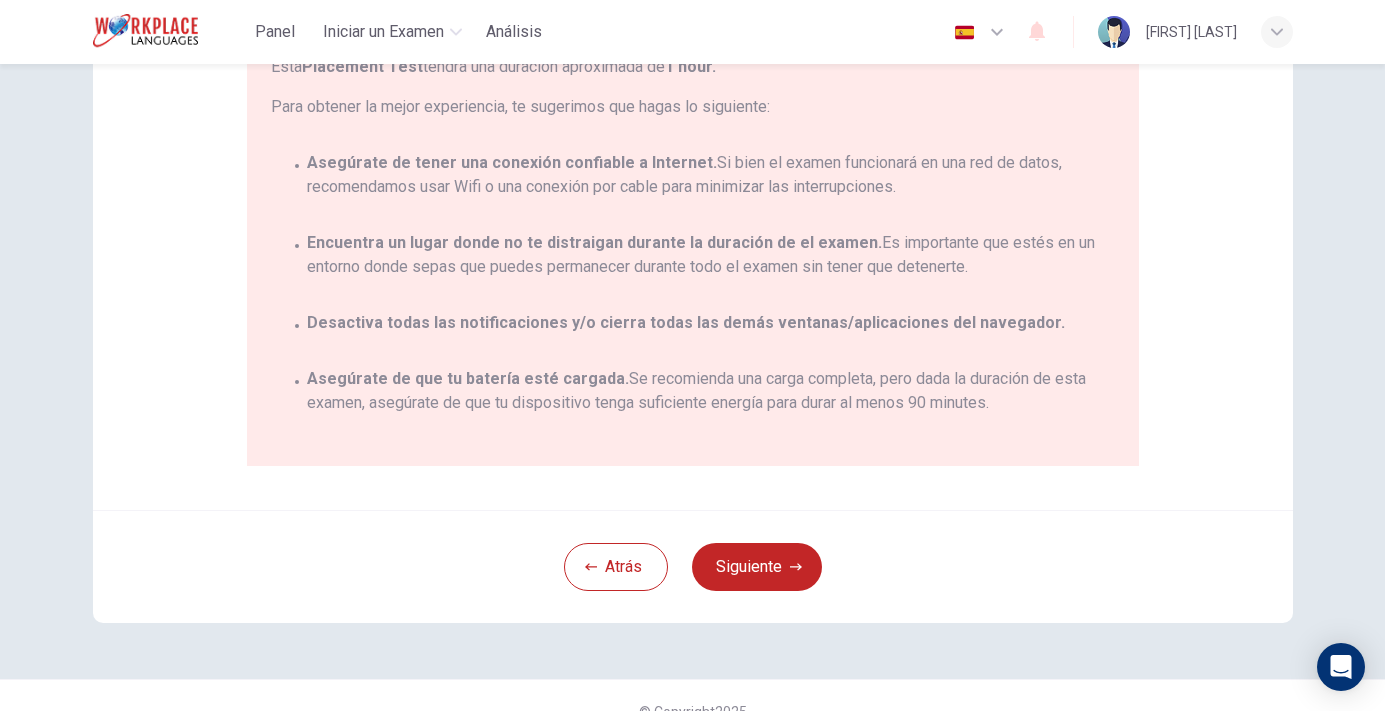 scroll, scrollTop: 401, scrollLeft: 0, axis: vertical 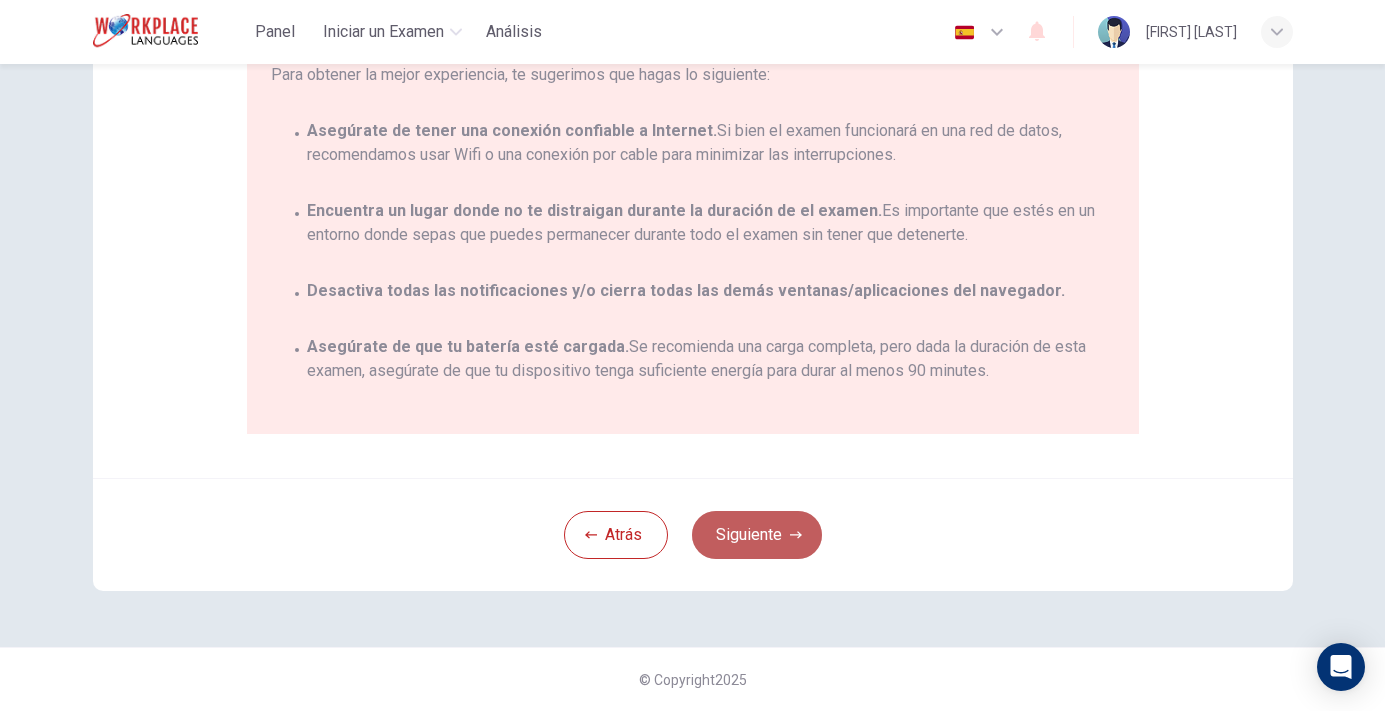 click on "Siguiente" at bounding box center (757, 535) 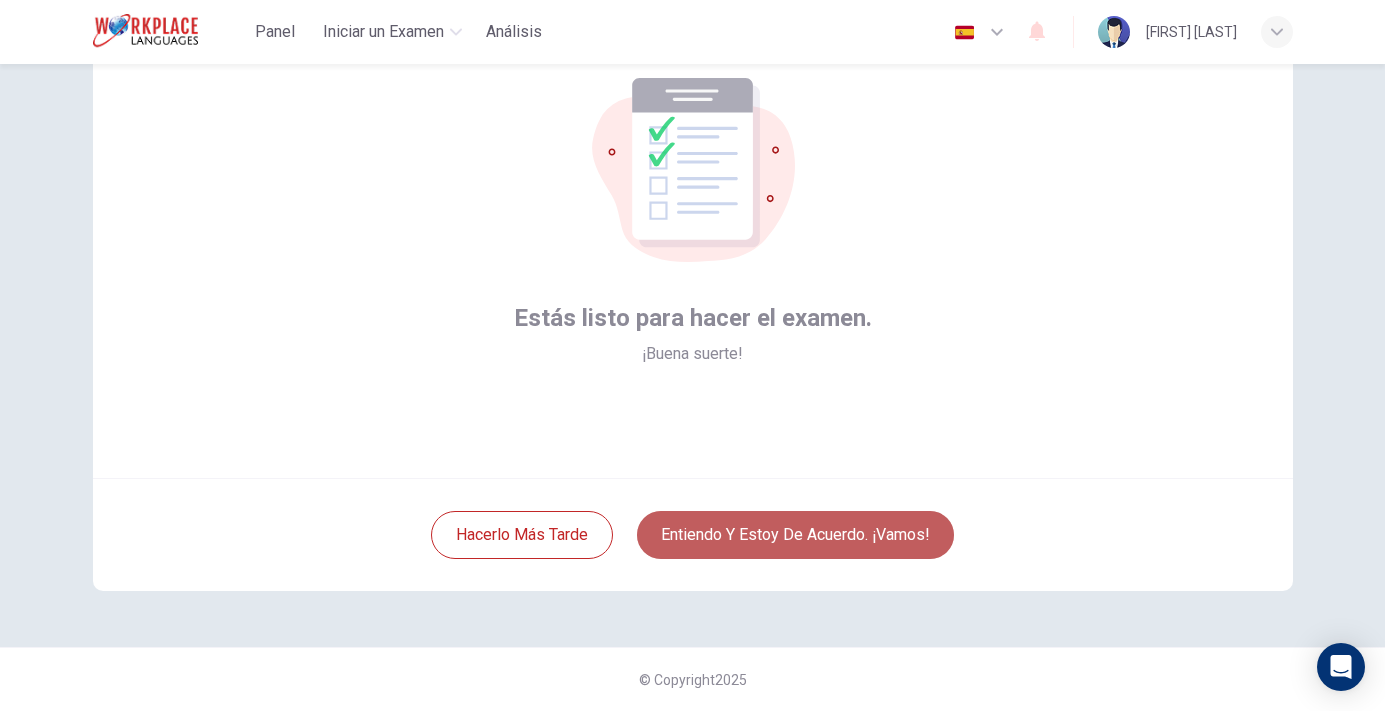 click on "Entiendo y estoy de acuerdo. ¡Vamos!" at bounding box center [795, 535] 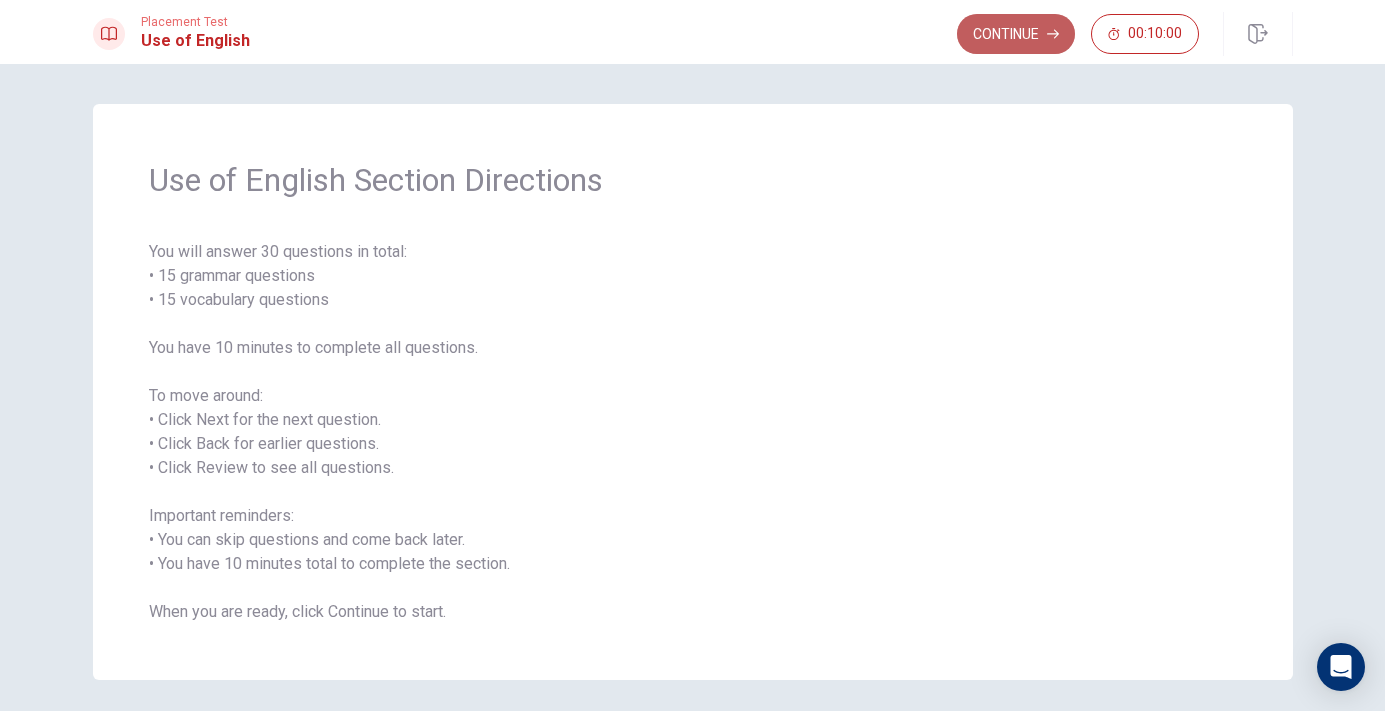 click on "Continue" at bounding box center (1016, 34) 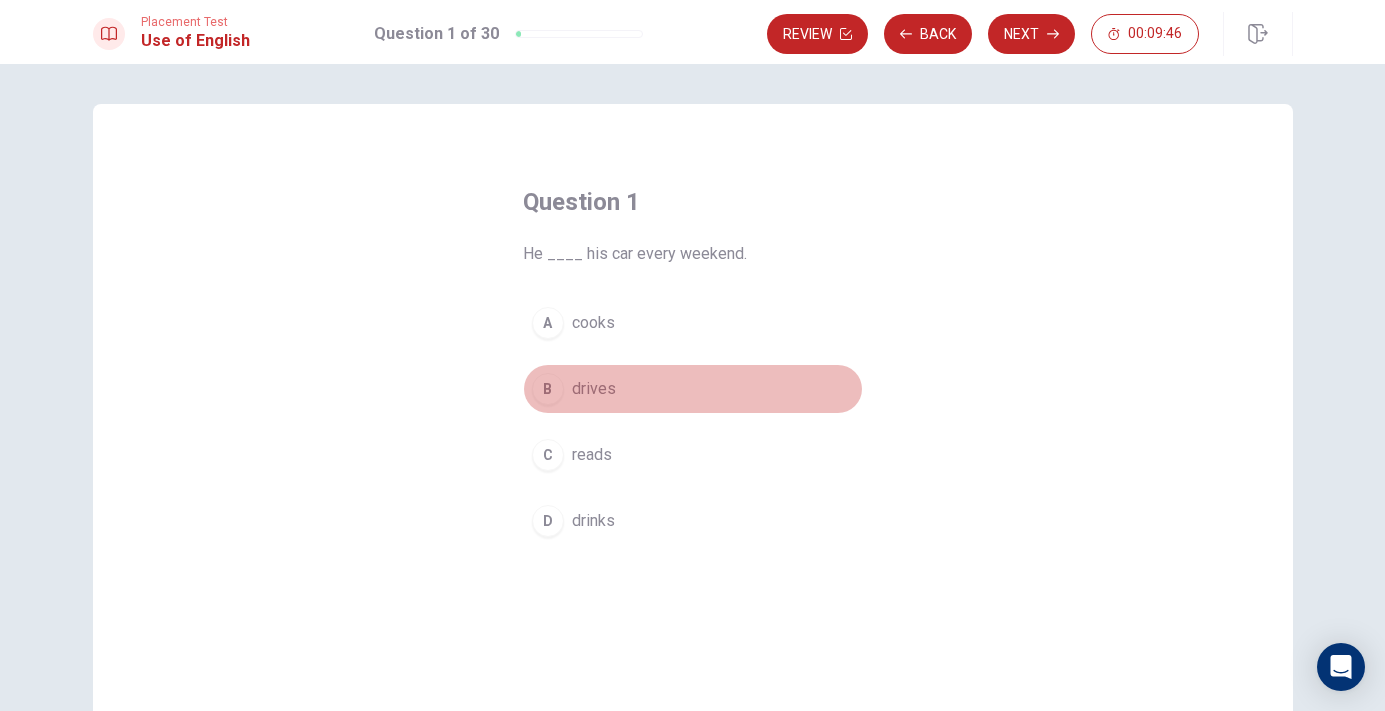 click on "drives" at bounding box center [594, 389] 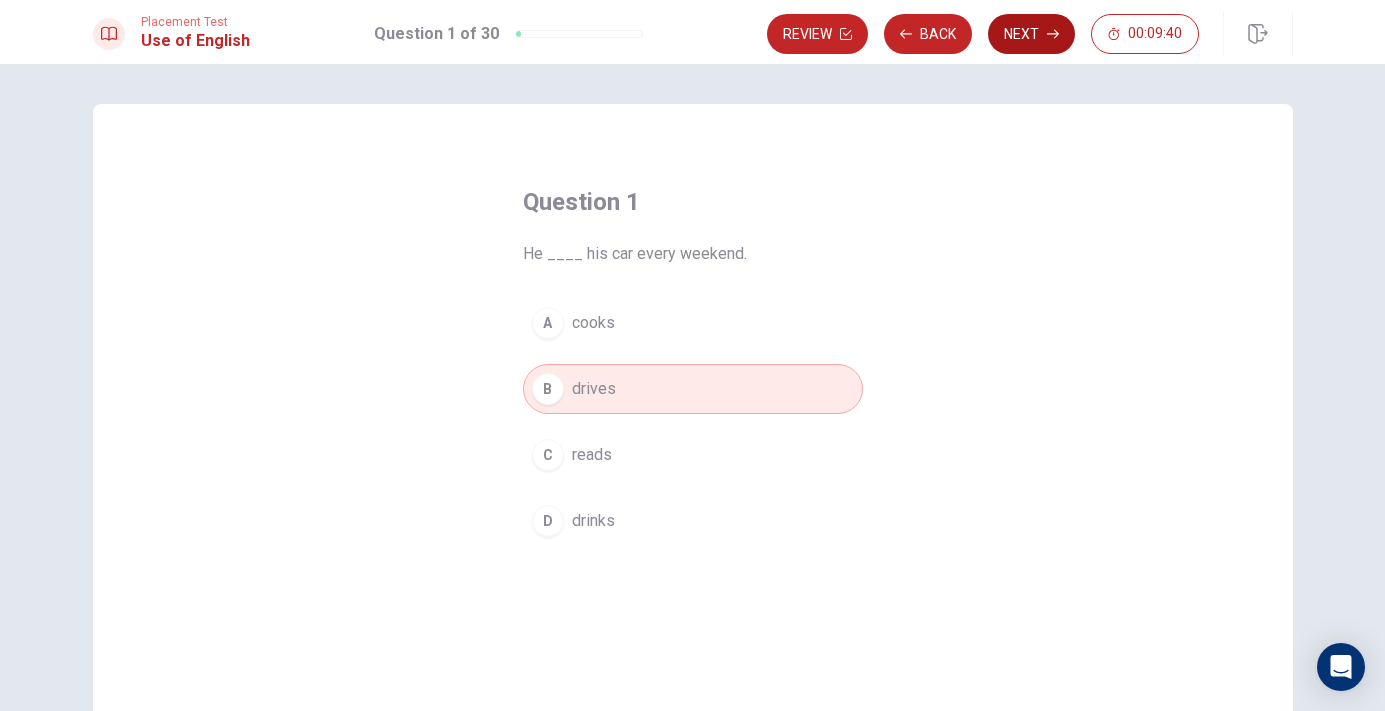 click on "Next" at bounding box center (1031, 34) 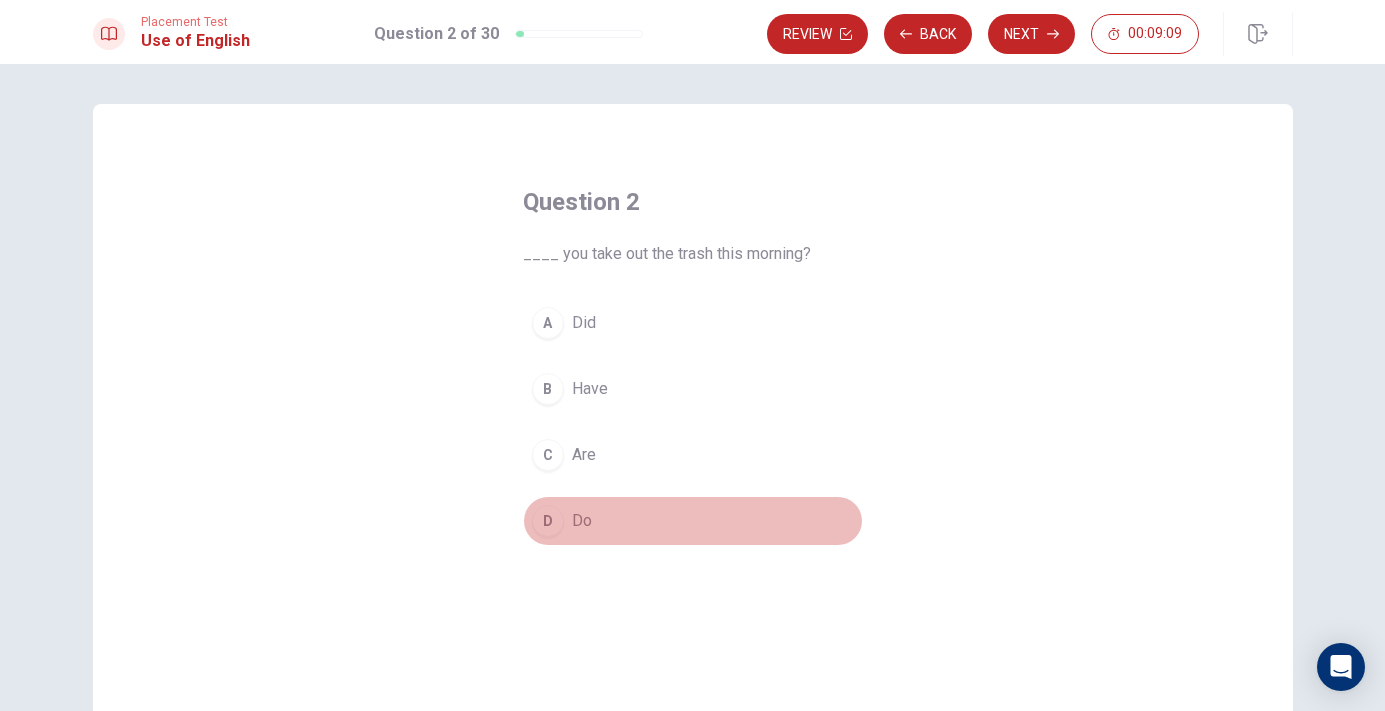 click on "Do" at bounding box center (582, 521) 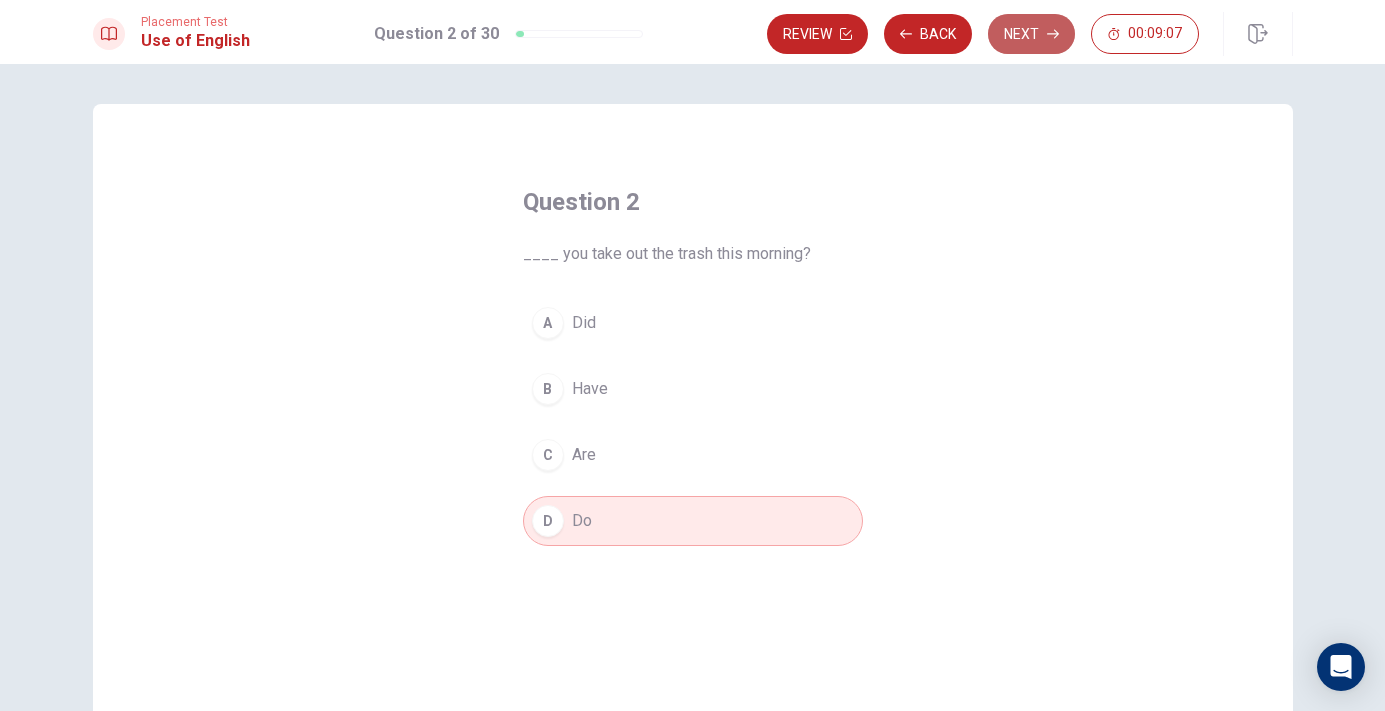 click on "Next" at bounding box center [1031, 34] 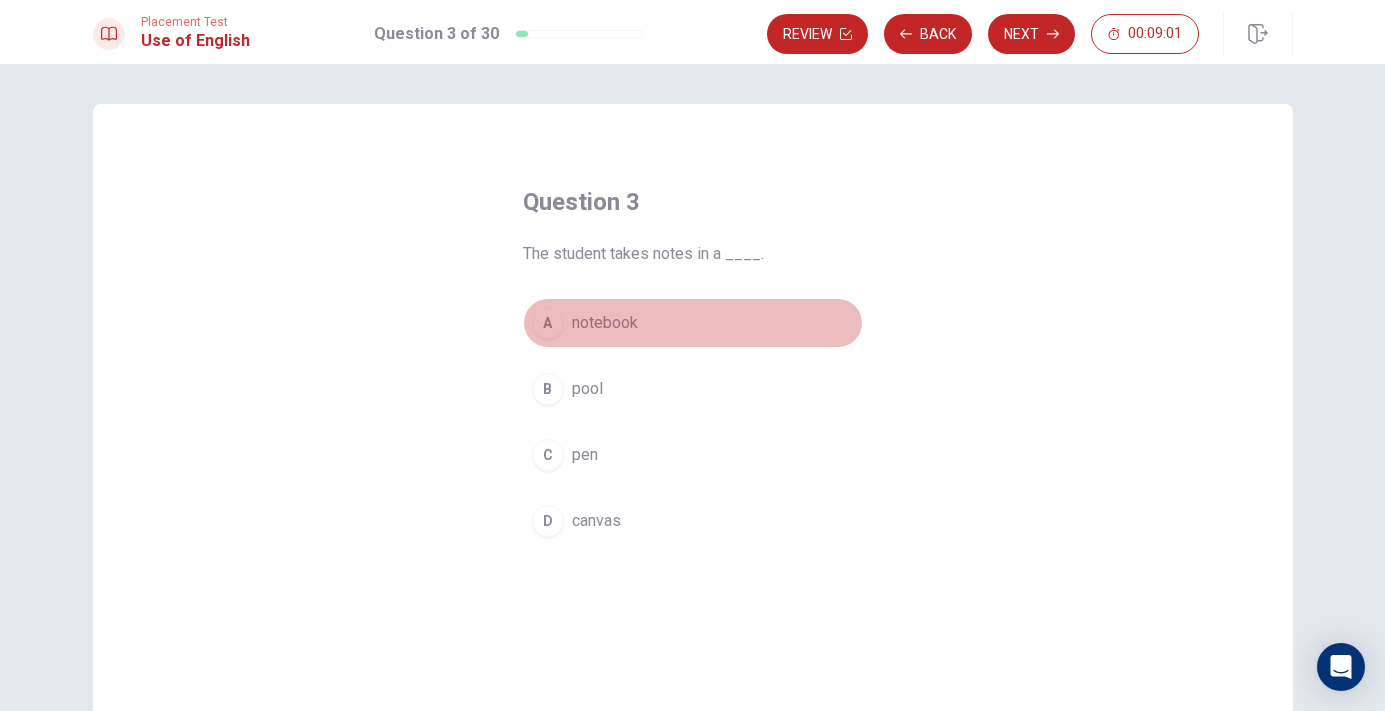 click on "notebook" at bounding box center [605, 323] 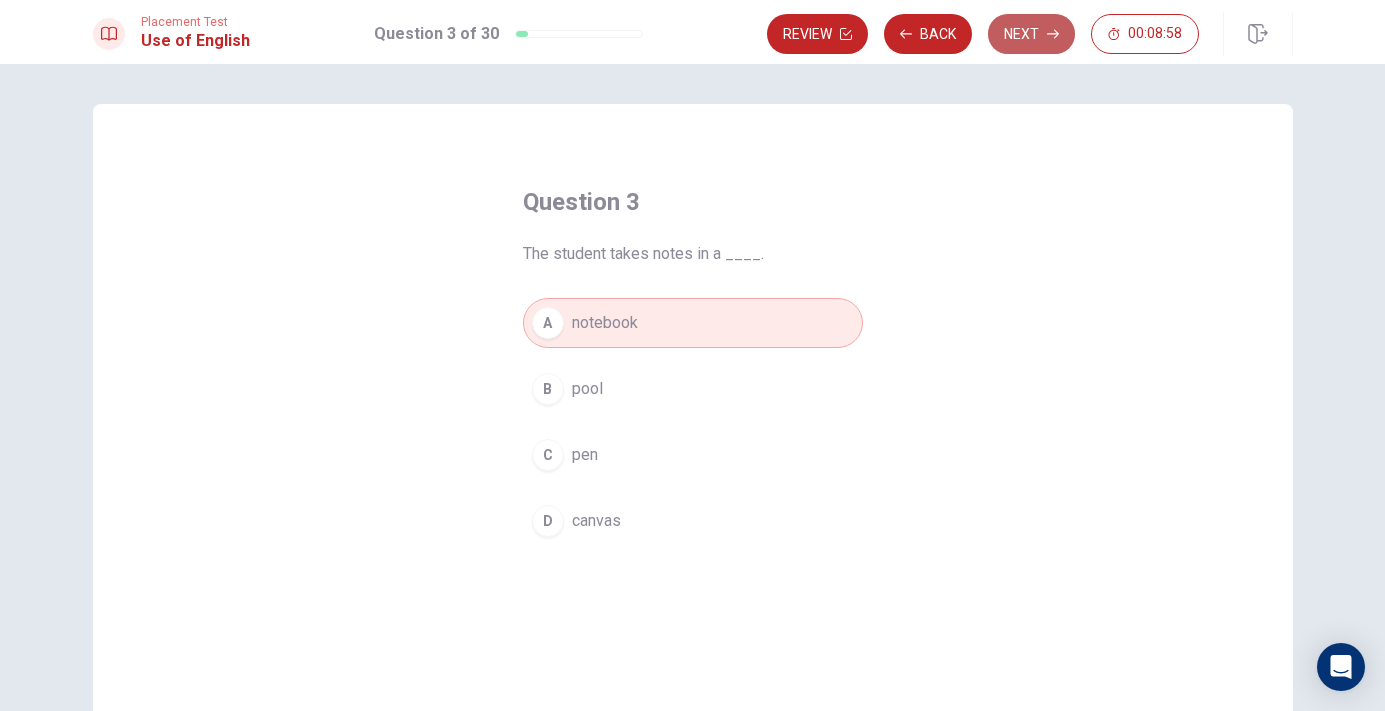 click on "Next" at bounding box center [1031, 34] 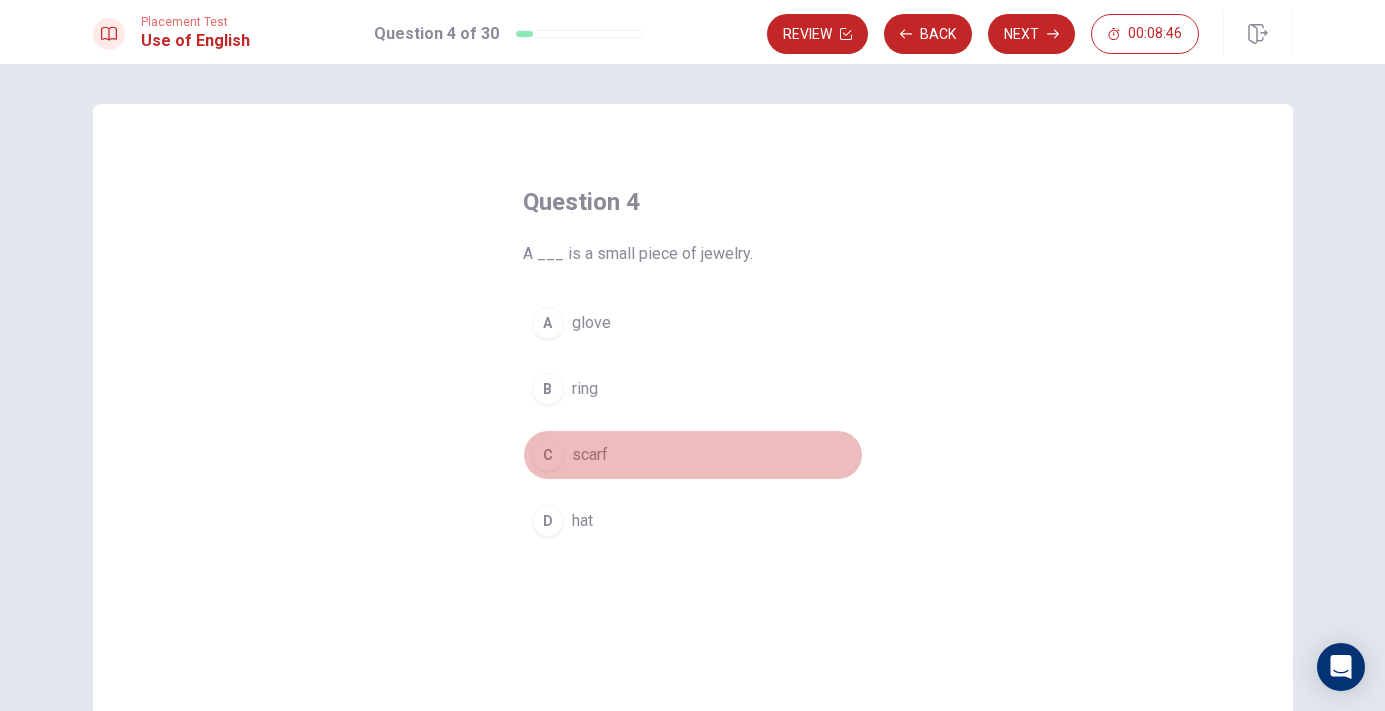 click on "scarf" at bounding box center (590, 455) 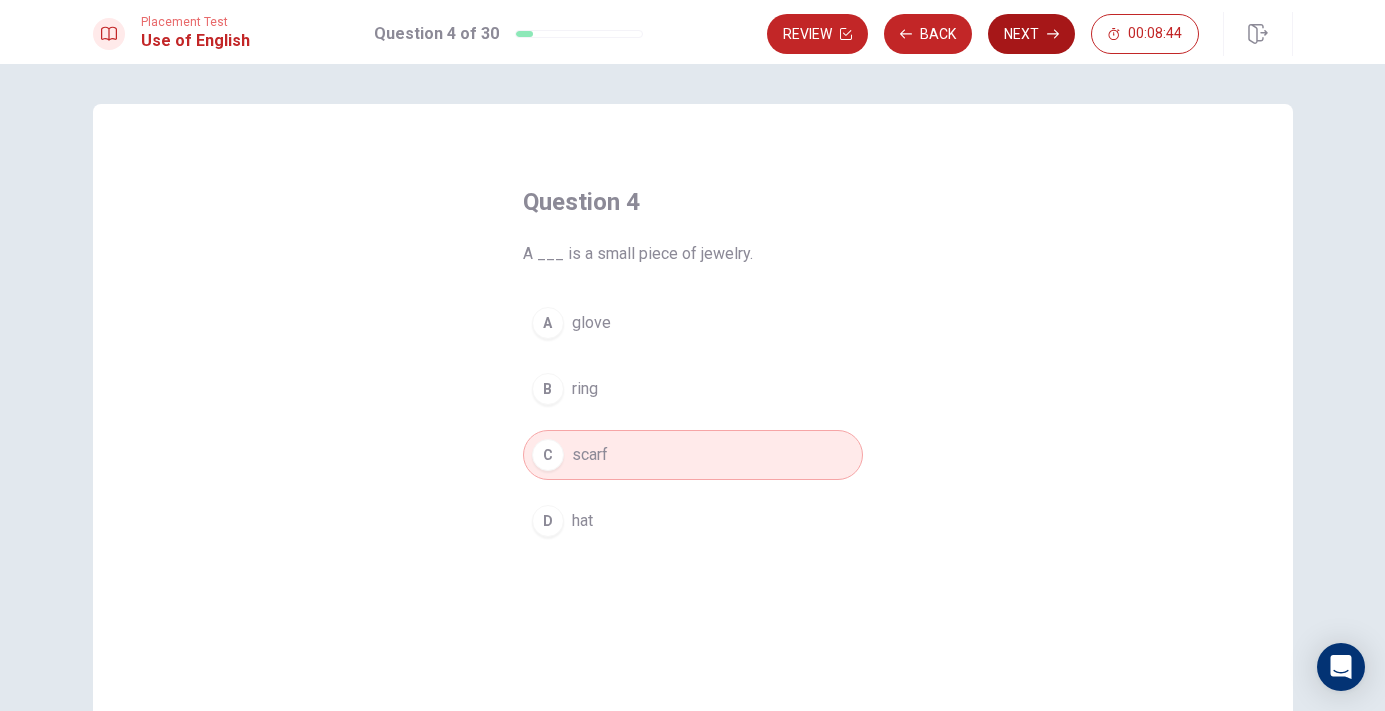 click on "Next" at bounding box center (1031, 34) 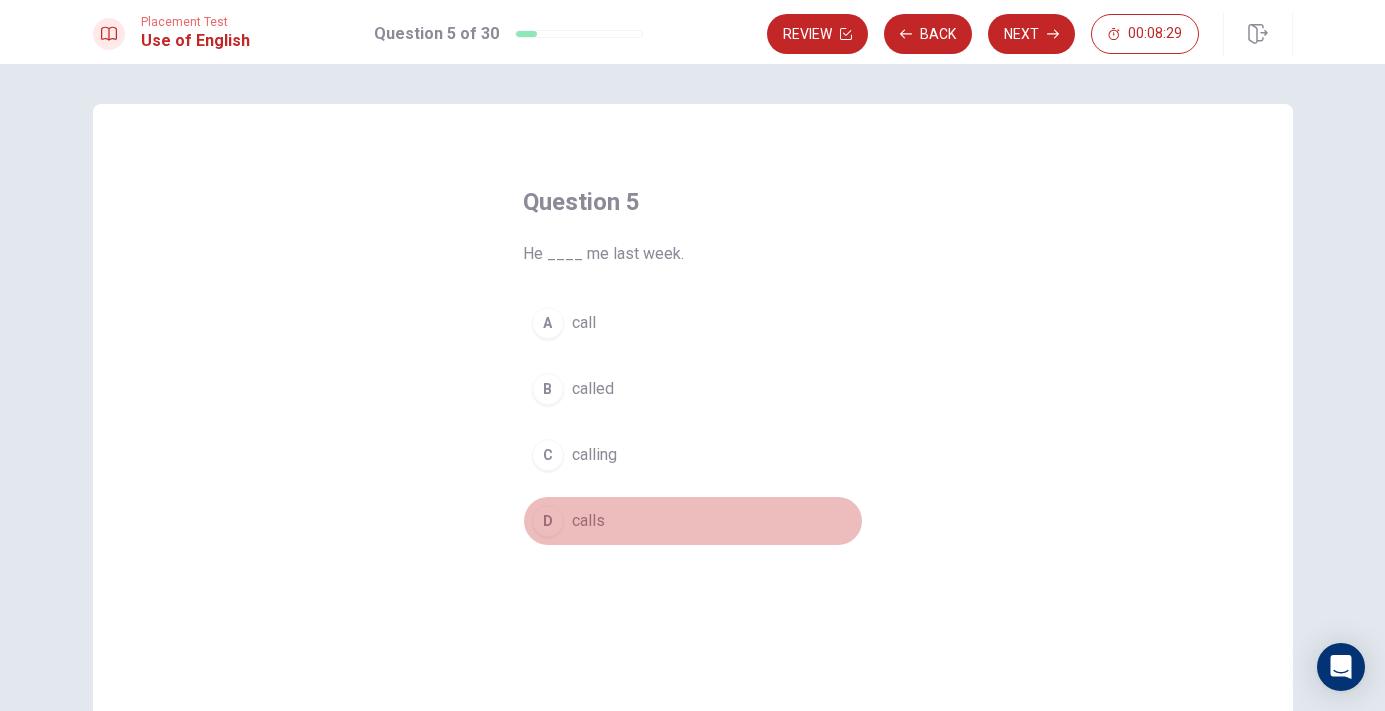 click on "calls" at bounding box center [588, 521] 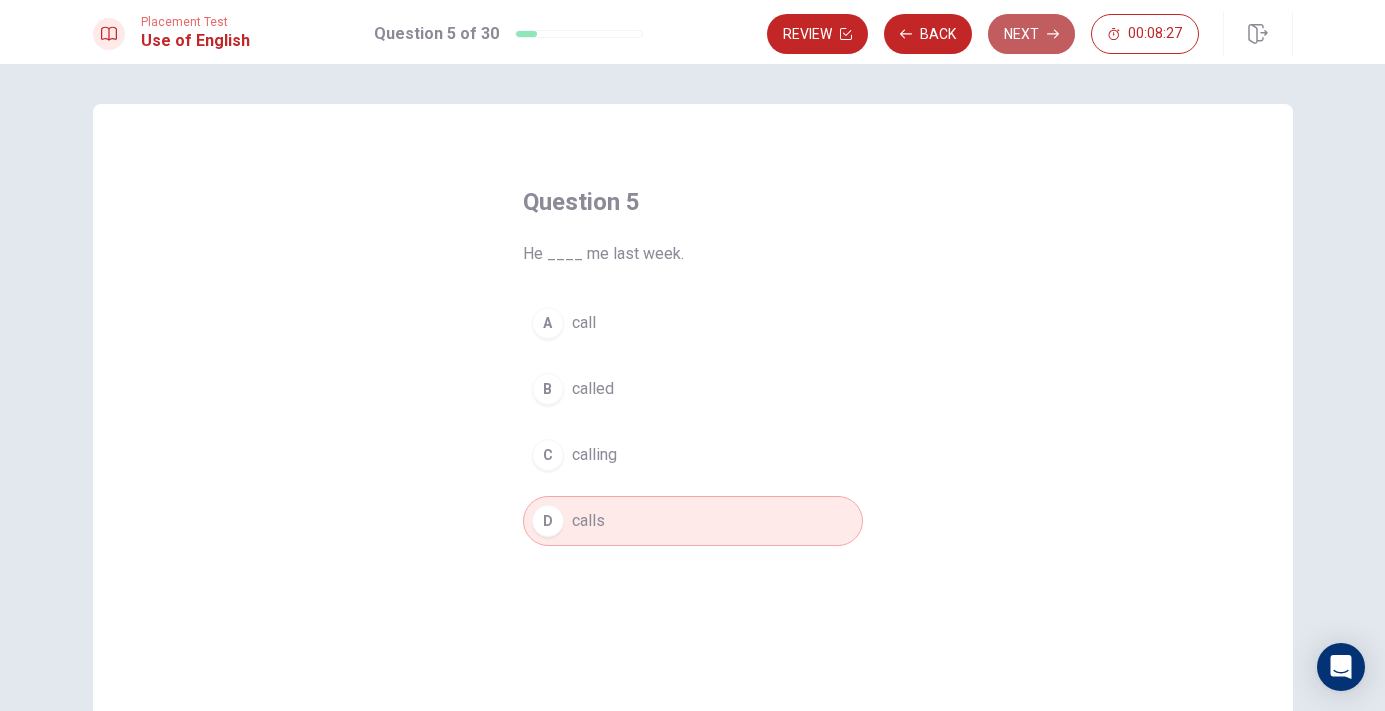 click on "Next" at bounding box center [1031, 34] 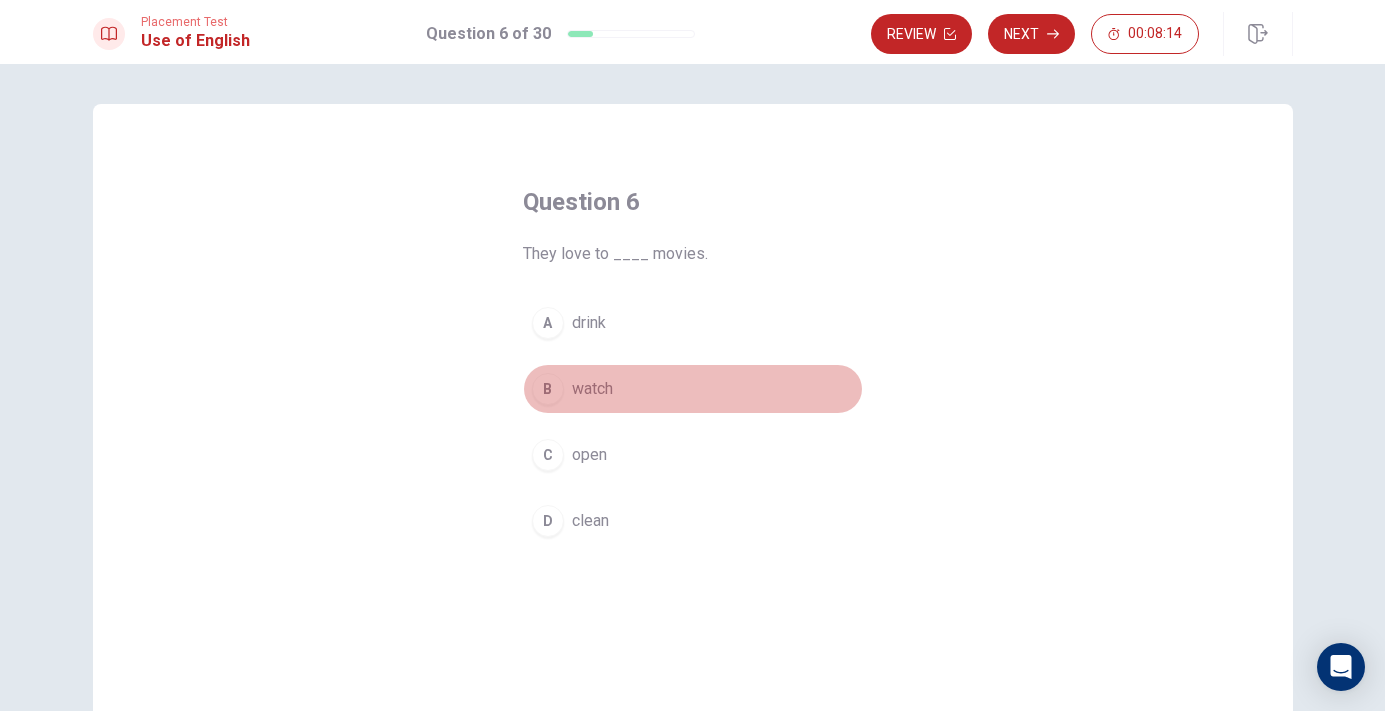 click on "watch" at bounding box center [592, 389] 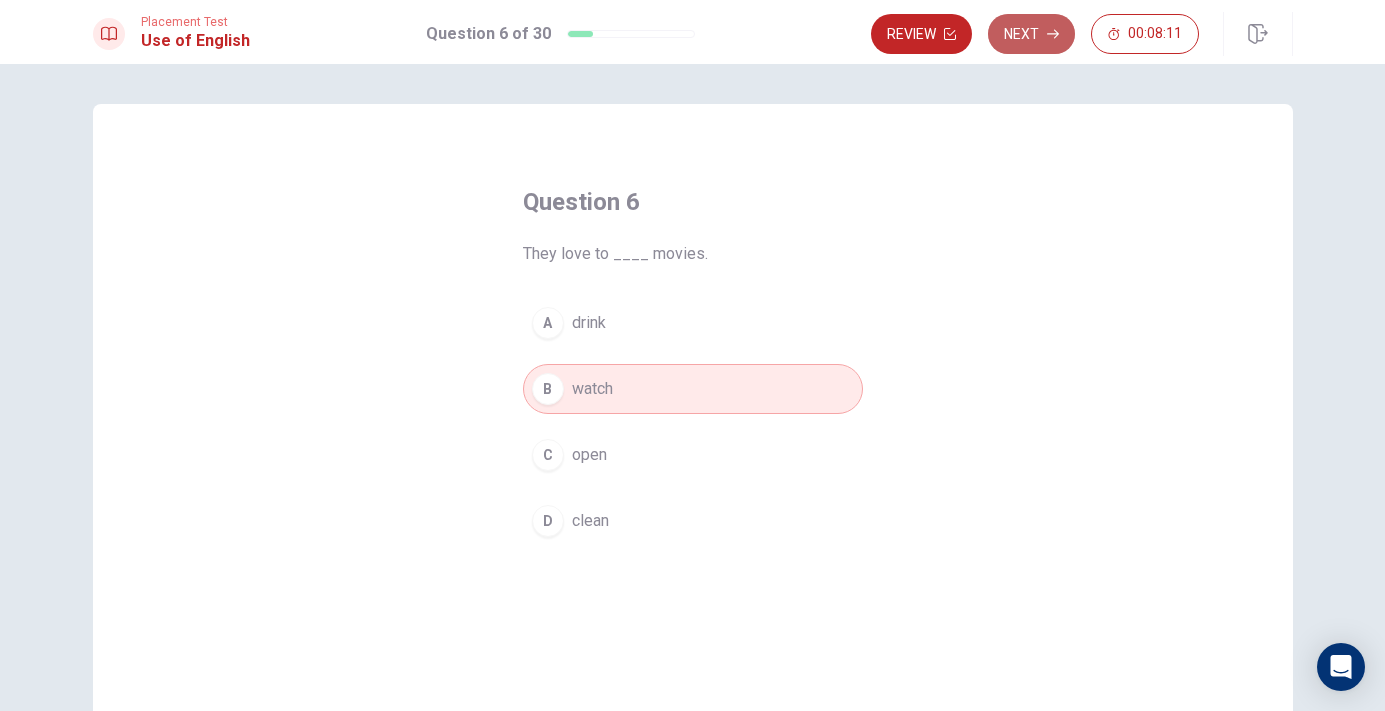 click on "Next" at bounding box center (1031, 34) 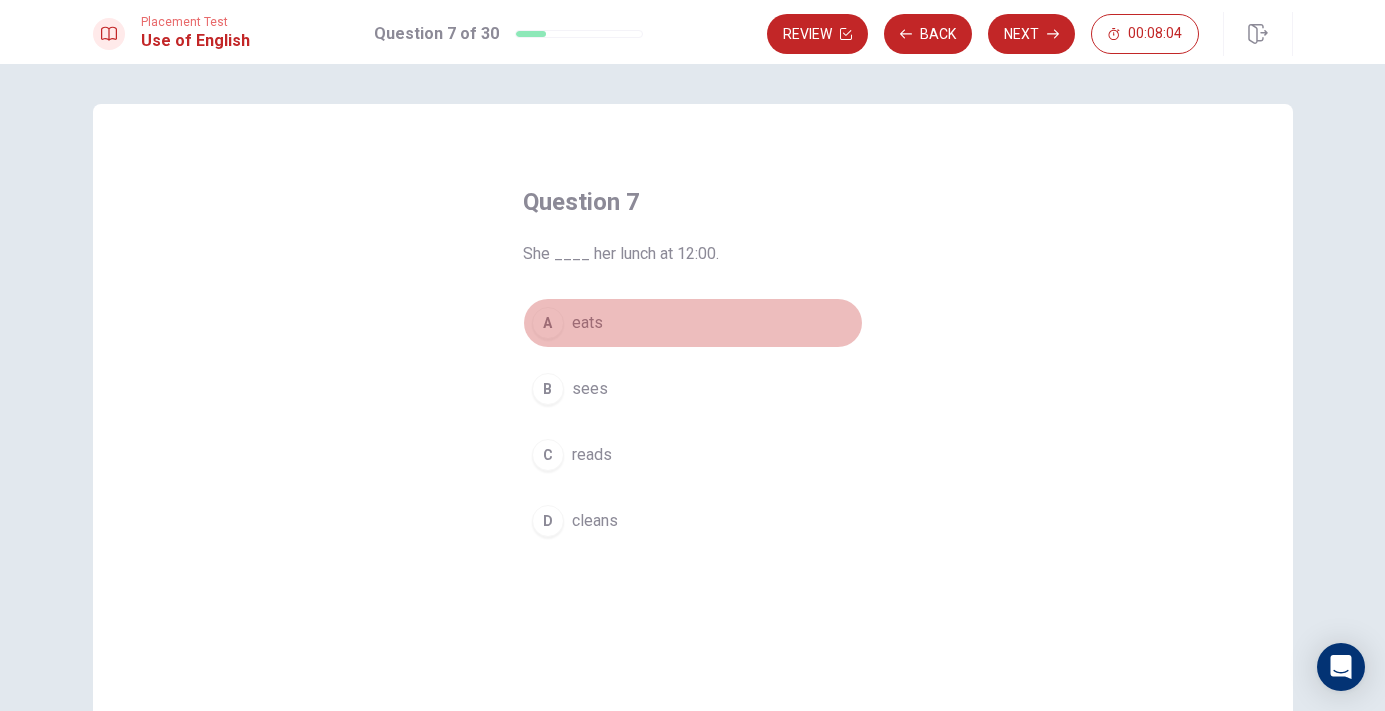 click on "eats" at bounding box center [587, 323] 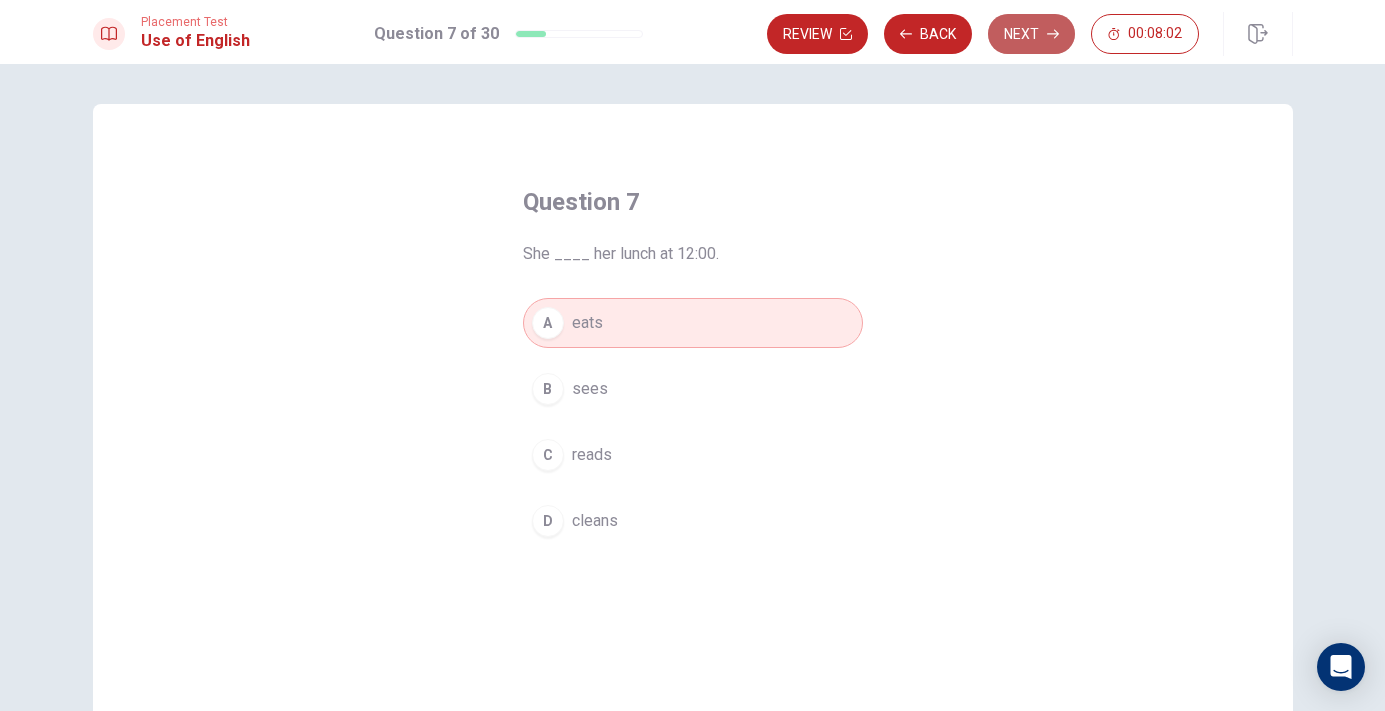 click on "Next" at bounding box center (1031, 34) 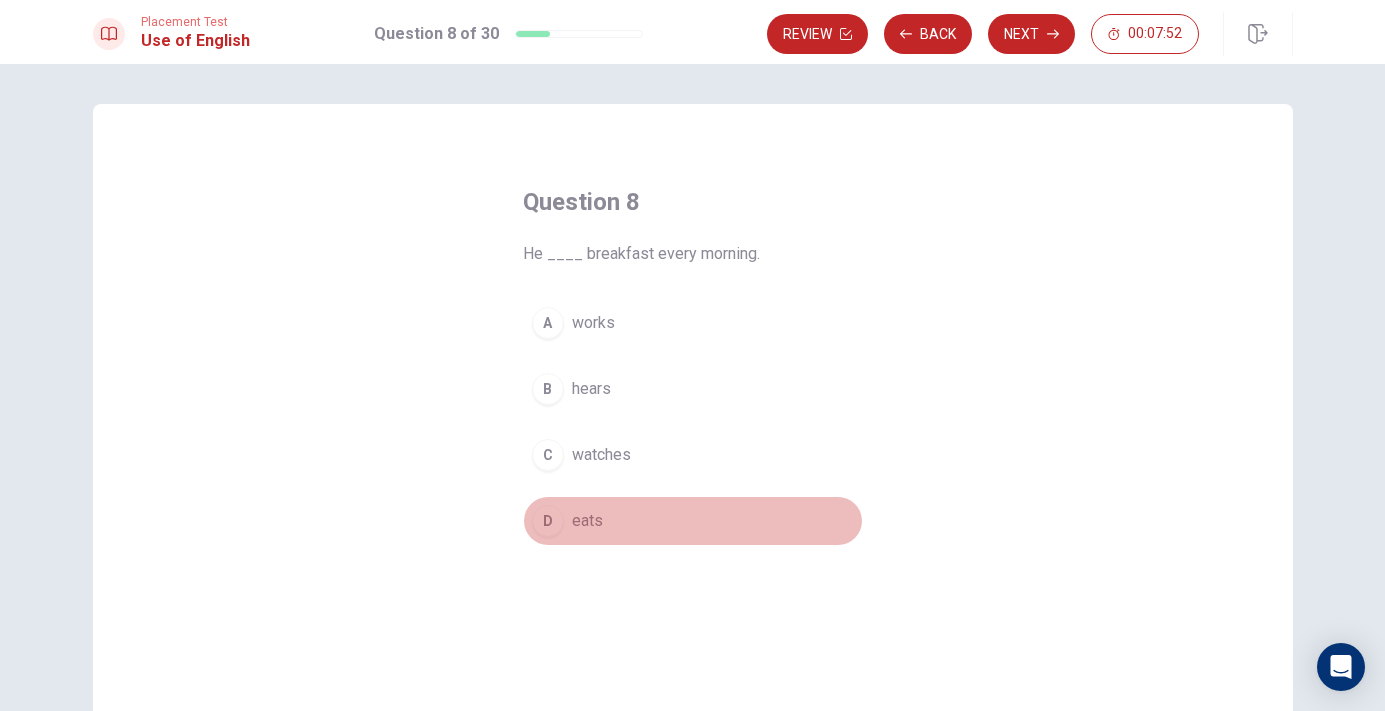 click on "eats" at bounding box center [587, 521] 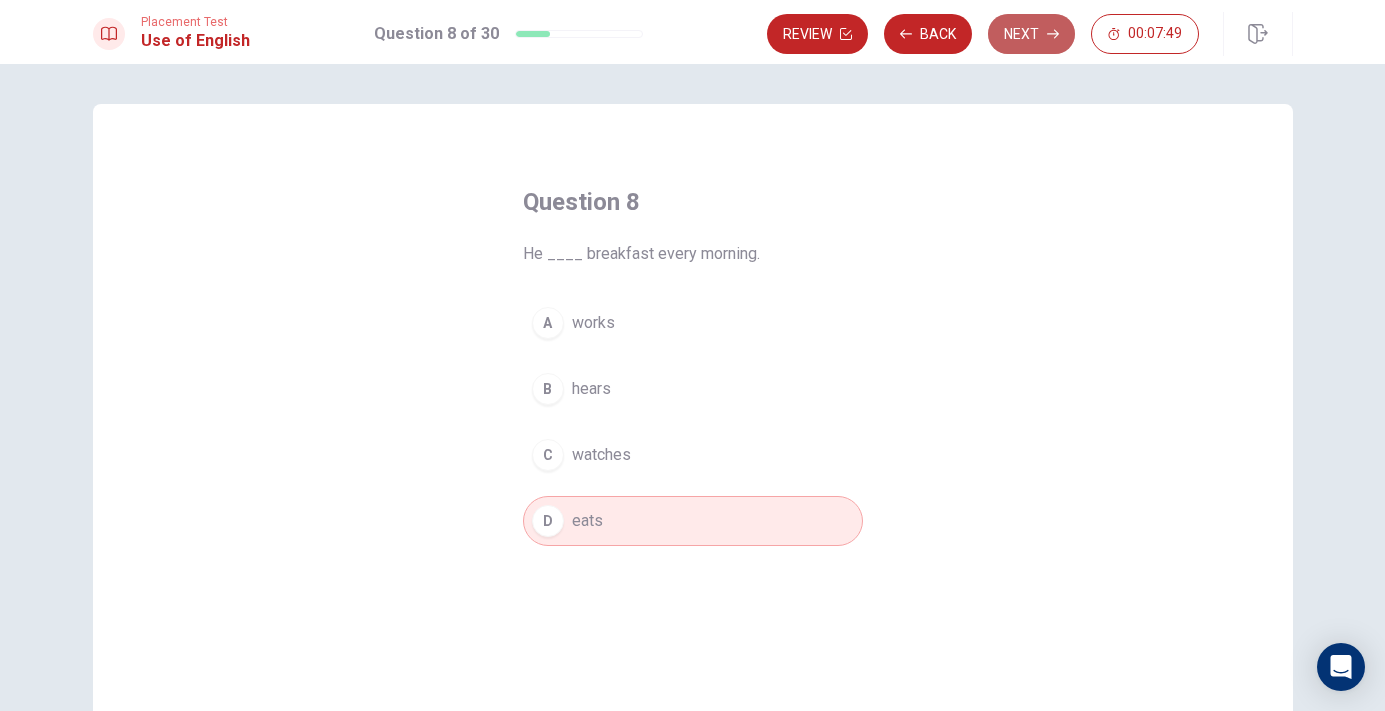 click on "Next" at bounding box center (1031, 34) 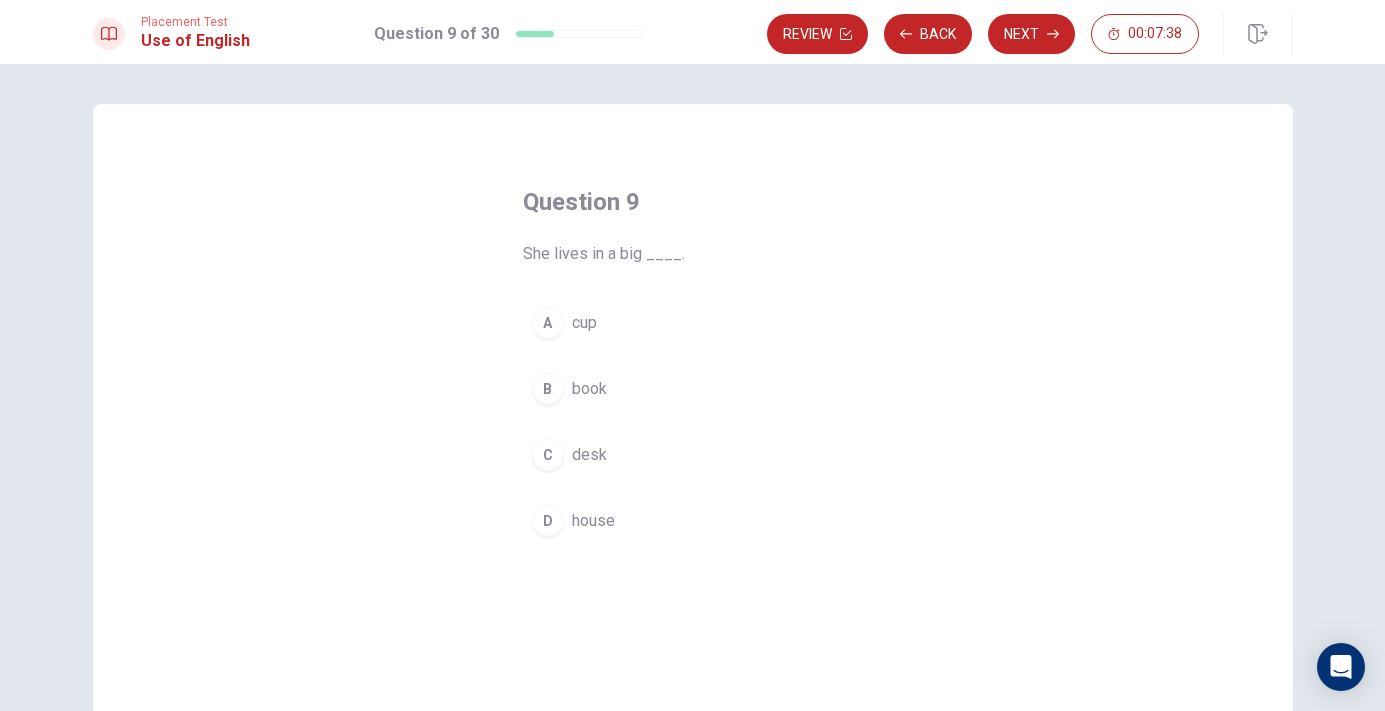 click on "house" at bounding box center [593, 521] 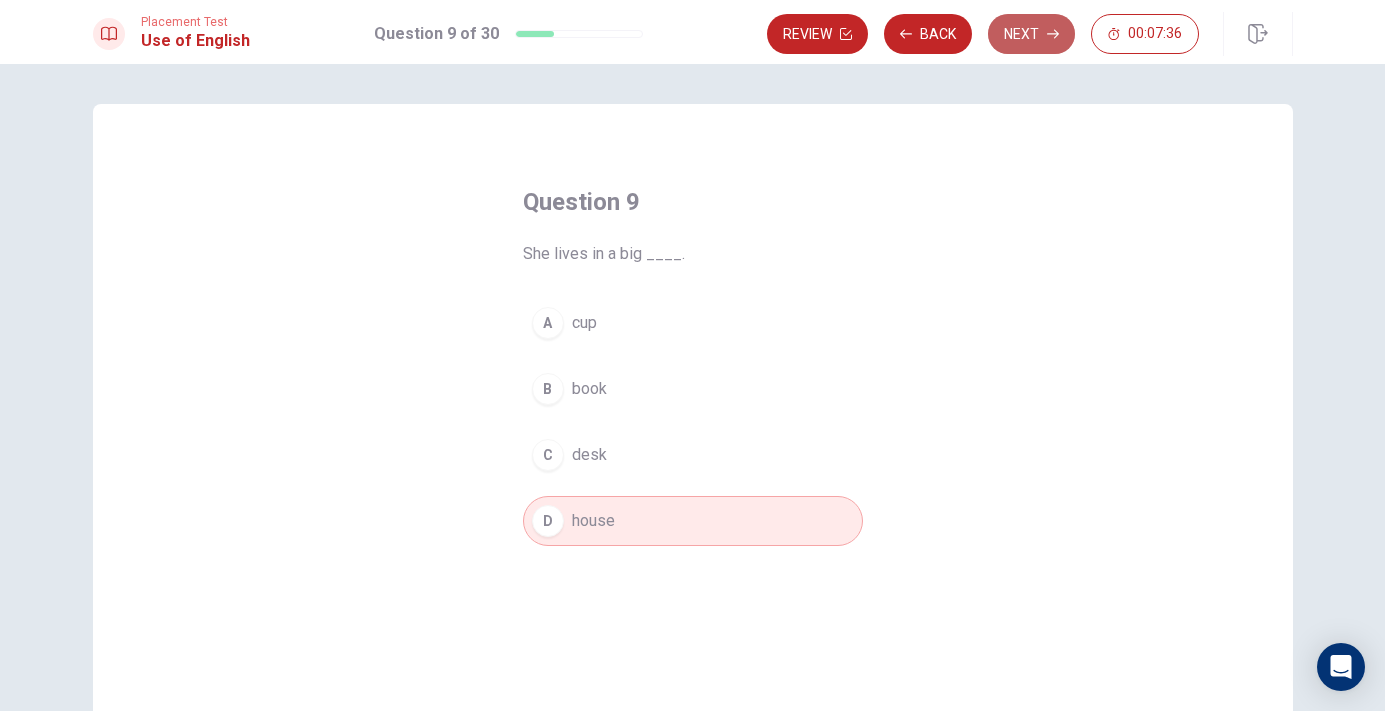 click on "Next" at bounding box center (1031, 34) 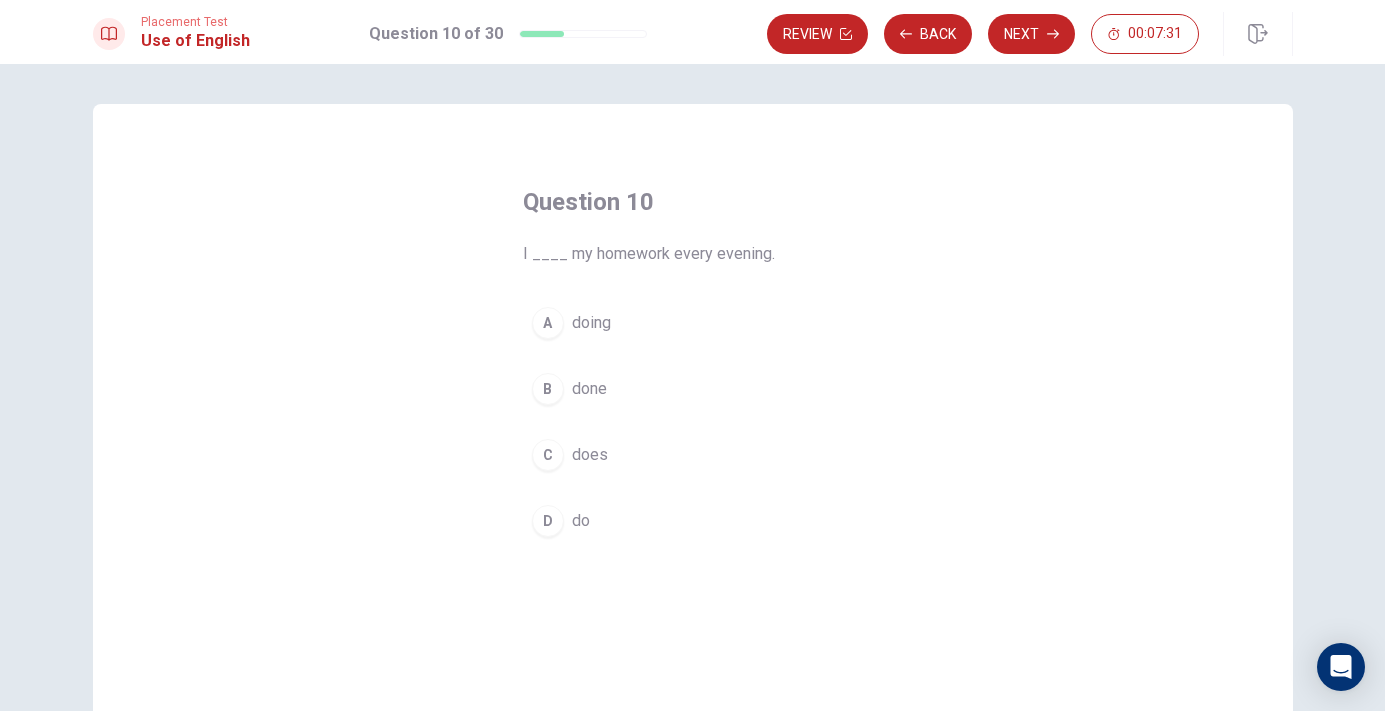 scroll, scrollTop: 0, scrollLeft: 0, axis: both 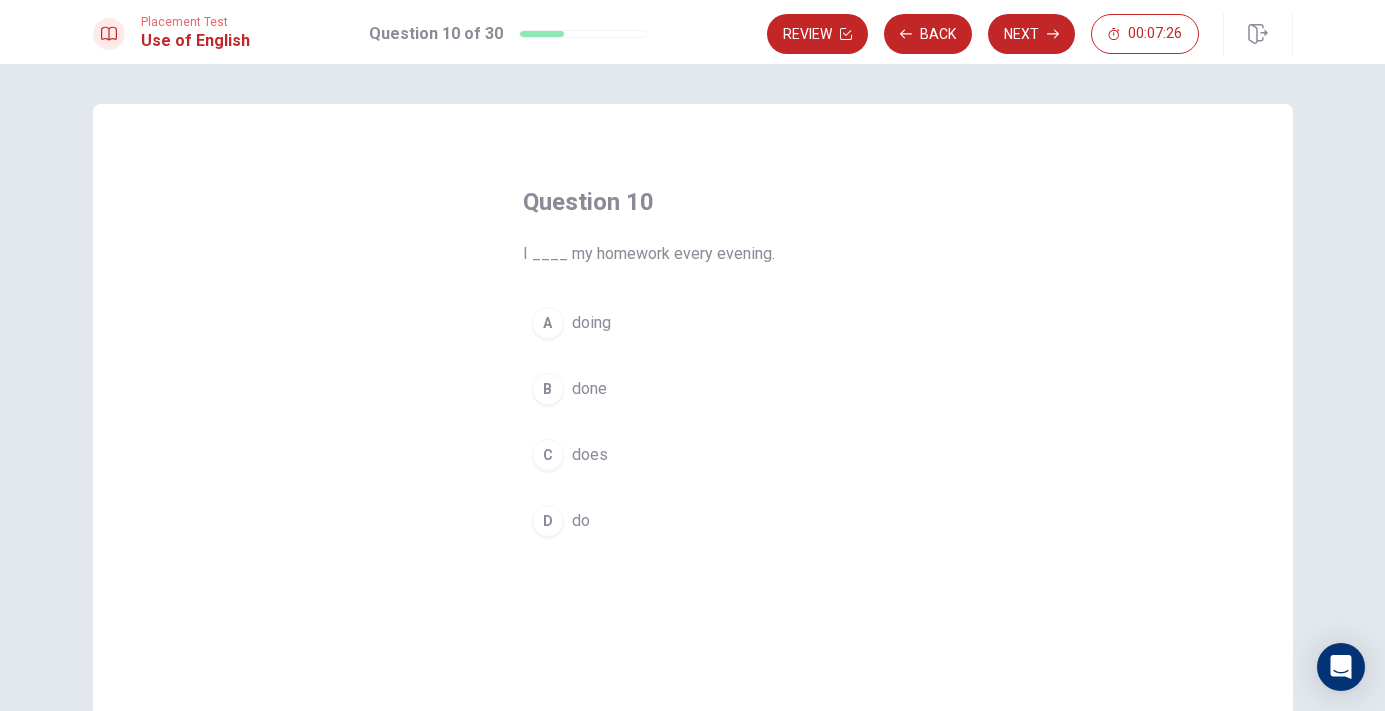 click on "do" at bounding box center (581, 521) 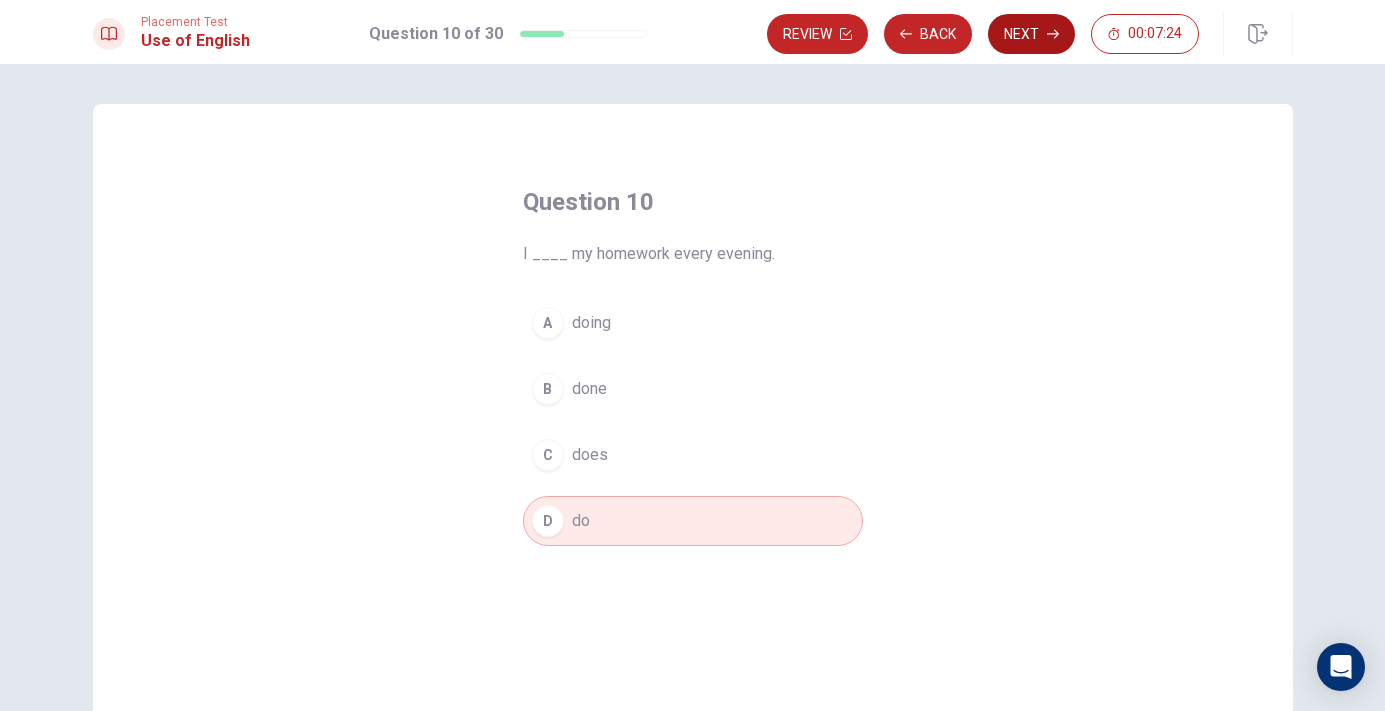 click on "Next" at bounding box center [1031, 34] 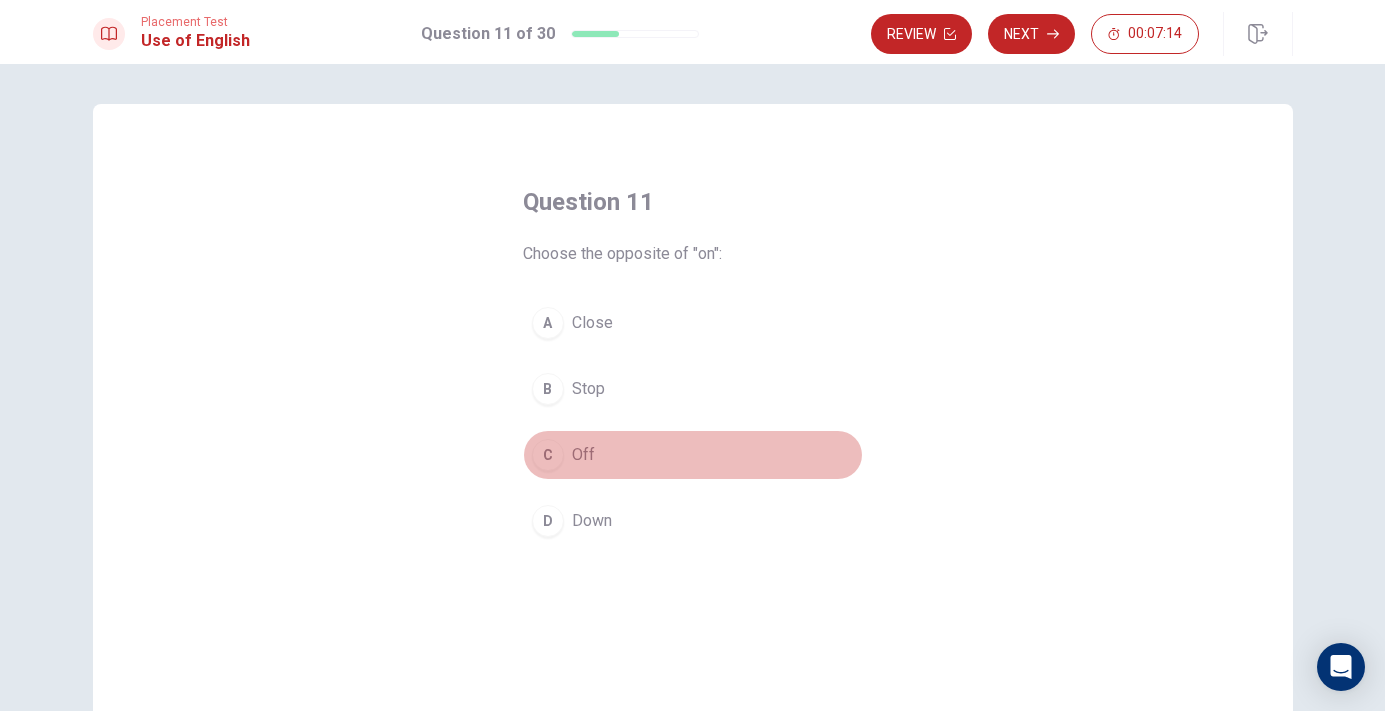 click on "Off" at bounding box center (583, 455) 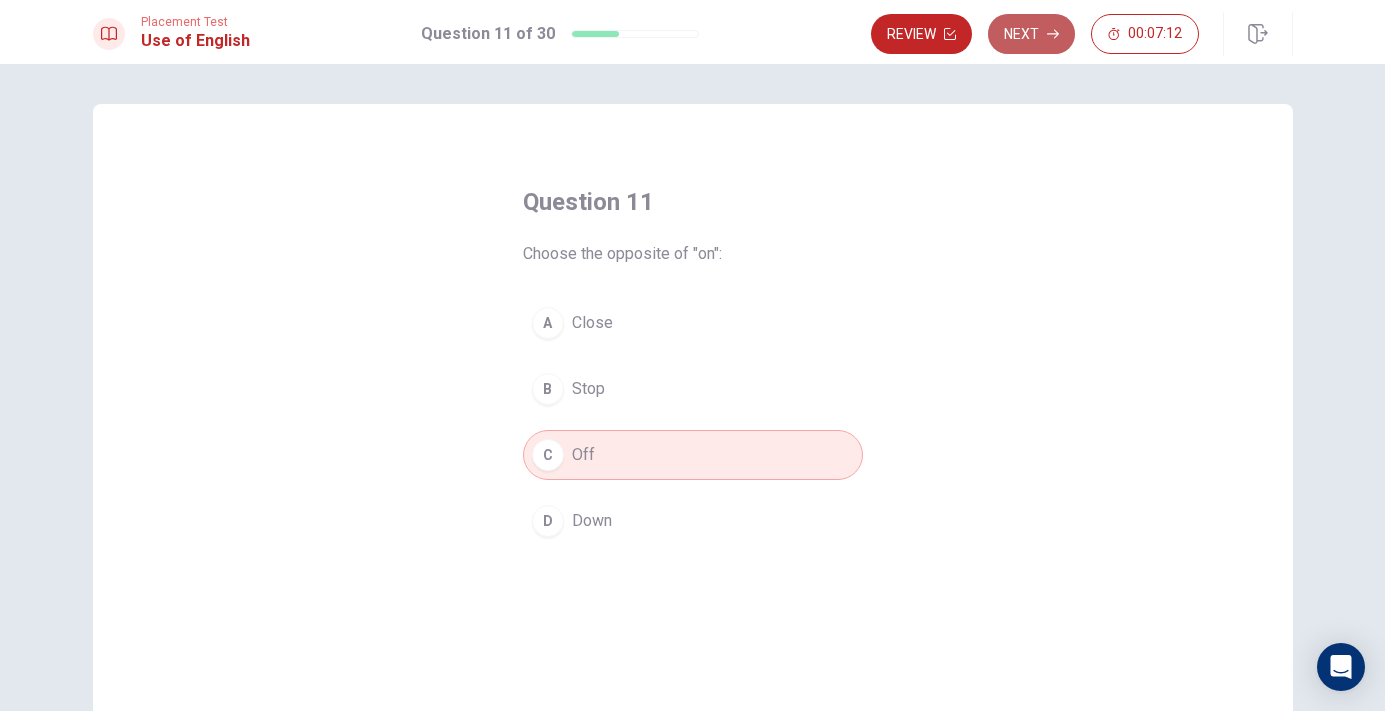 click on "Next" at bounding box center [1031, 34] 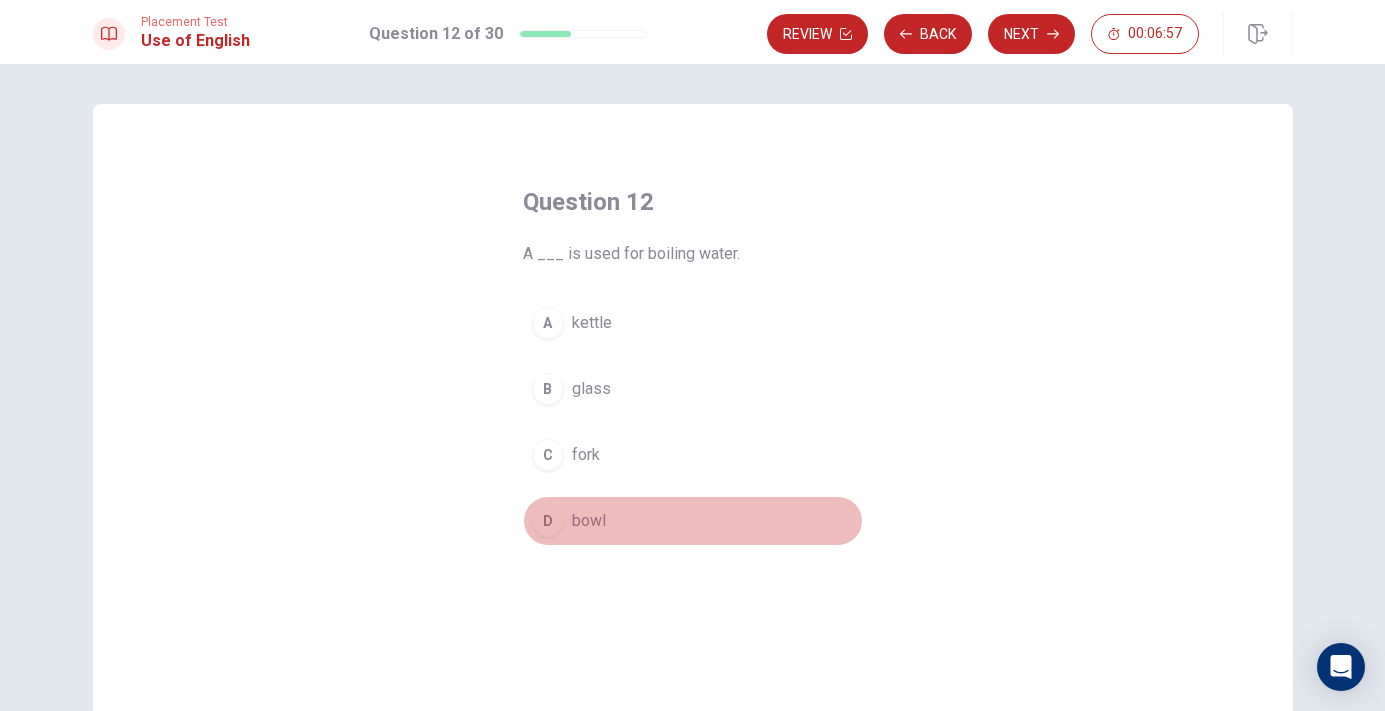click on "bowl" at bounding box center [589, 521] 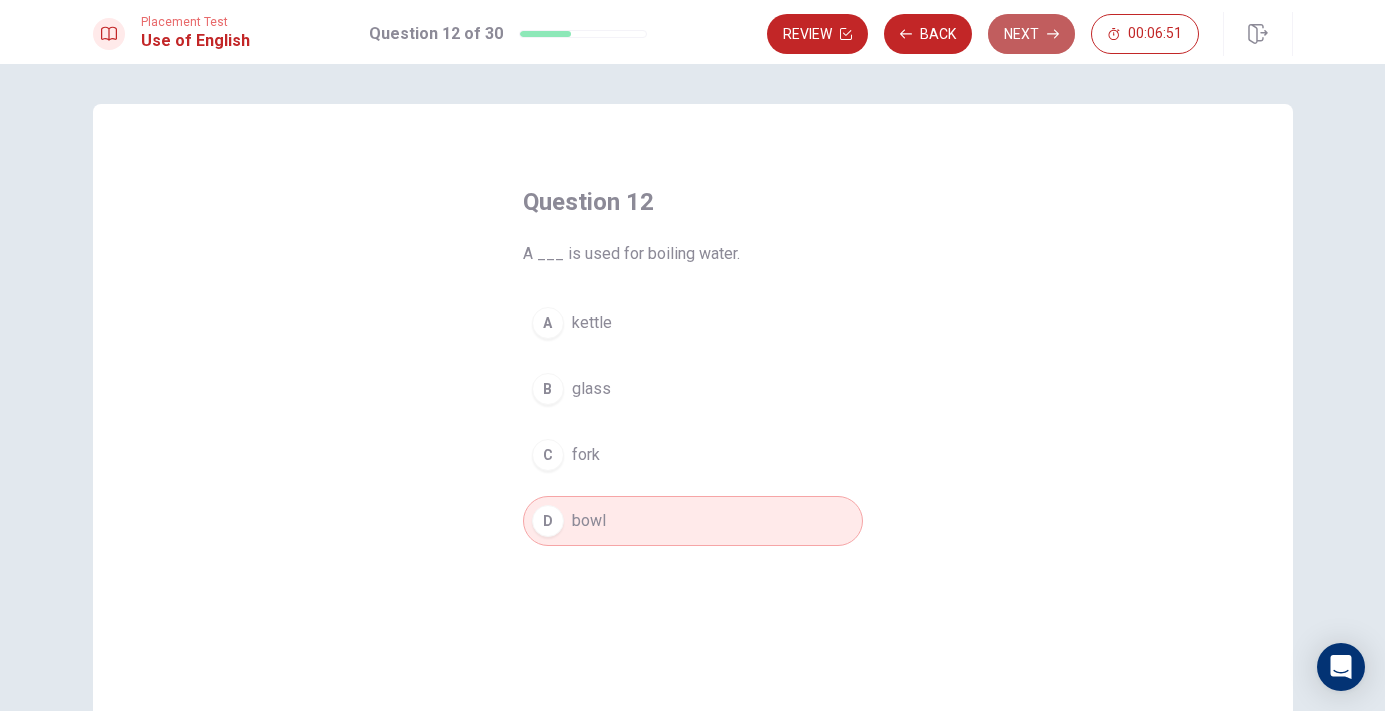 click on "Next" at bounding box center [1031, 34] 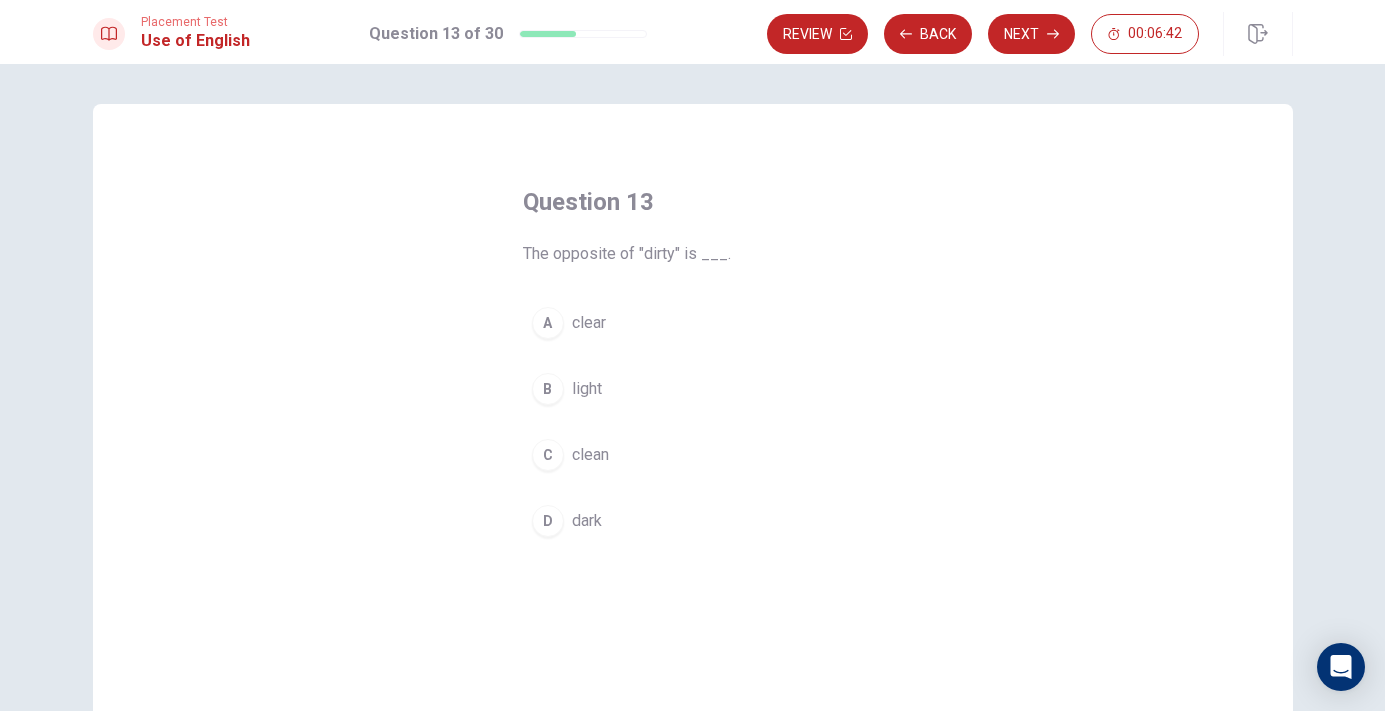 click on "clean" at bounding box center (590, 455) 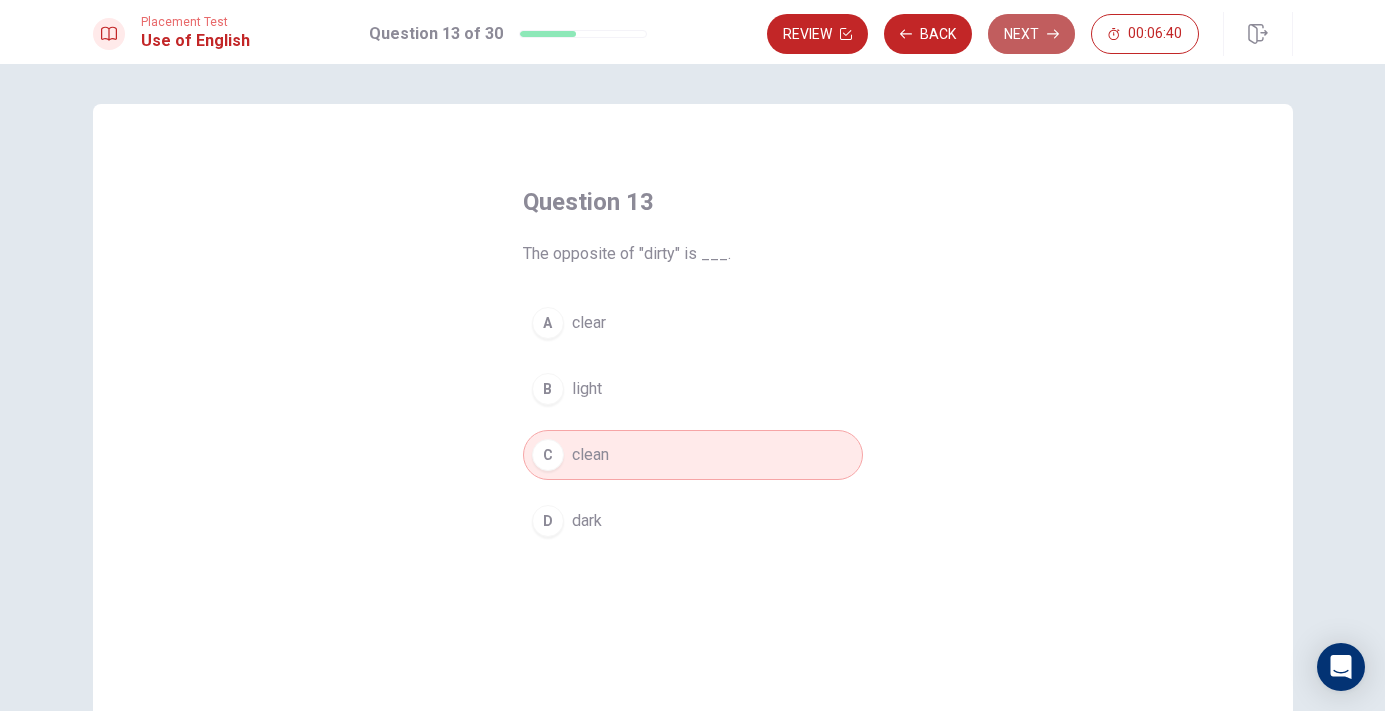click on "Next" at bounding box center [1031, 34] 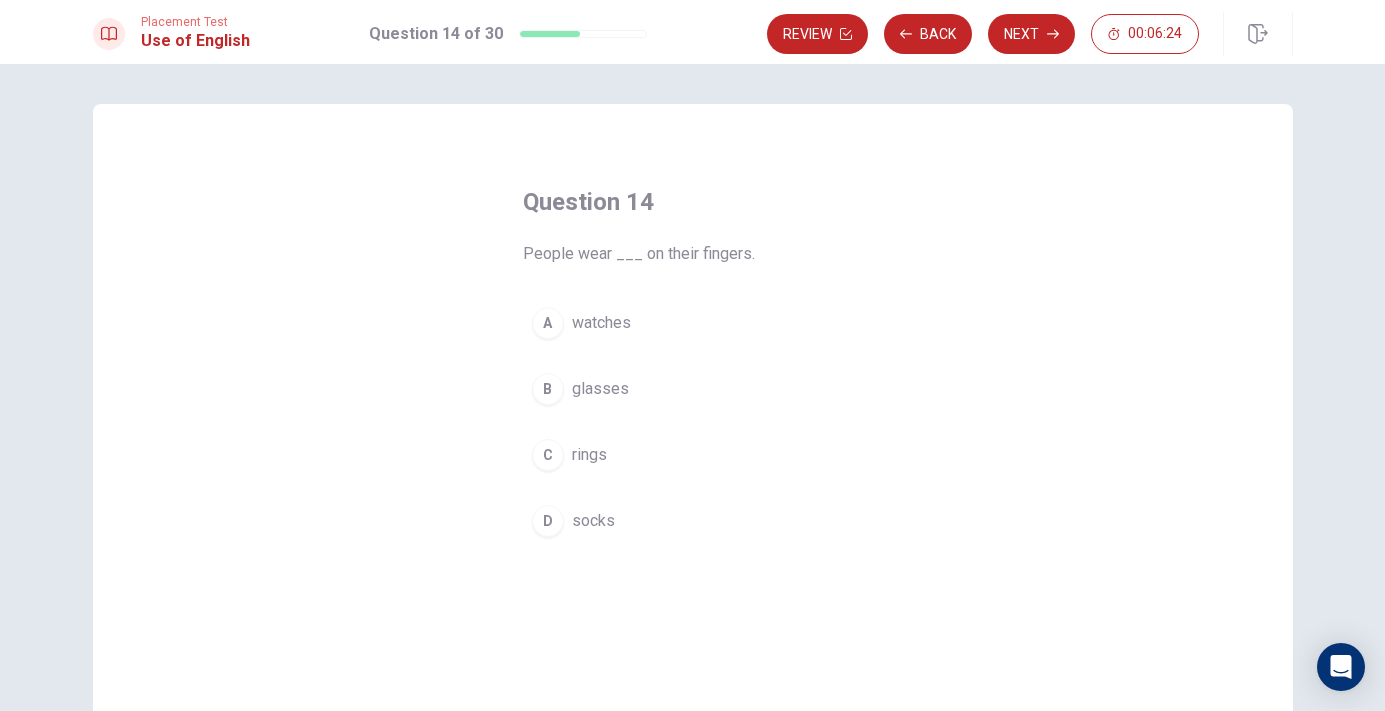 click on "rings" at bounding box center (589, 455) 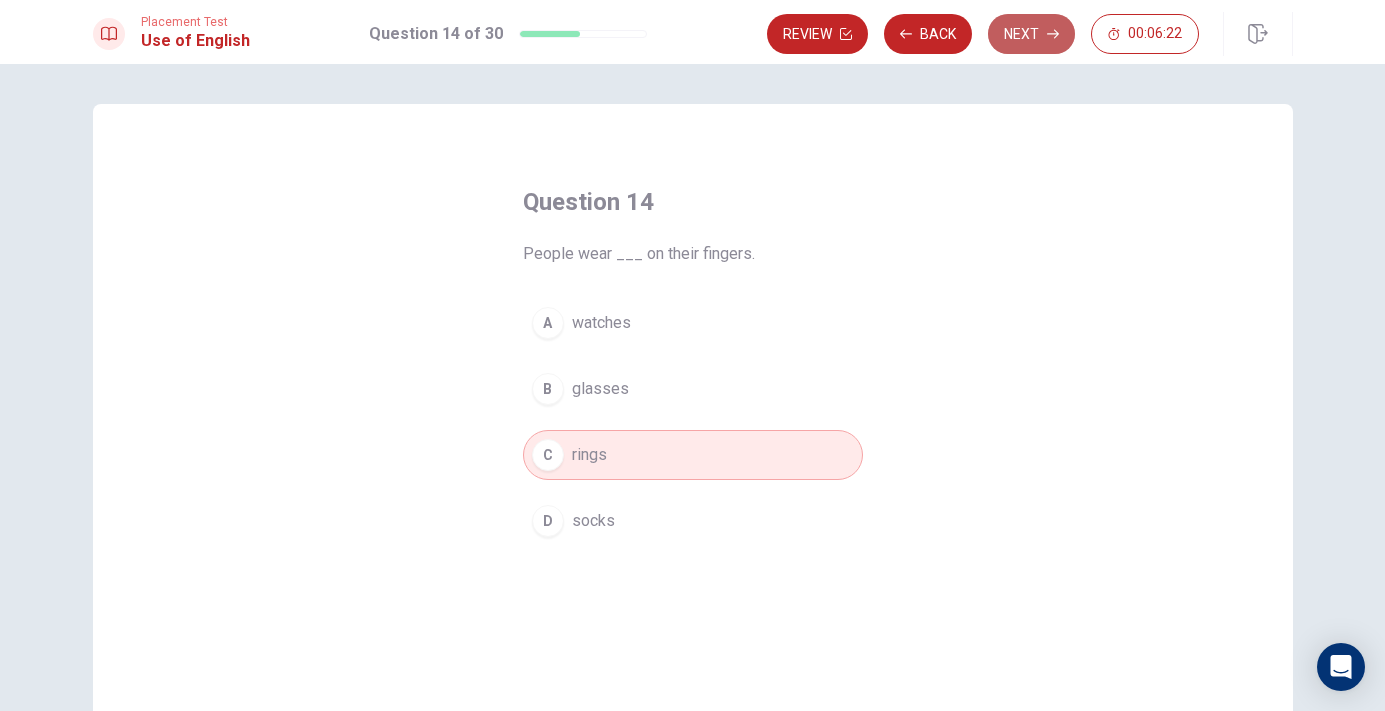 click on "Next" at bounding box center [1031, 34] 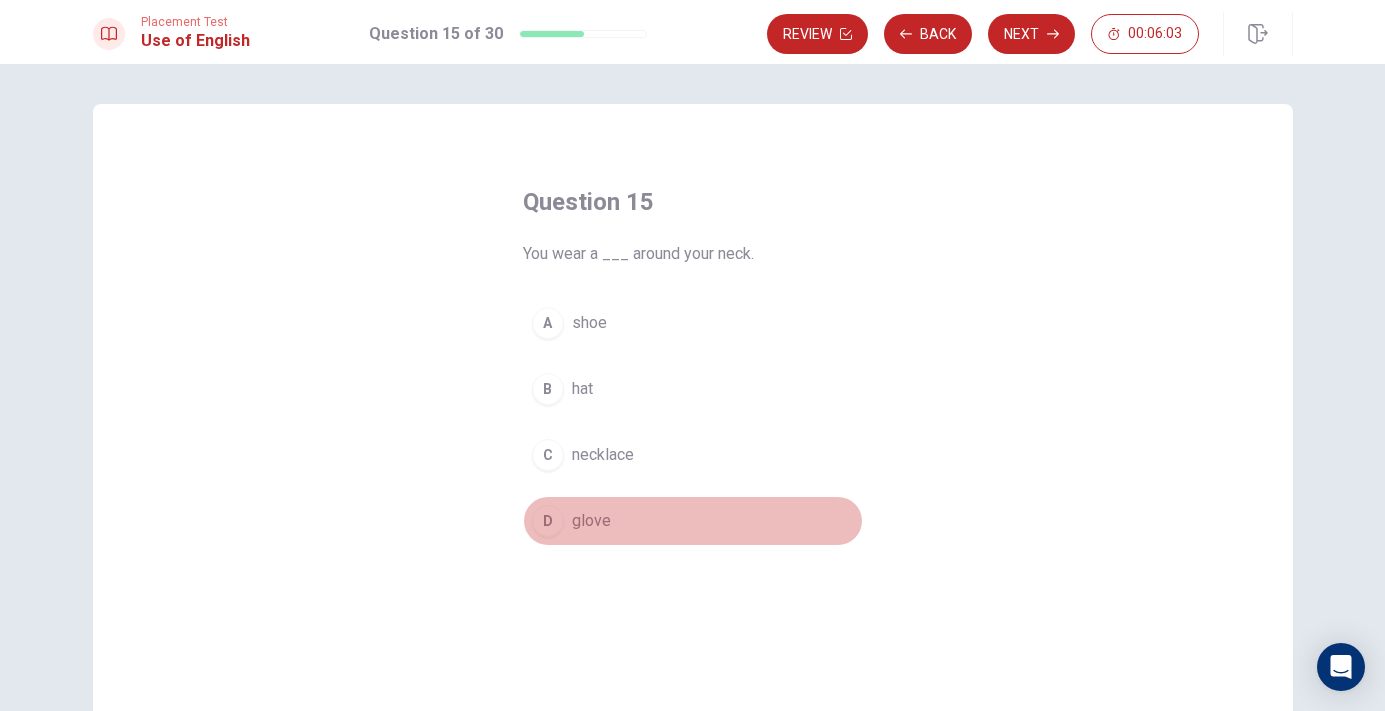 click on "glove" at bounding box center [591, 521] 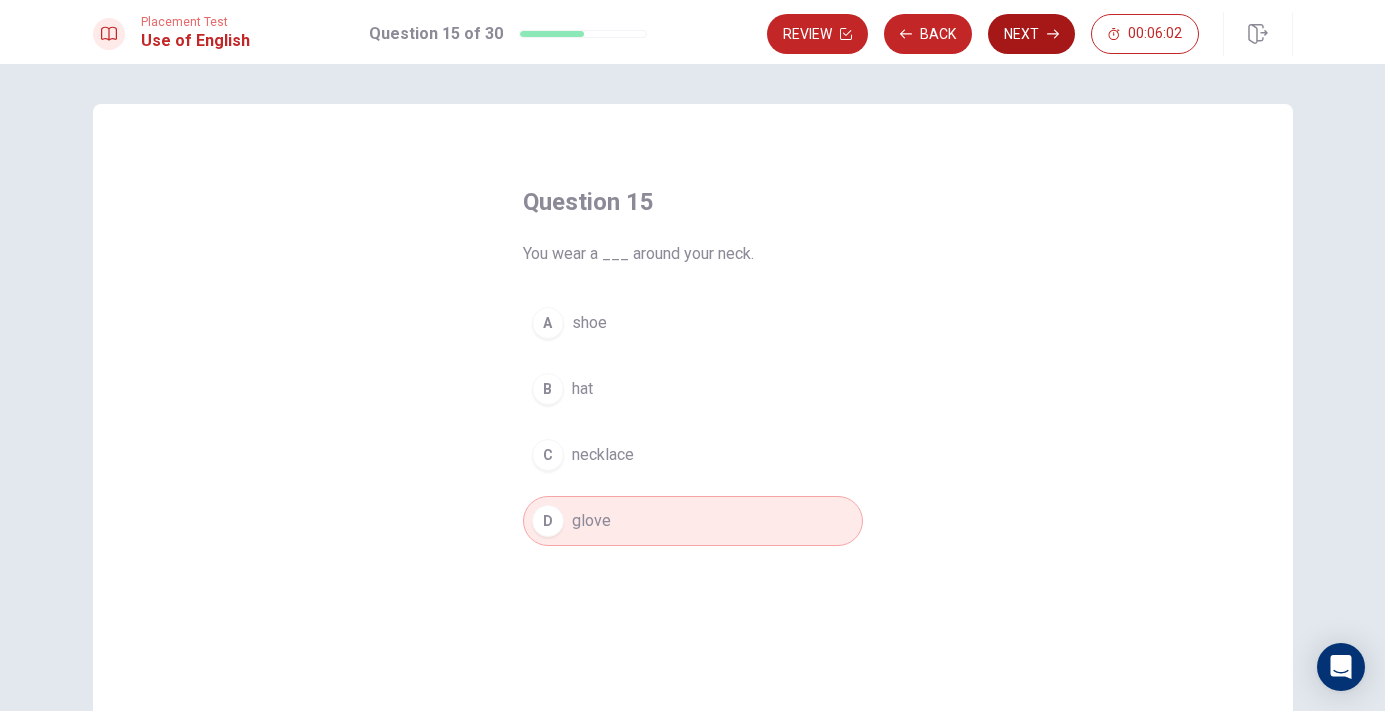 click on "Next" at bounding box center [1031, 34] 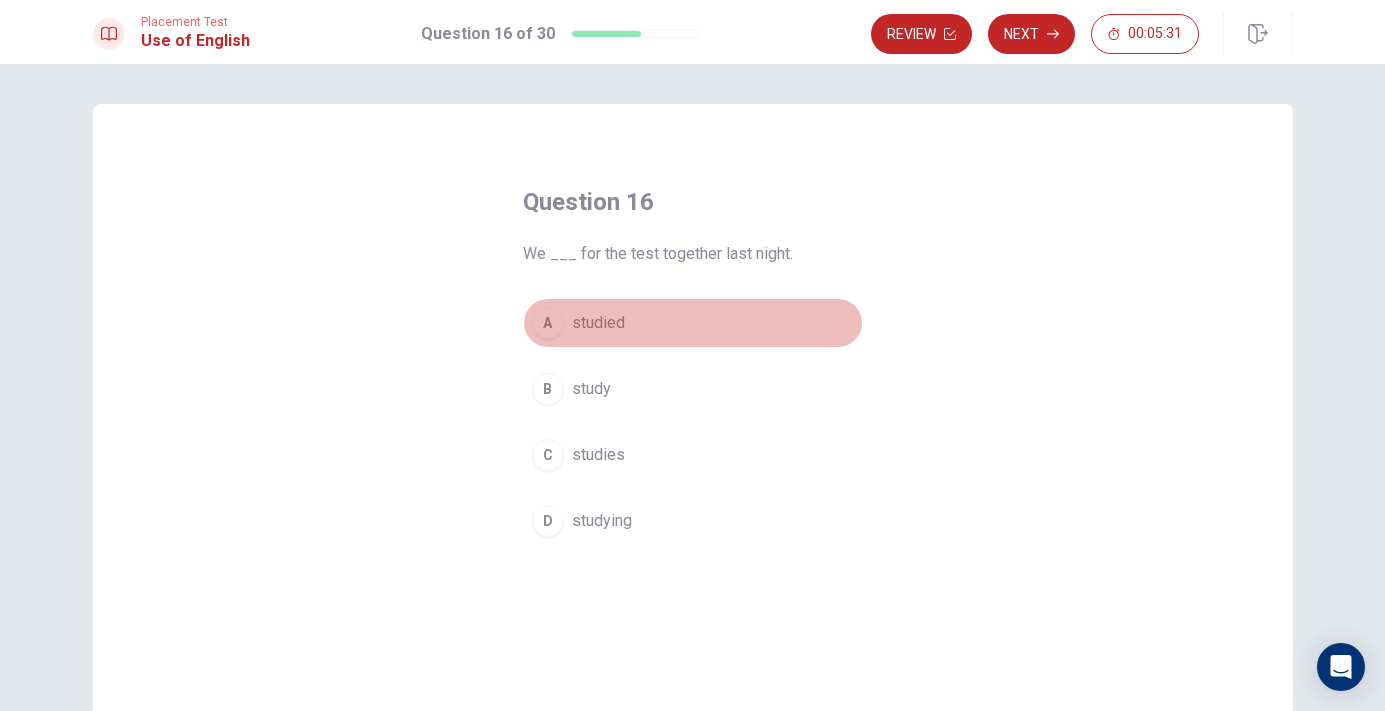click on "studied" at bounding box center [598, 323] 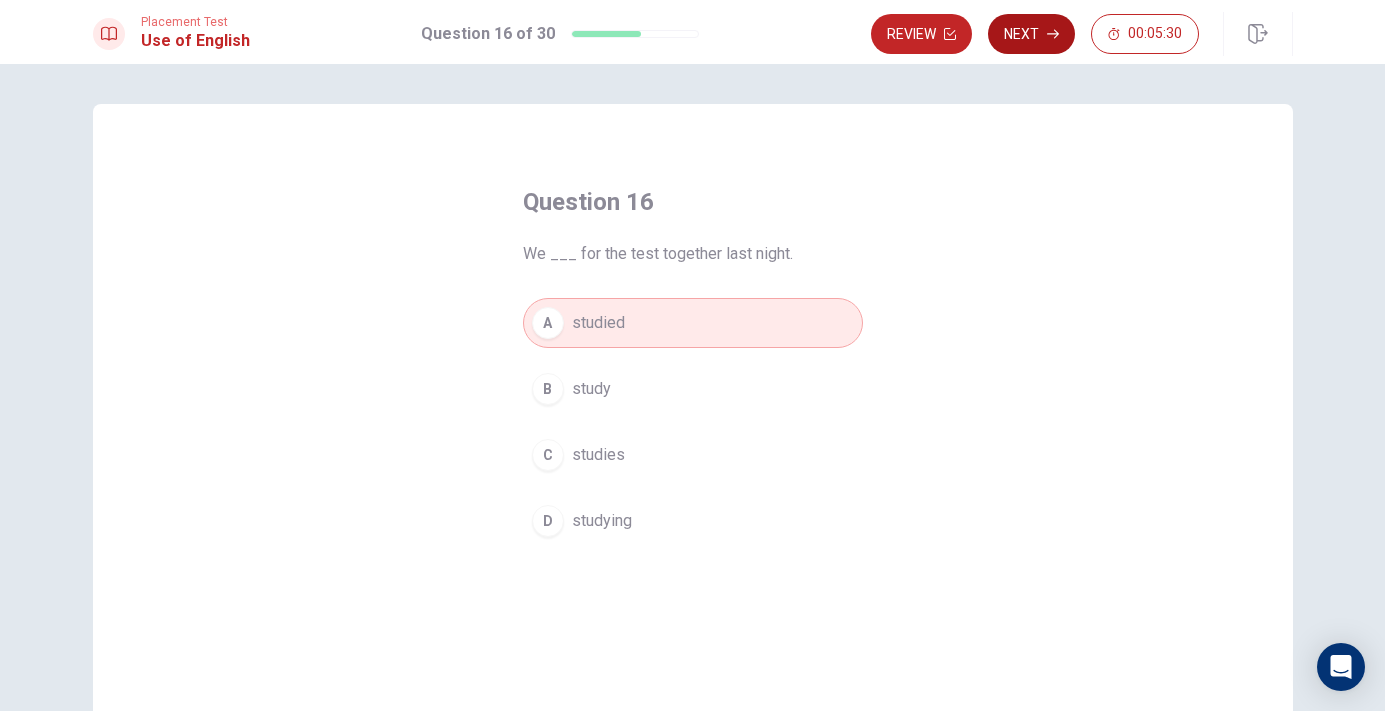 click on "Next" at bounding box center (1031, 34) 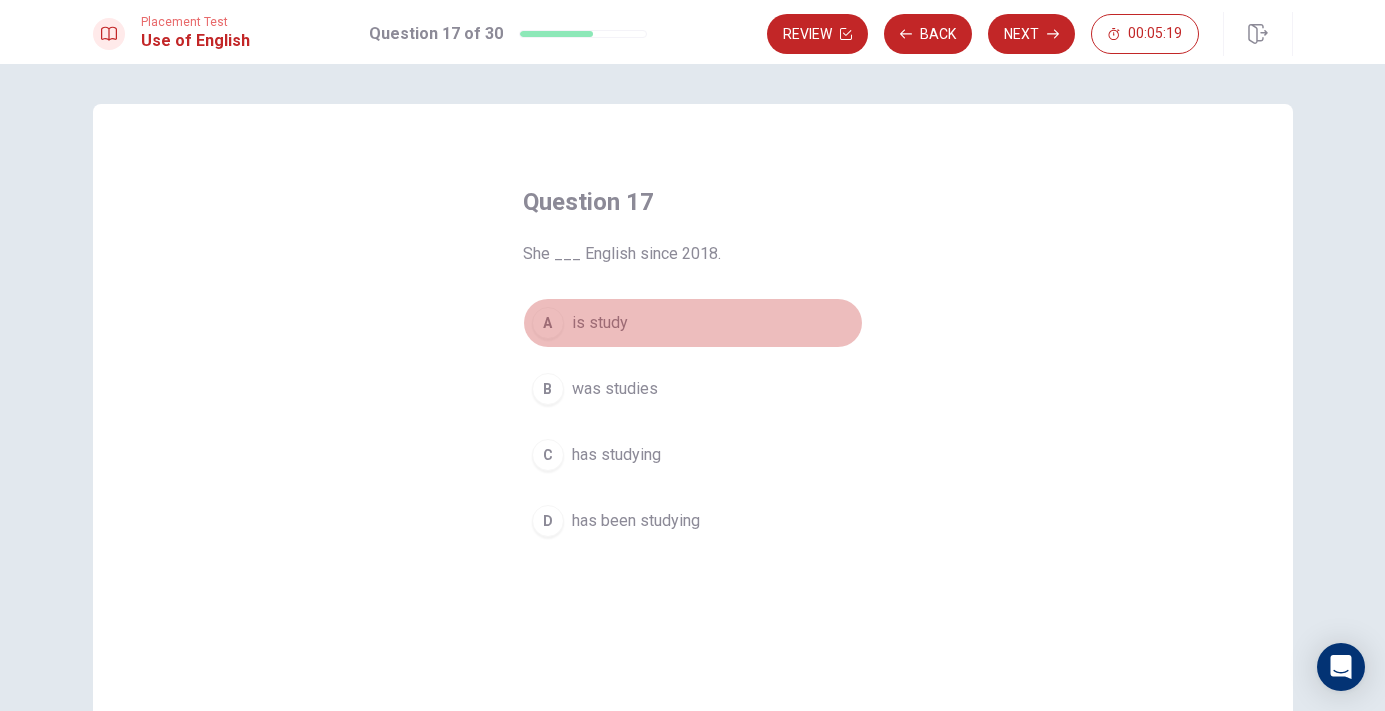 click on "is study" at bounding box center (600, 323) 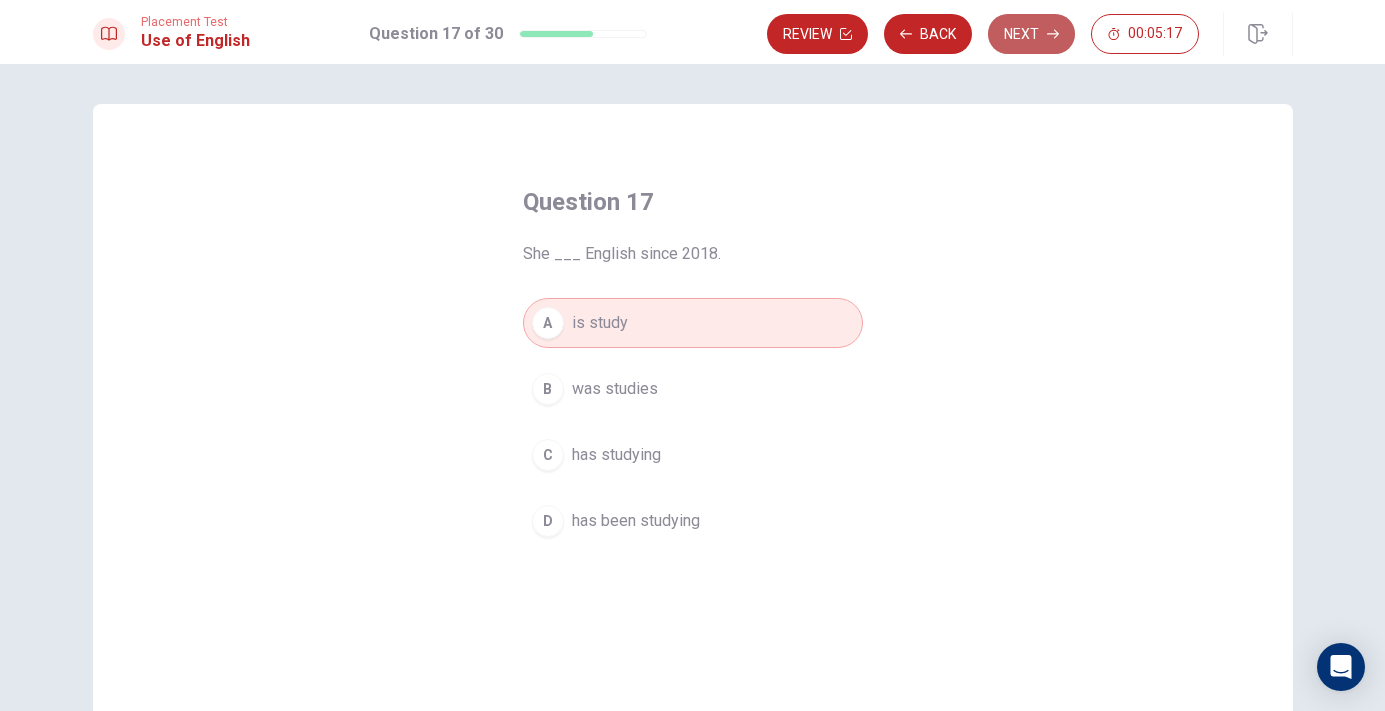 click on "Next" at bounding box center (1031, 34) 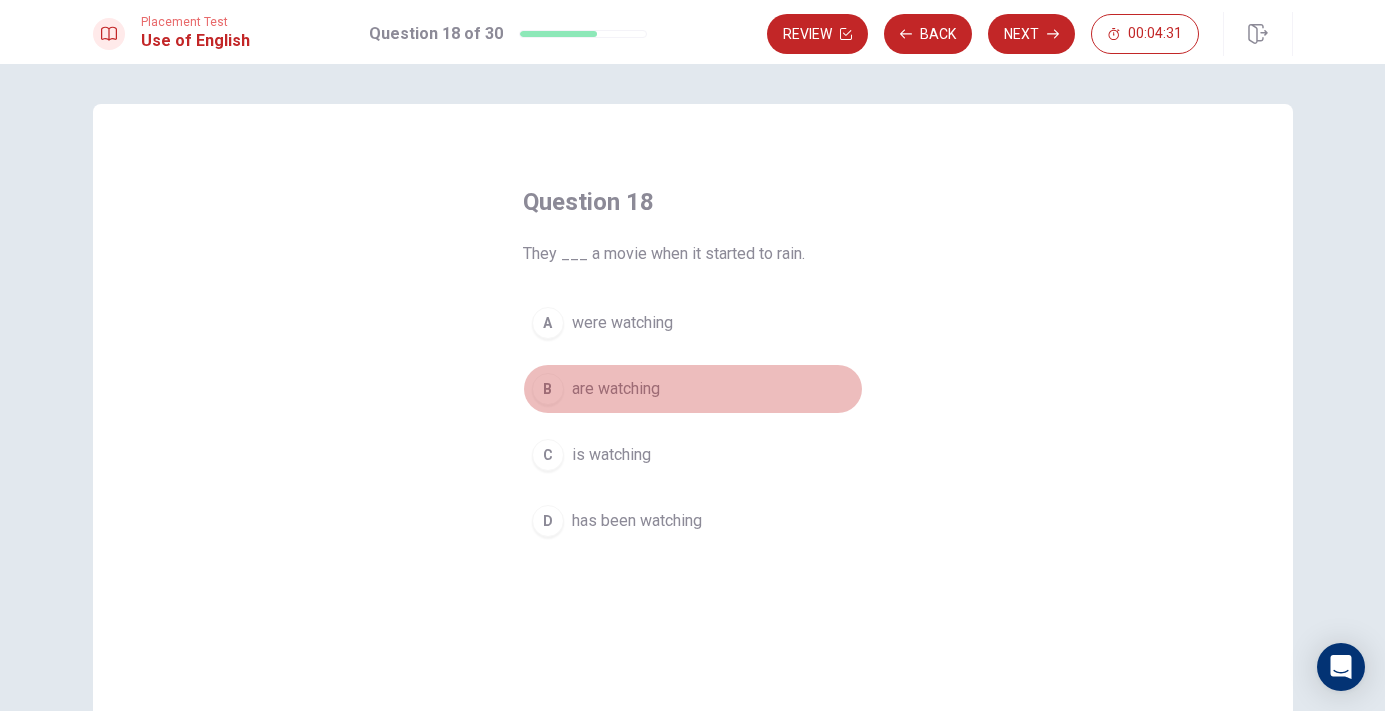 click on "are watching" at bounding box center (616, 389) 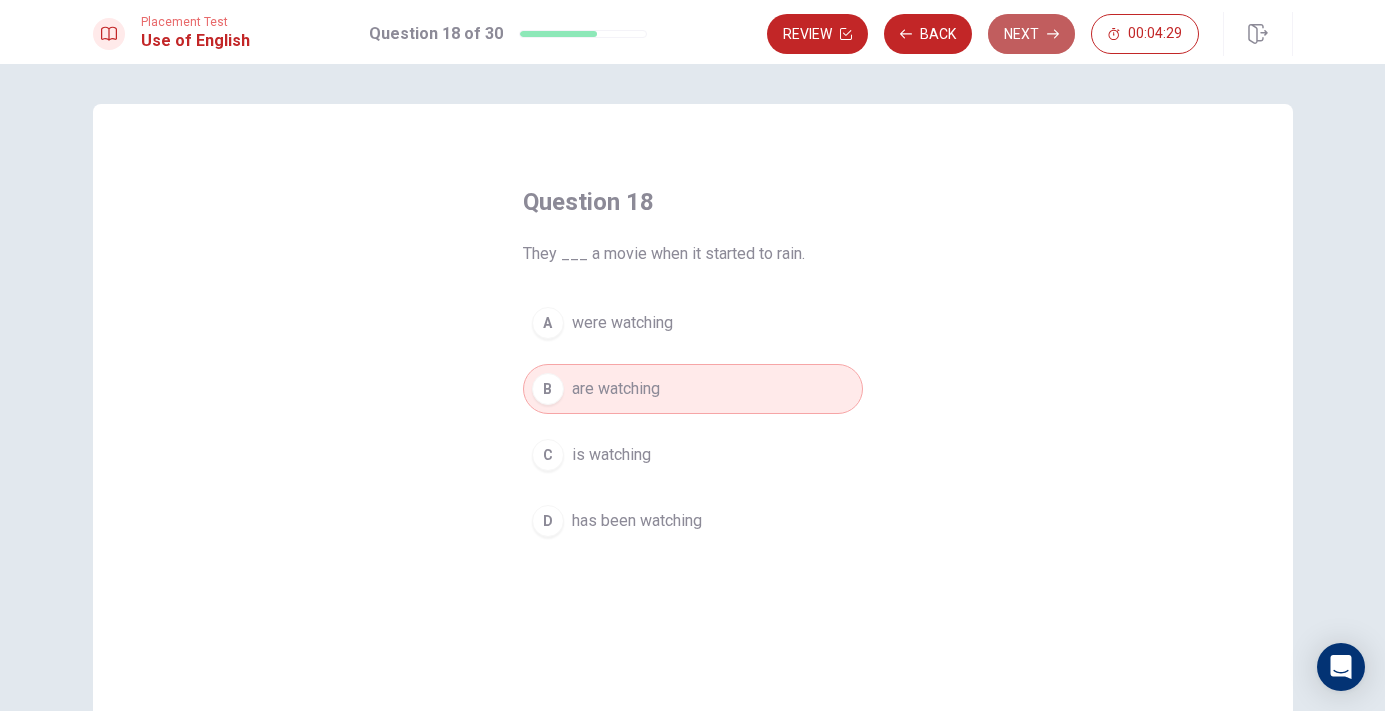 click on "Next" at bounding box center (1031, 34) 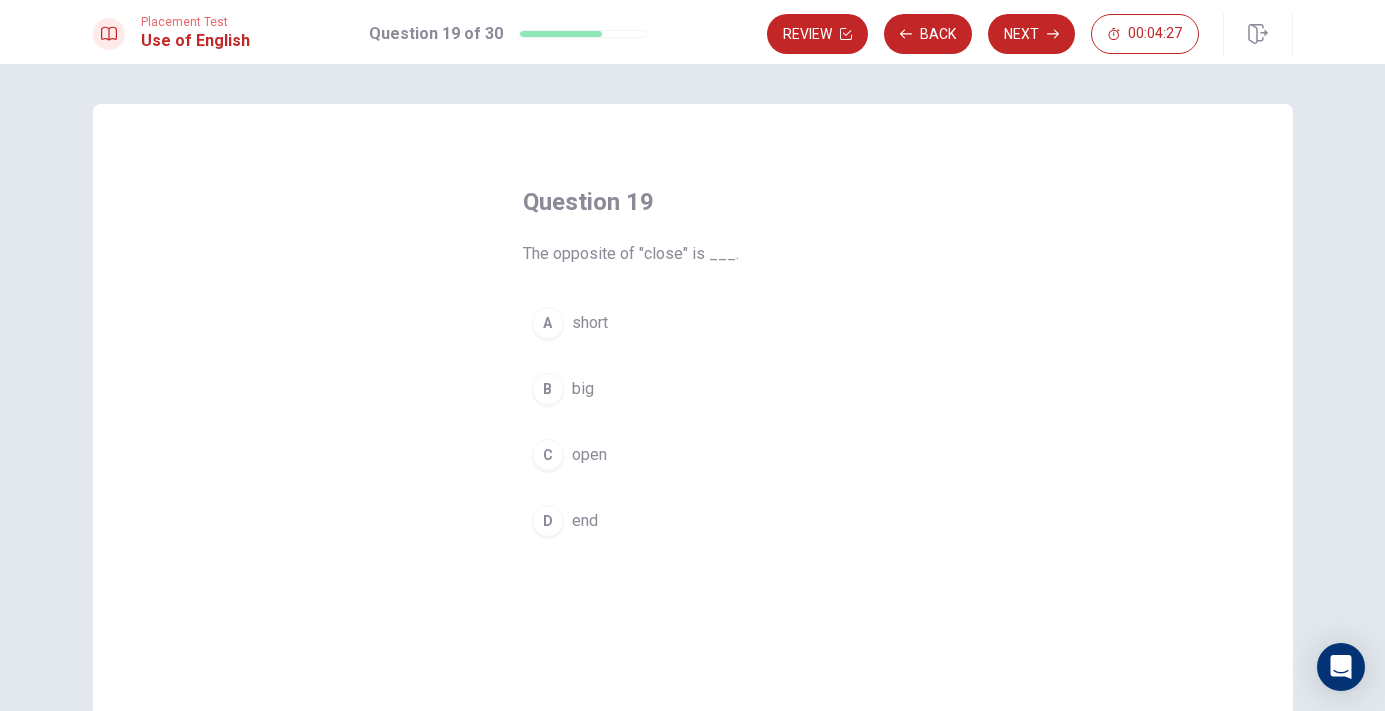 click on "open" at bounding box center [589, 455] 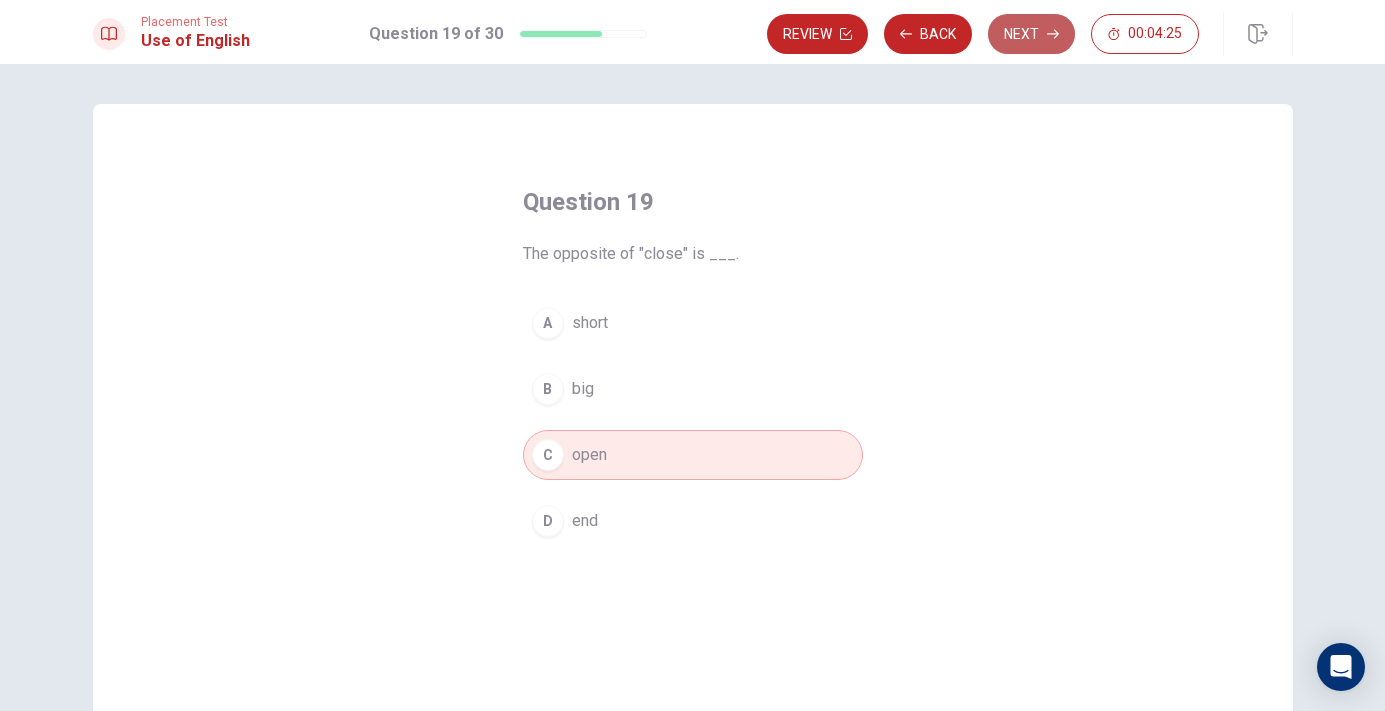 click on "Next" at bounding box center [1031, 34] 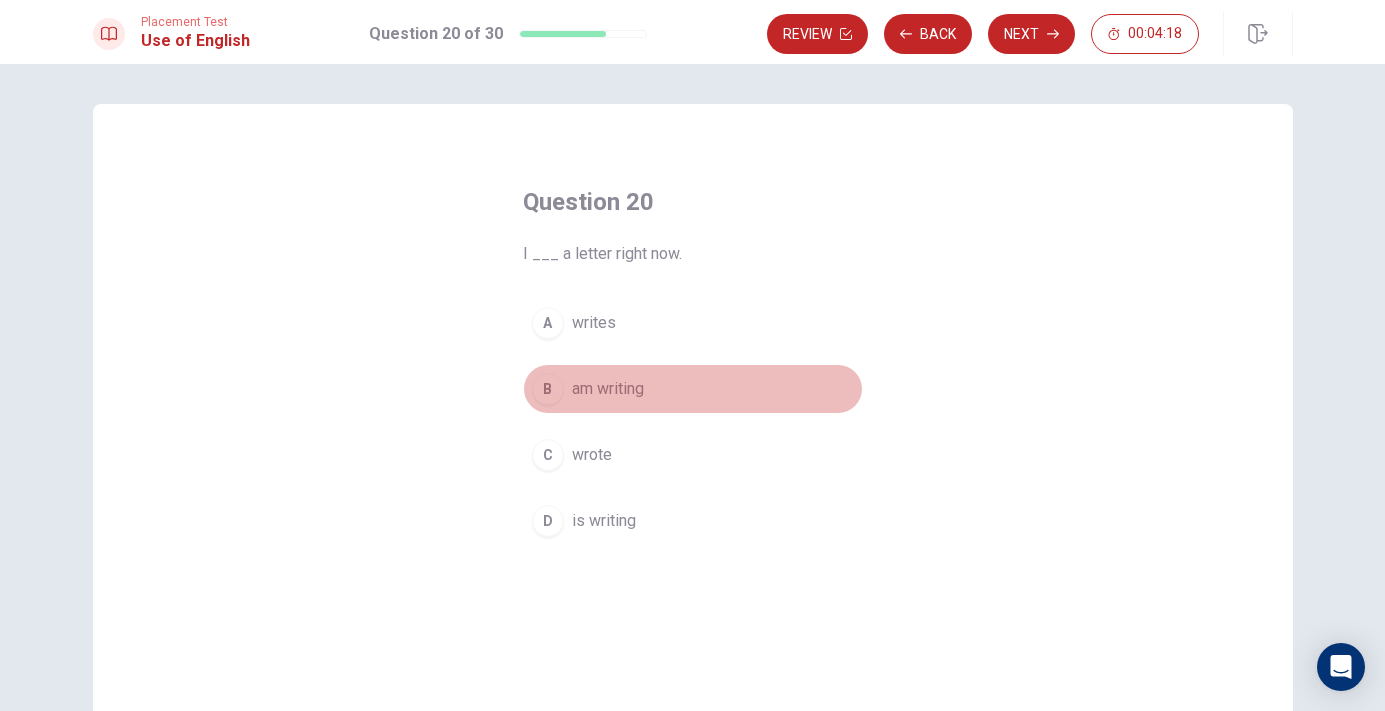 click on "am writing" at bounding box center (608, 389) 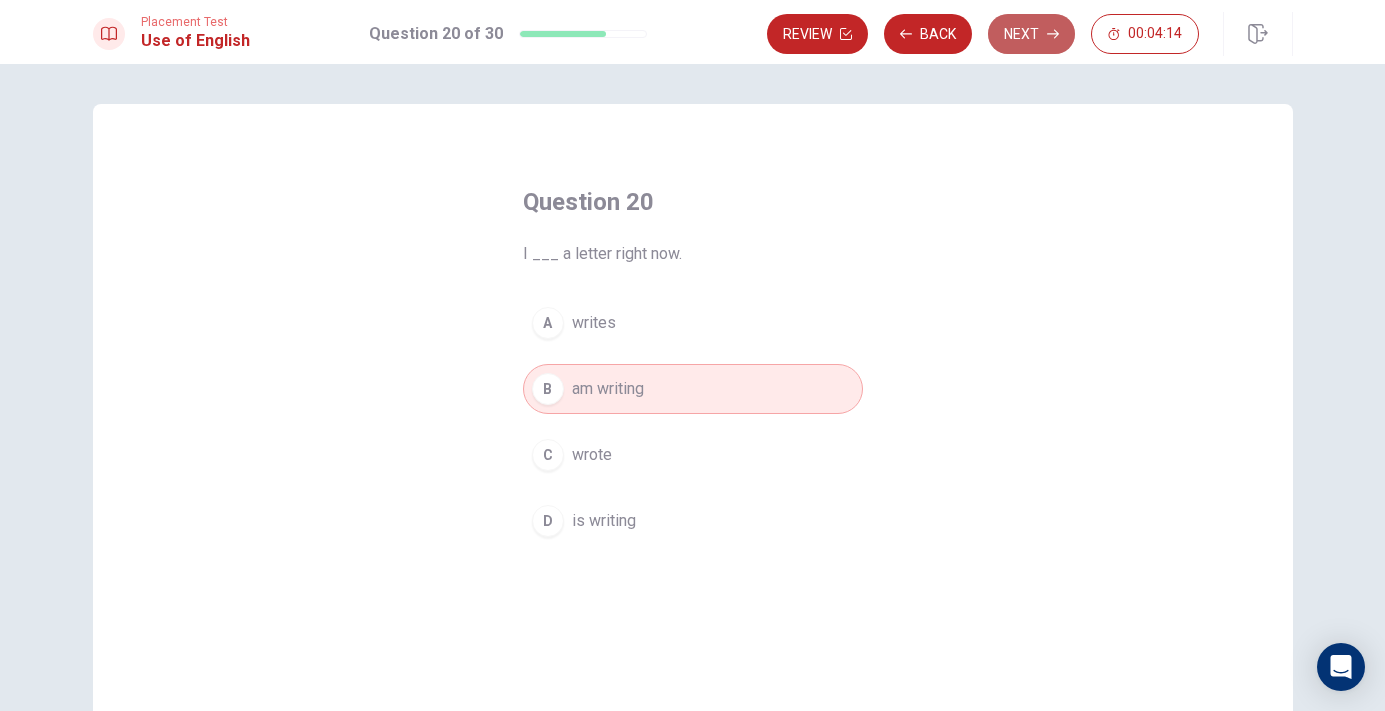 click on "Next" at bounding box center (1031, 34) 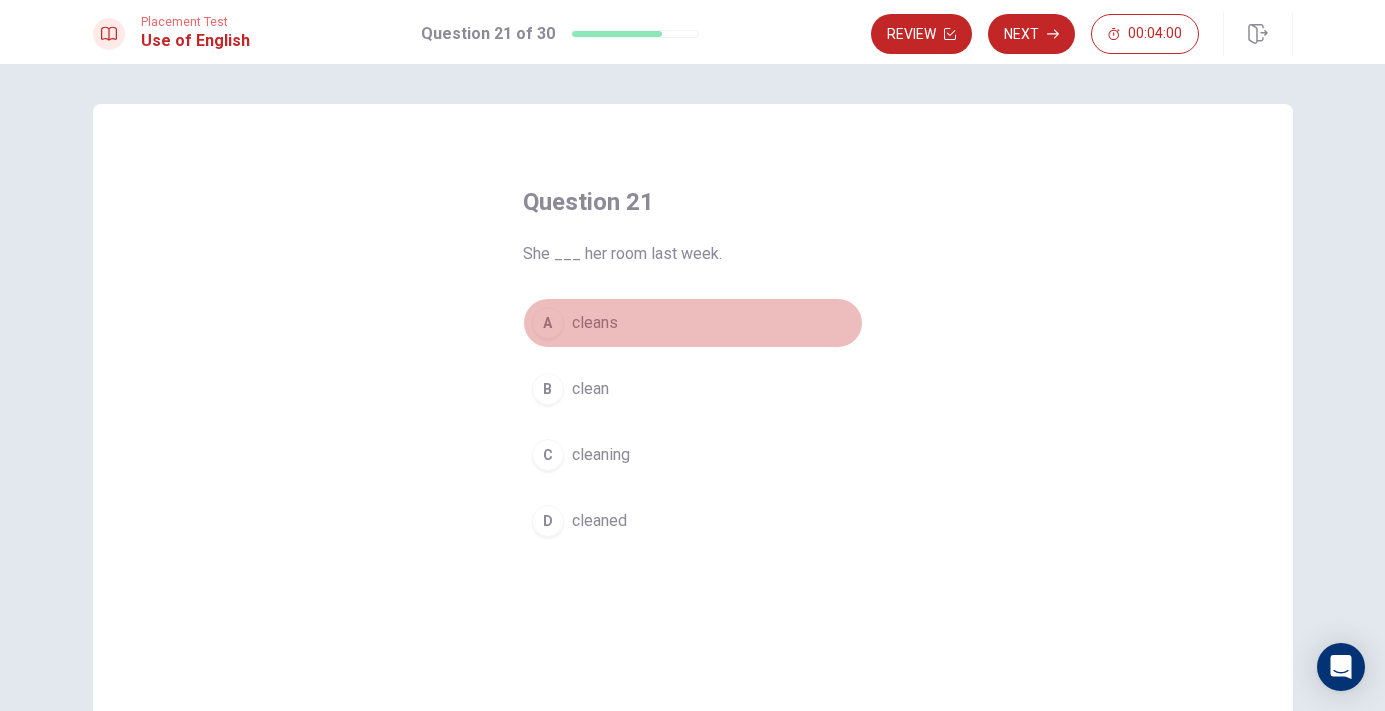 click on "cleans" at bounding box center [595, 323] 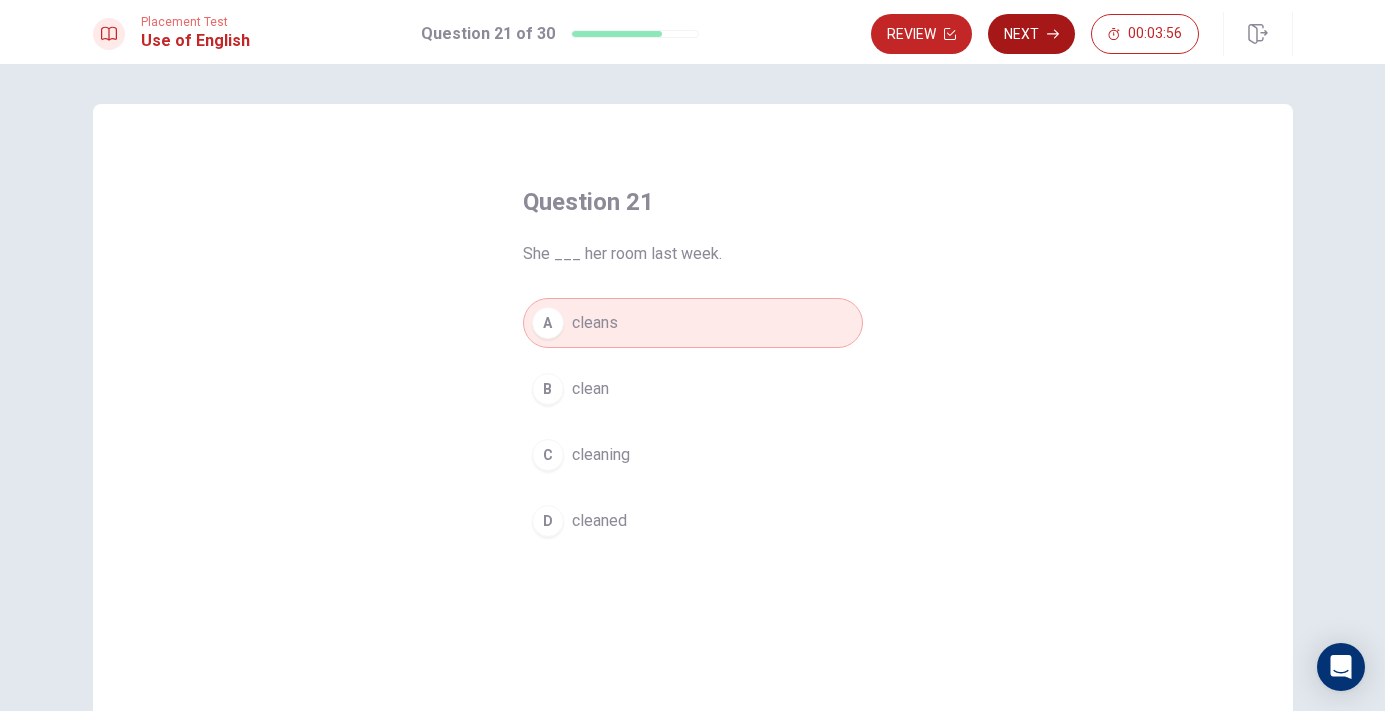 click on "Next" at bounding box center [1031, 34] 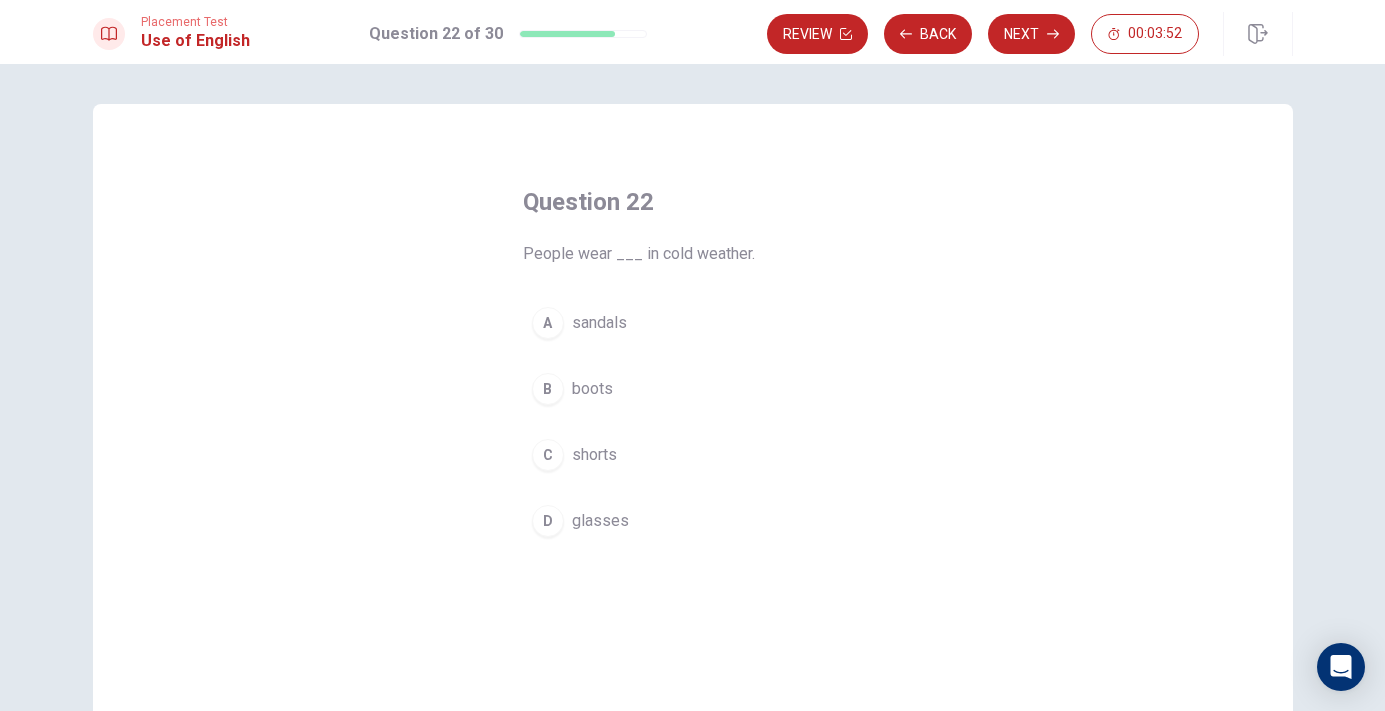 scroll, scrollTop: 0, scrollLeft: 0, axis: both 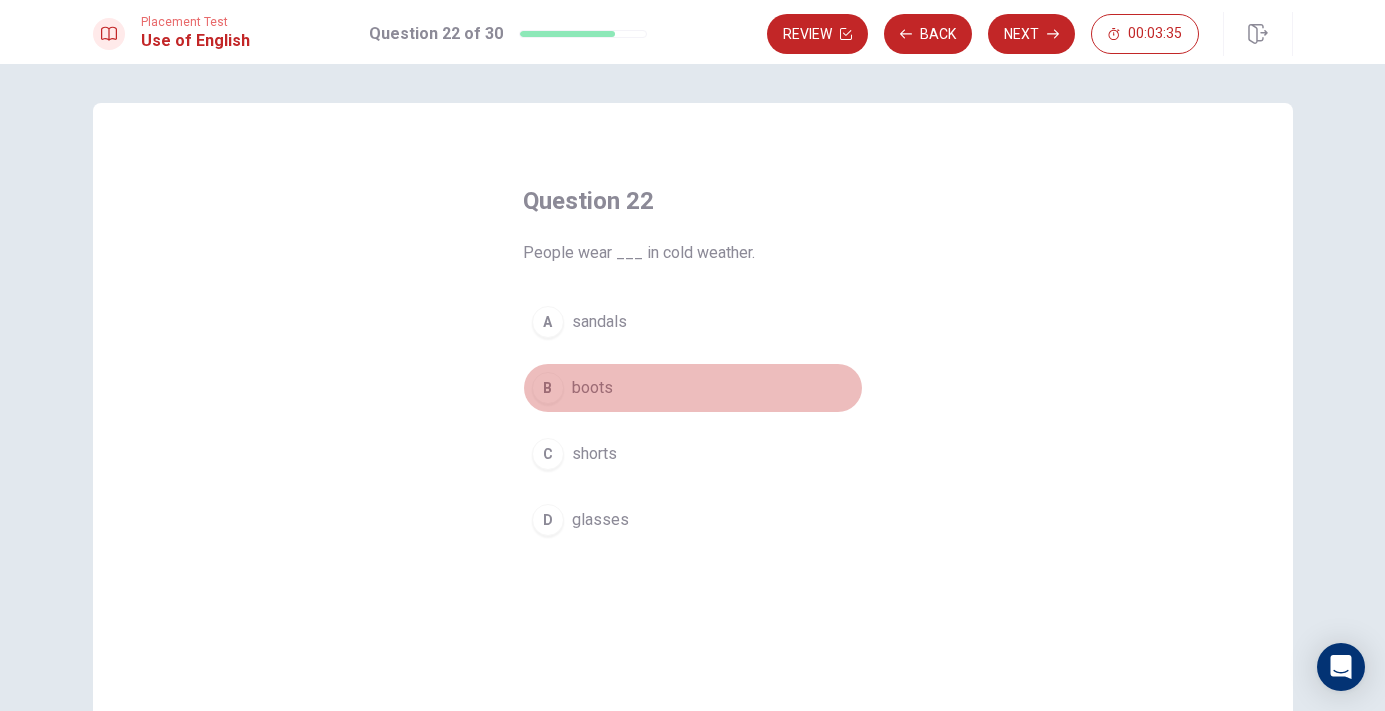 click on "boots" at bounding box center (592, 388) 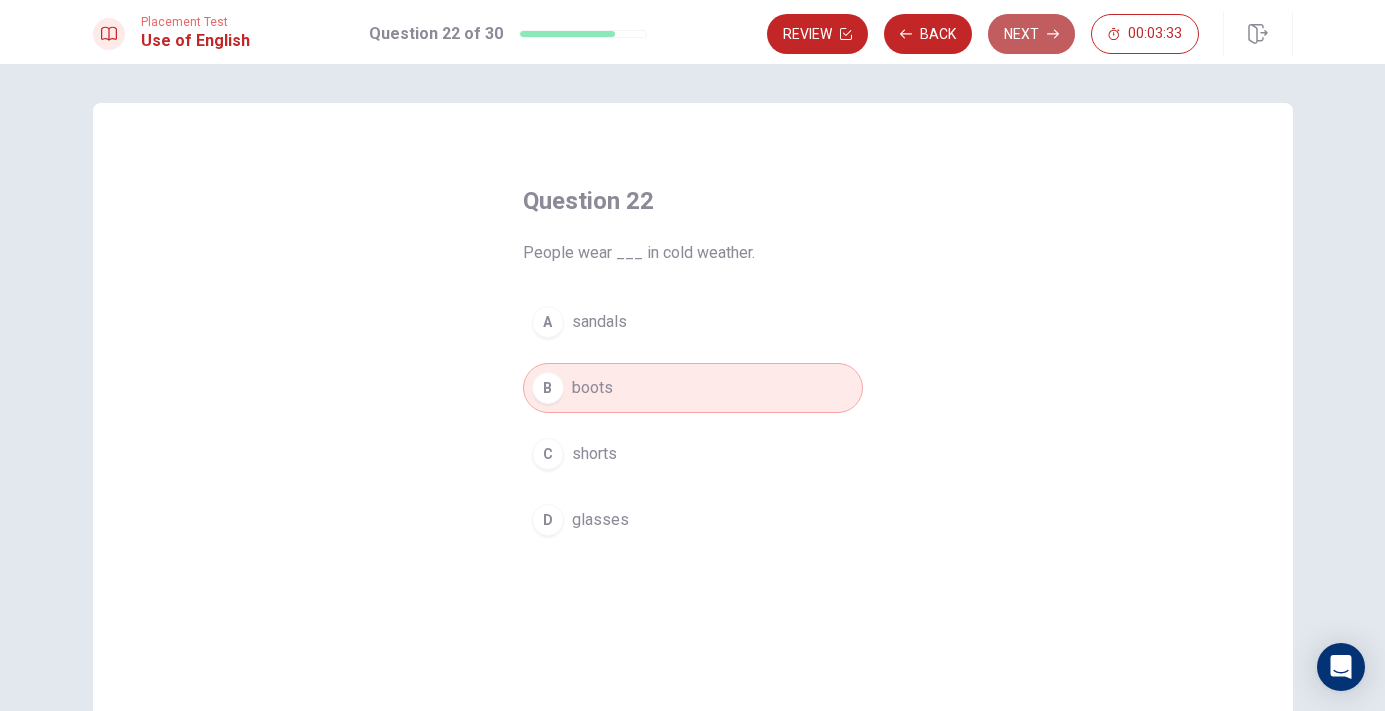 click on "Next" at bounding box center [1031, 34] 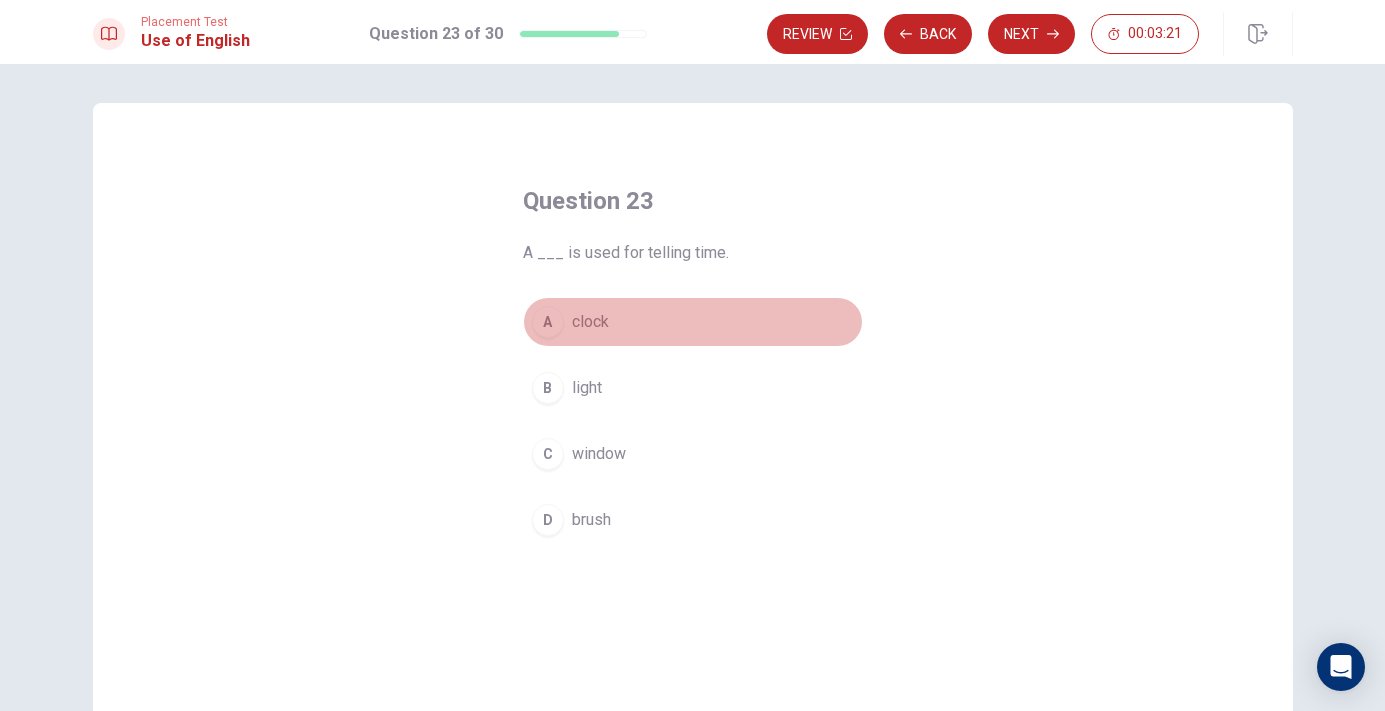 click on "clock" at bounding box center [590, 322] 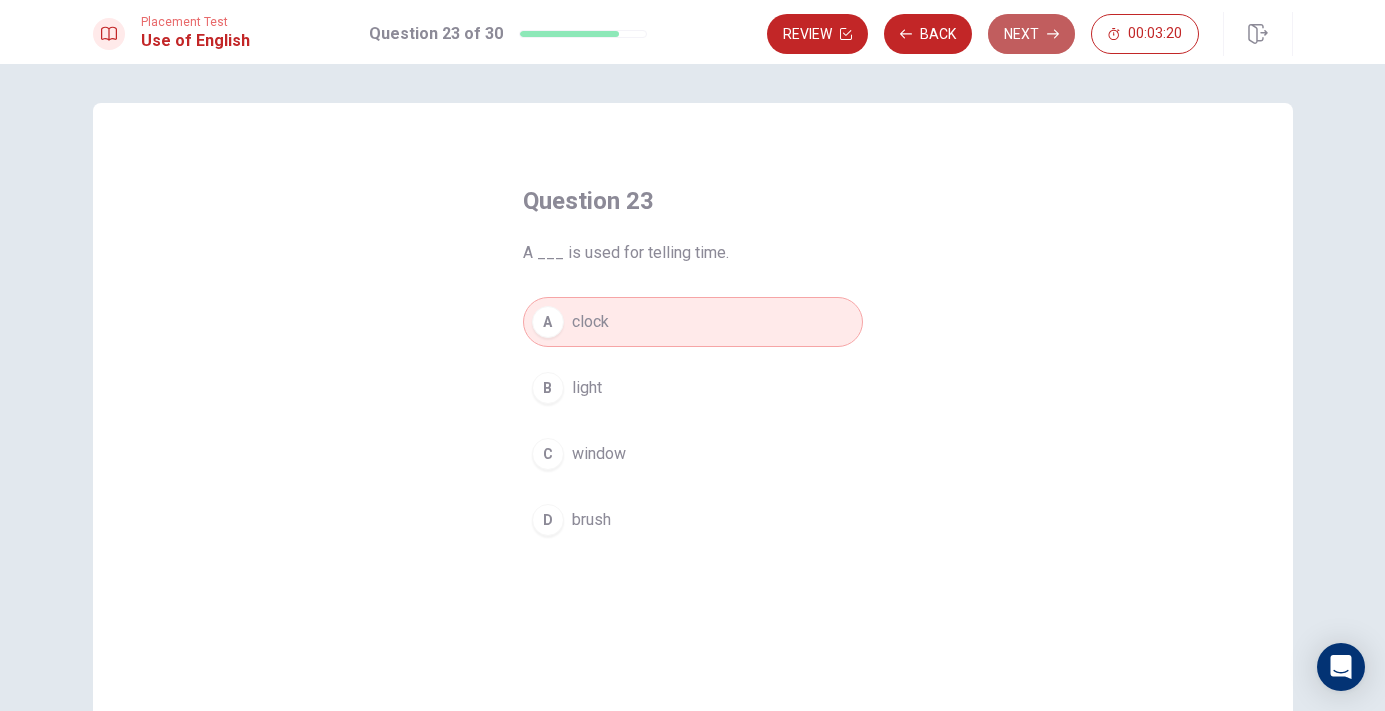 click on "Next" at bounding box center [1031, 34] 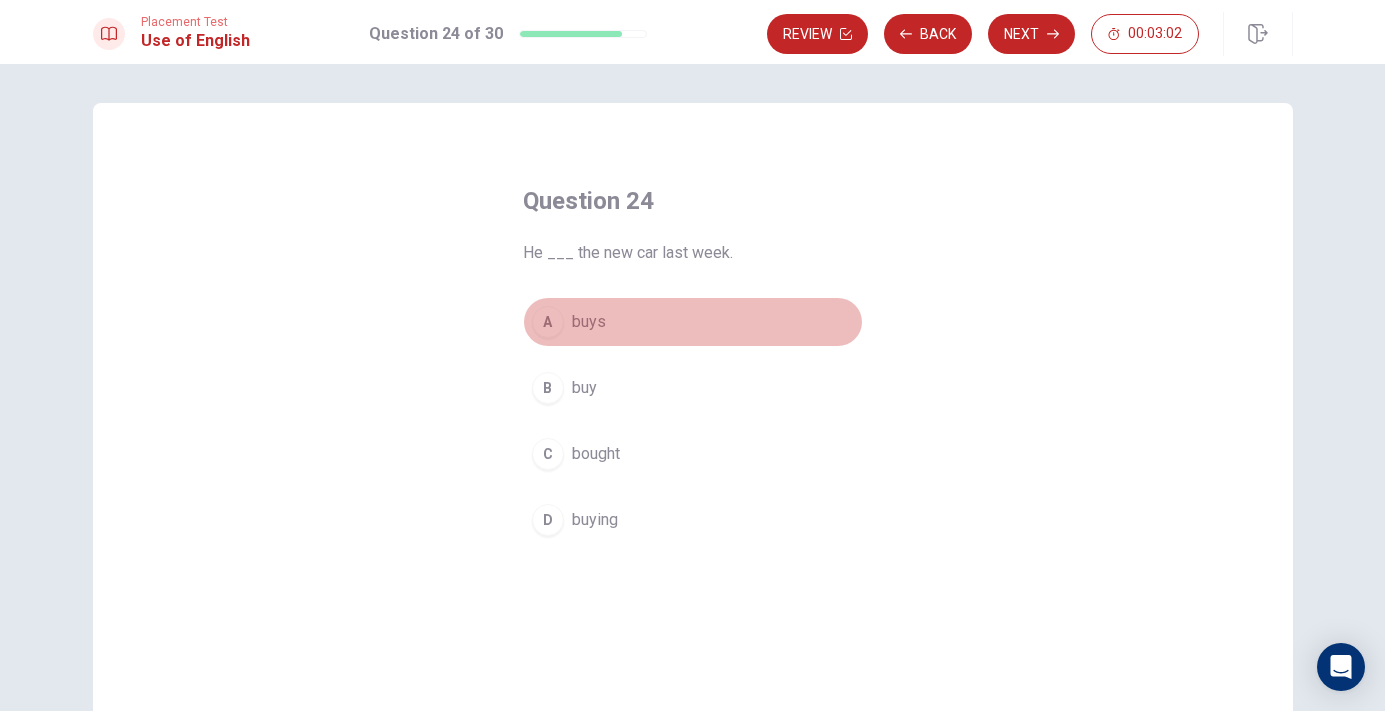 click on "buys" at bounding box center (589, 322) 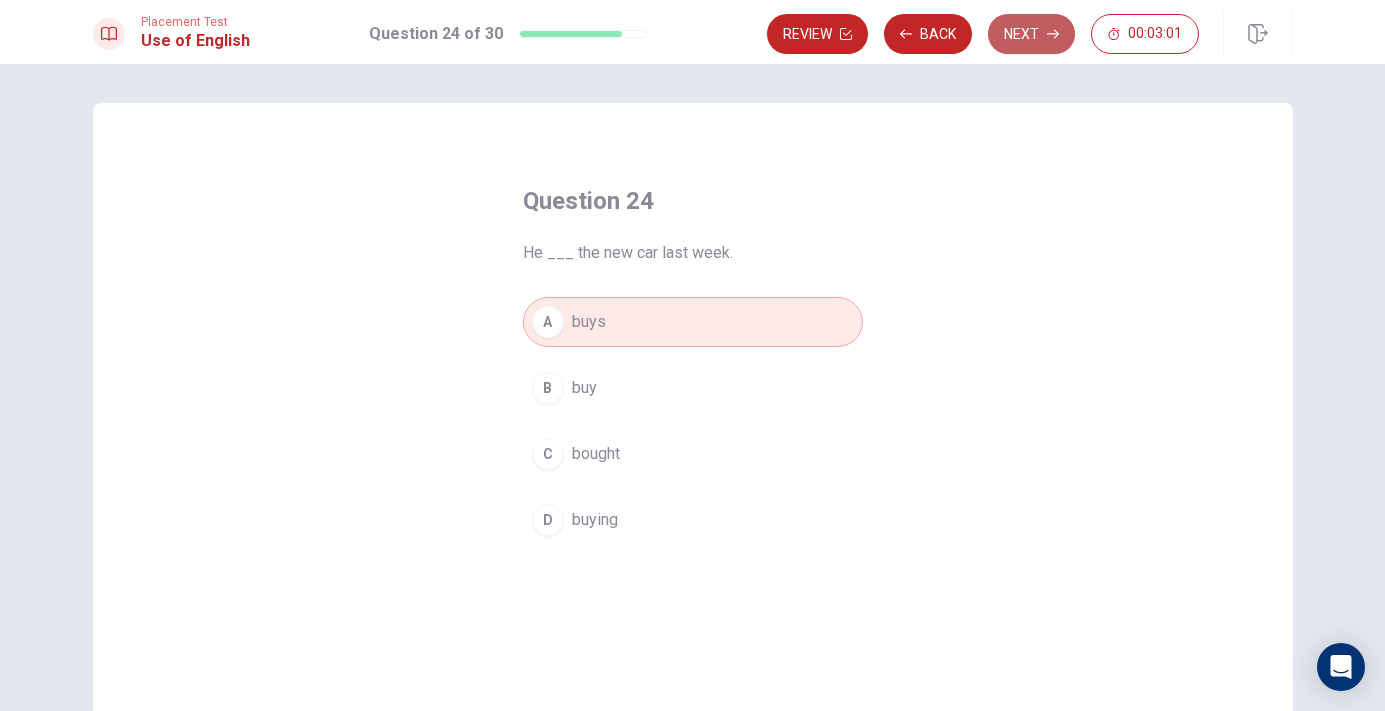 click on "Next" at bounding box center [1031, 34] 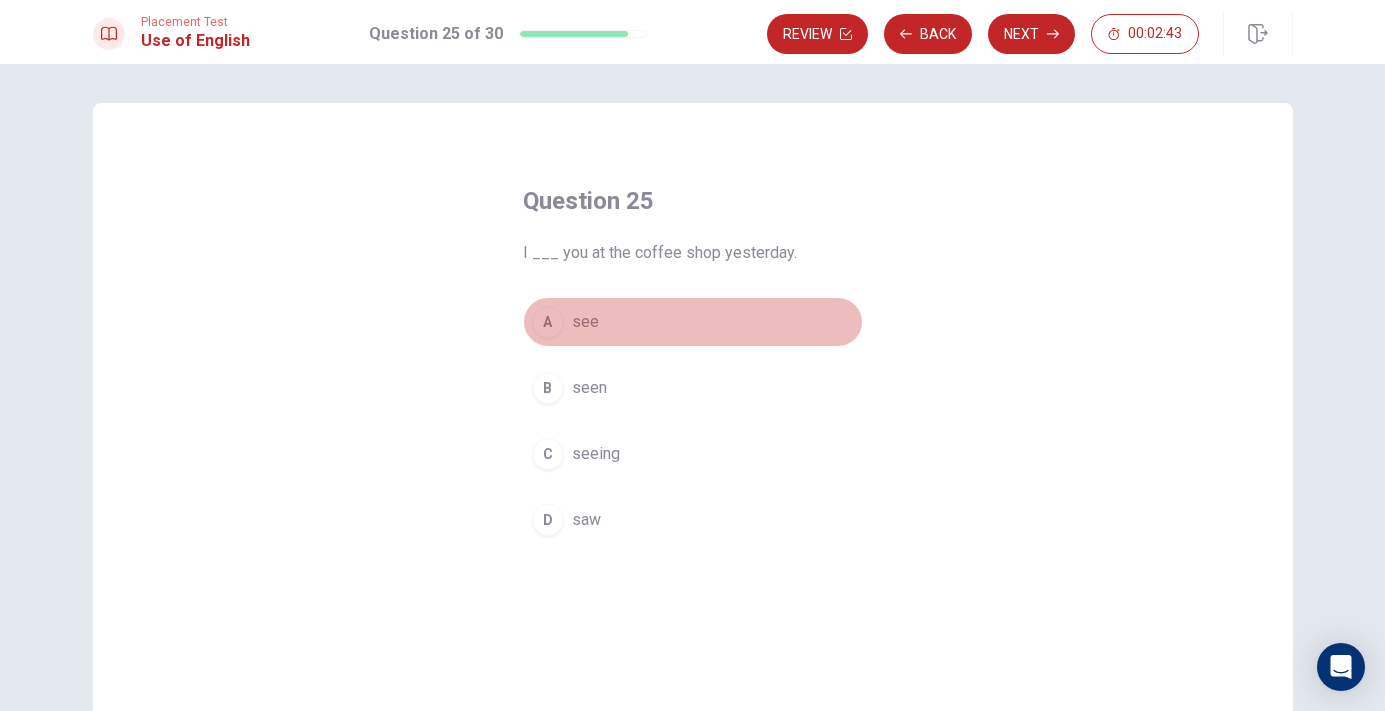 click on "see" at bounding box center (585, 322) 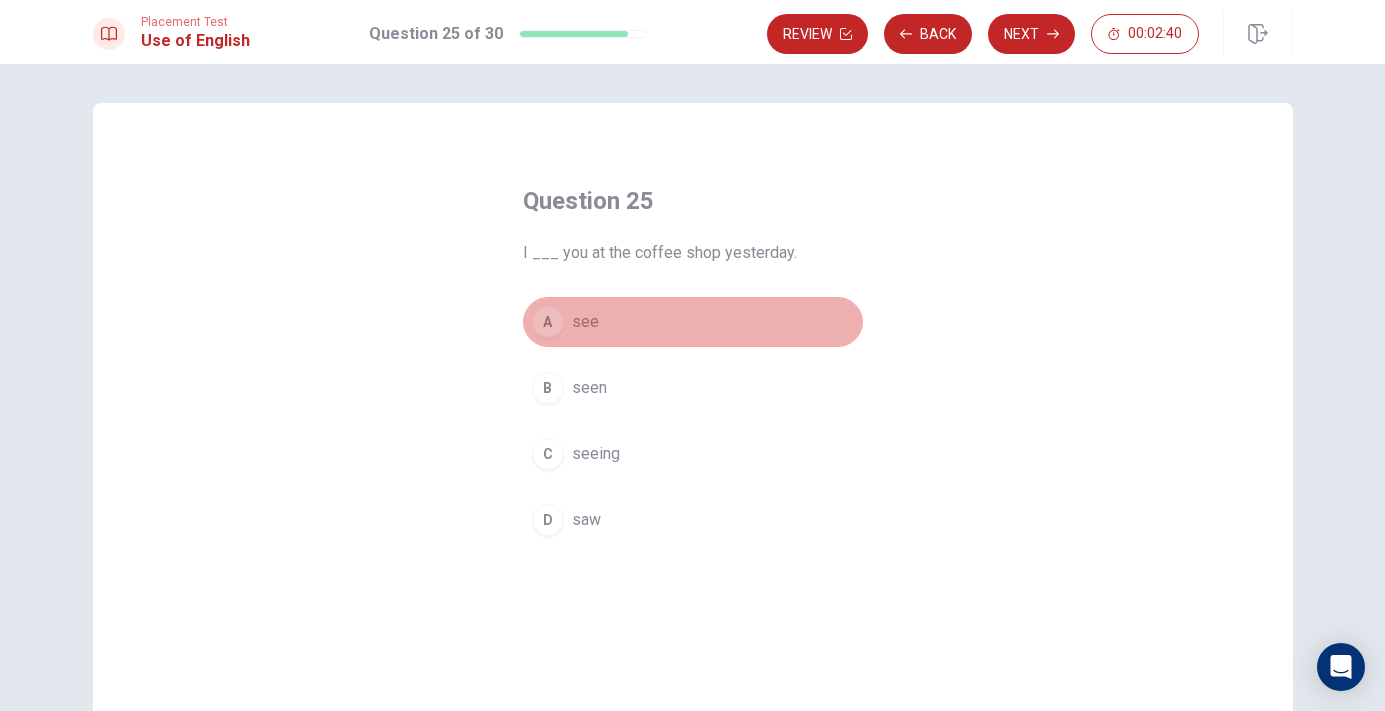 click on "A see" at bounding box center (693, 322) 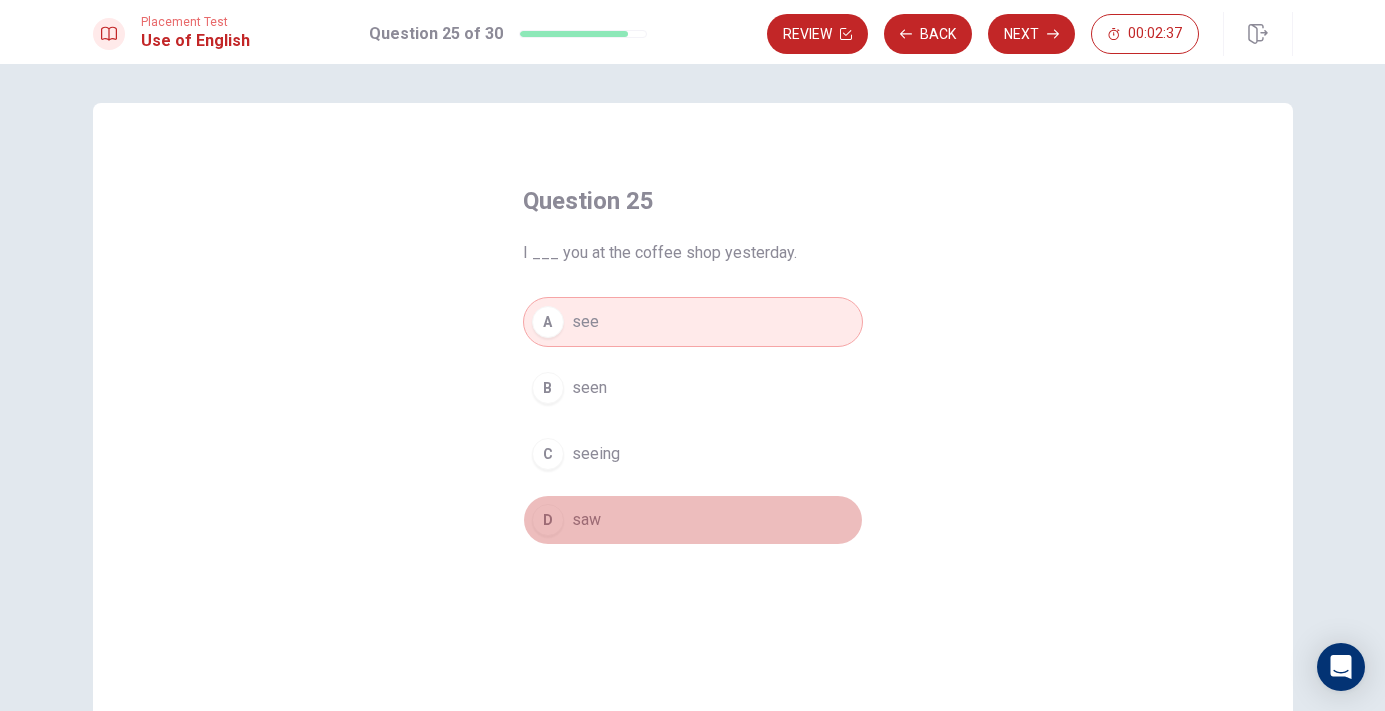 click on "saw" at bounding box center (586, 520) 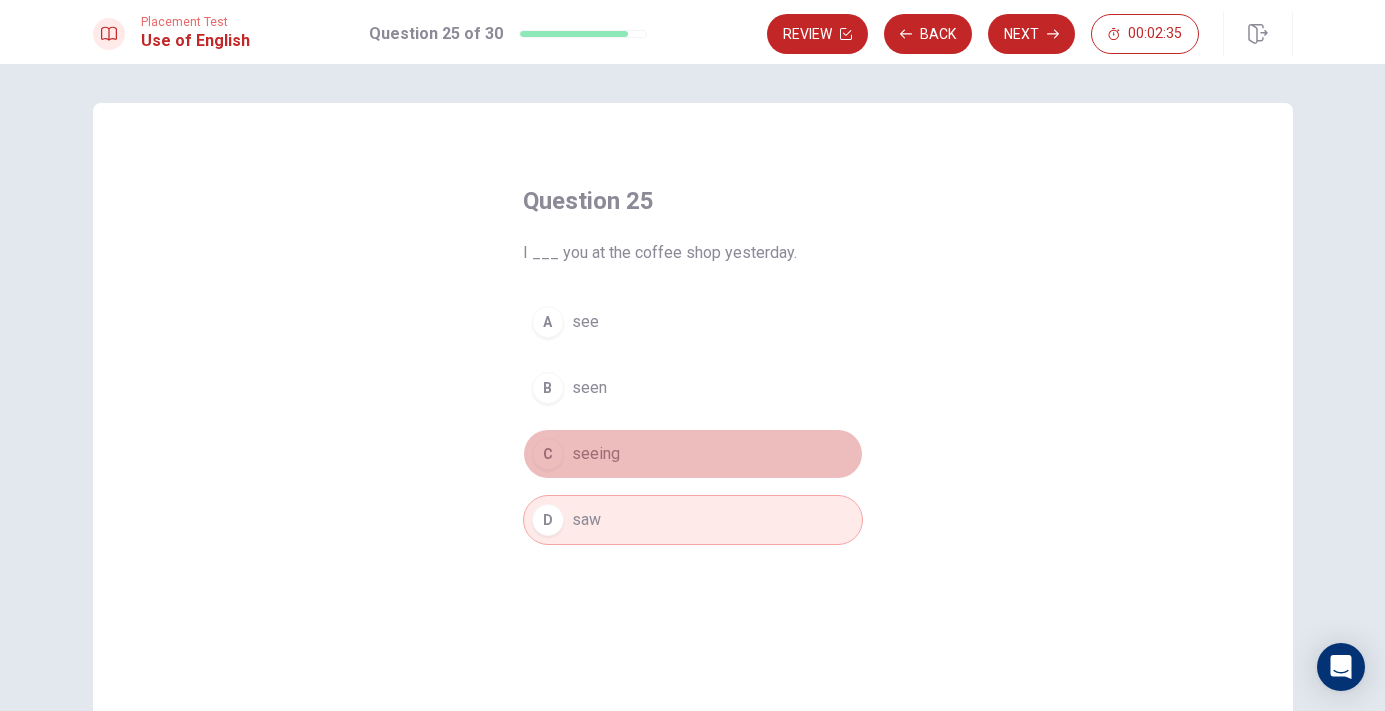 click on "C seeing" at bounding box center (693, 454) 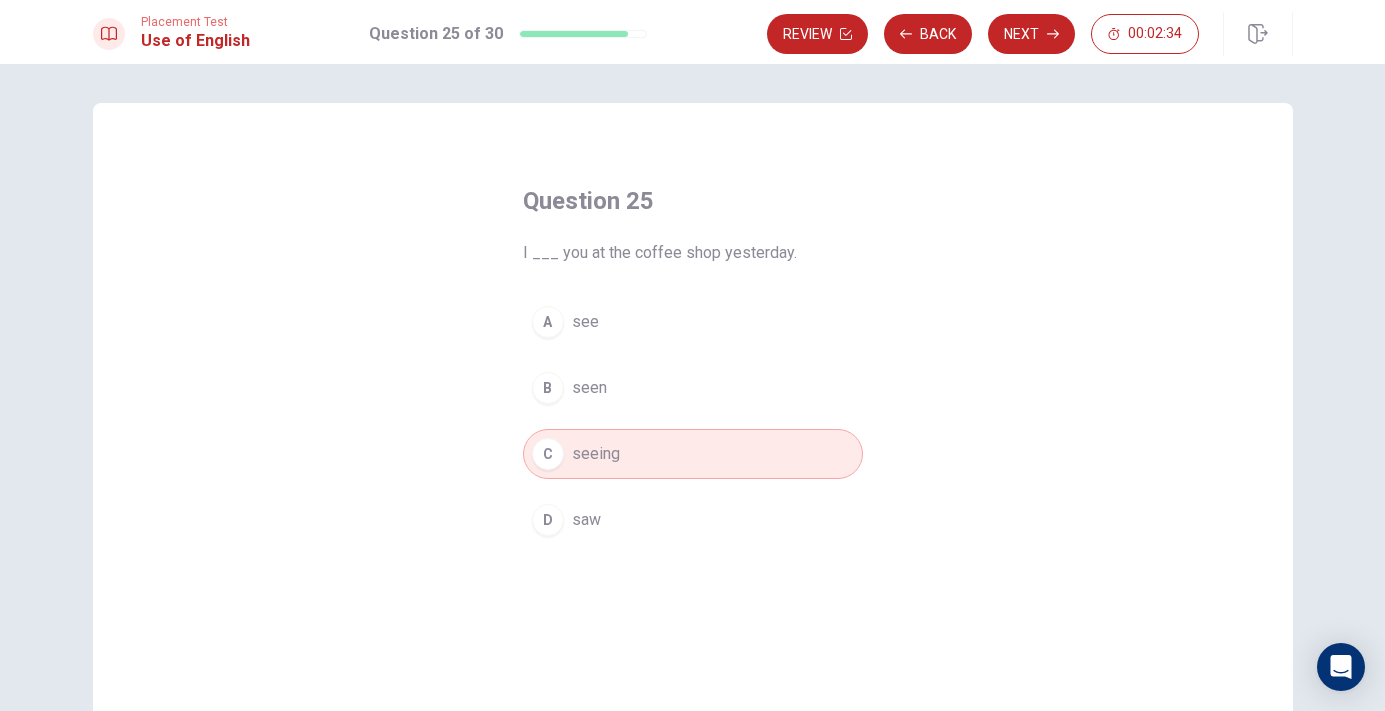 click on "B seen" at bounding box center [693, 388] 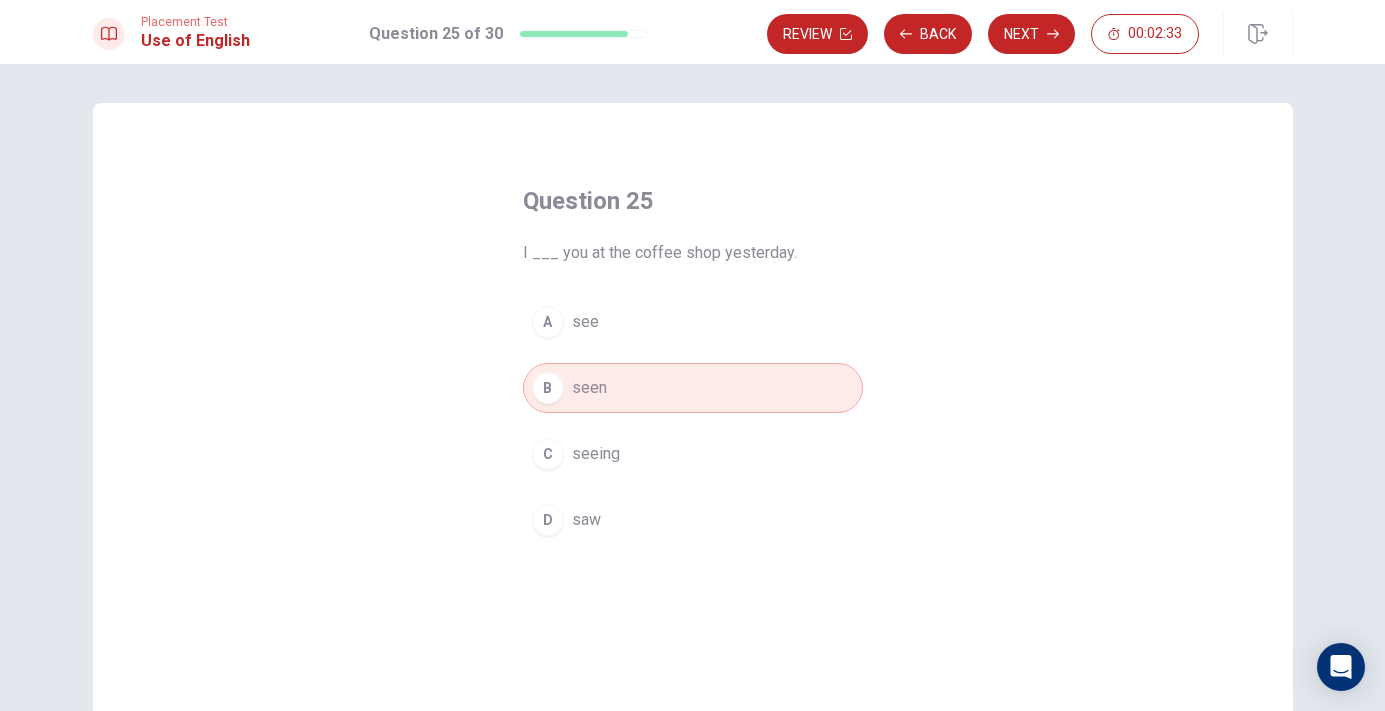 click on "A see" at bounding box center (693, 322) 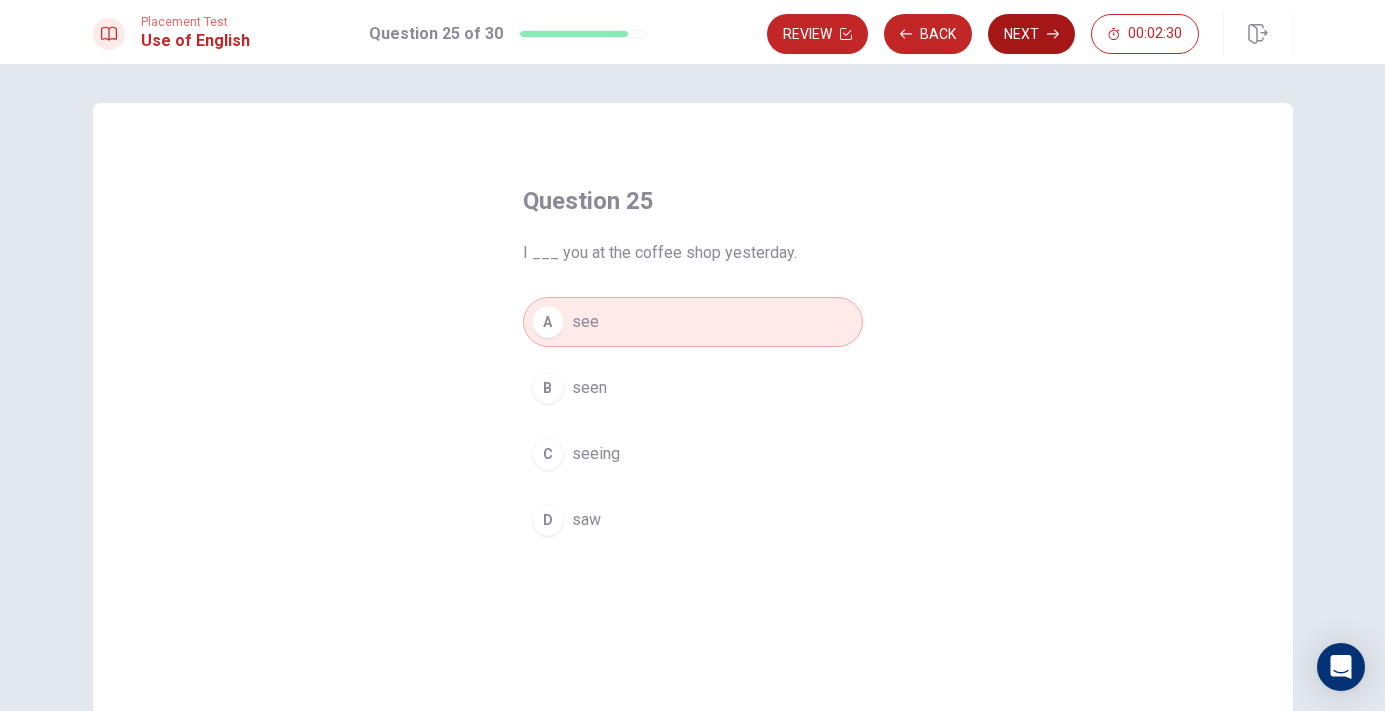 click on "Next" at bounding box center (1031, 34) 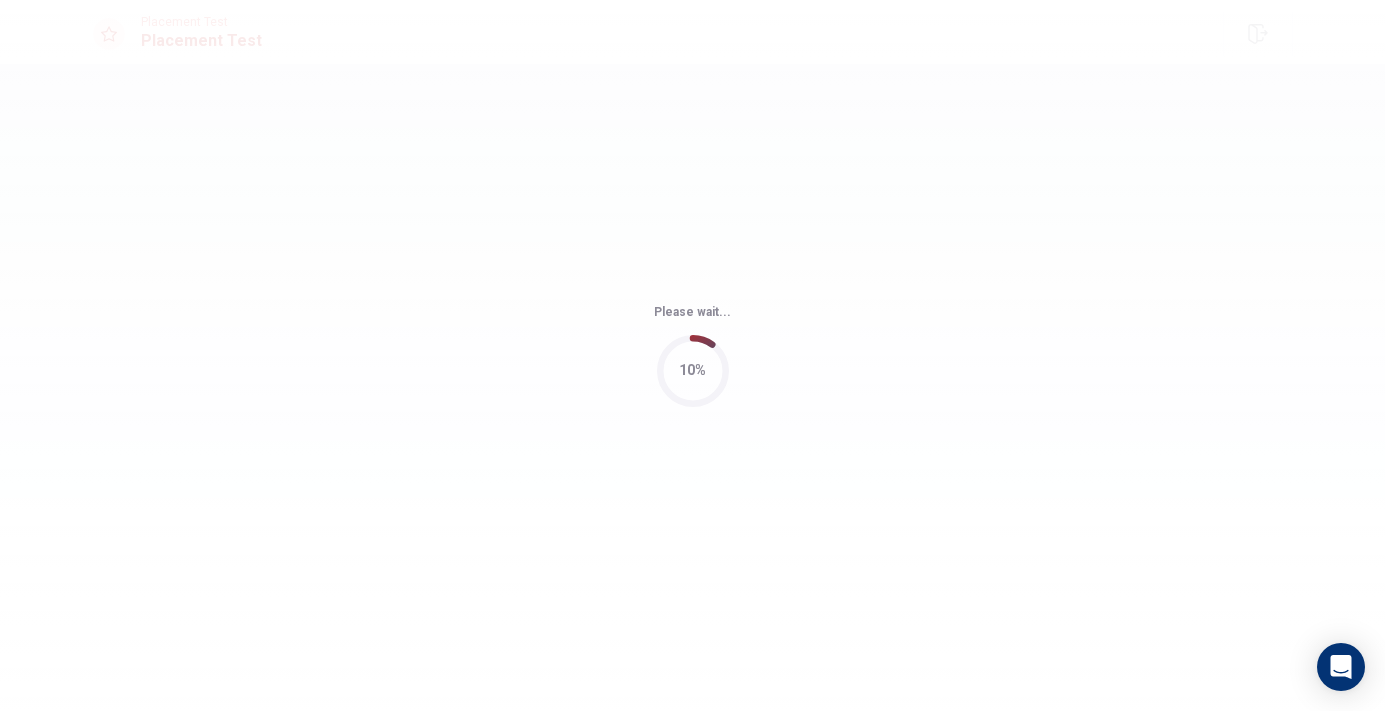 scroll, scrollTop: 0, scrollLeft: 0, axis: both 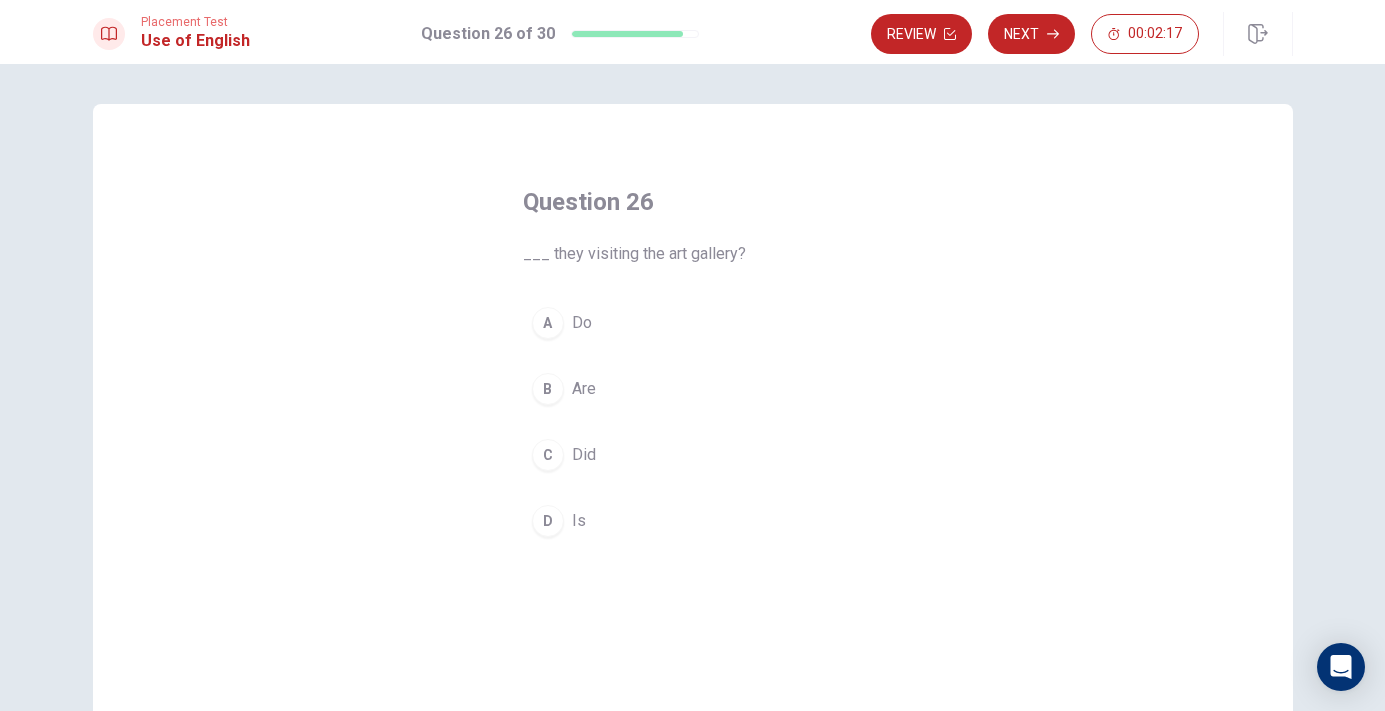 click on "Are" at bounding box center [584, 389] 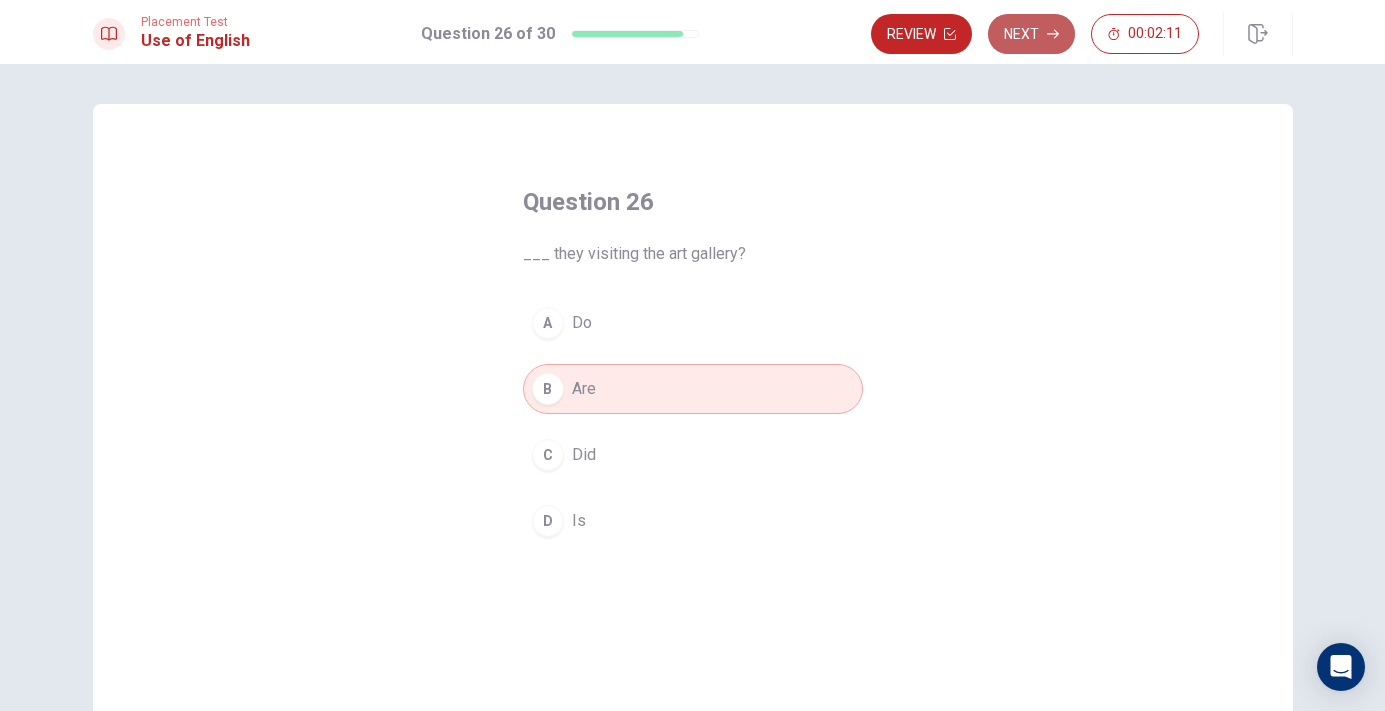 click on "Next" at bounding box center [1031, 34] 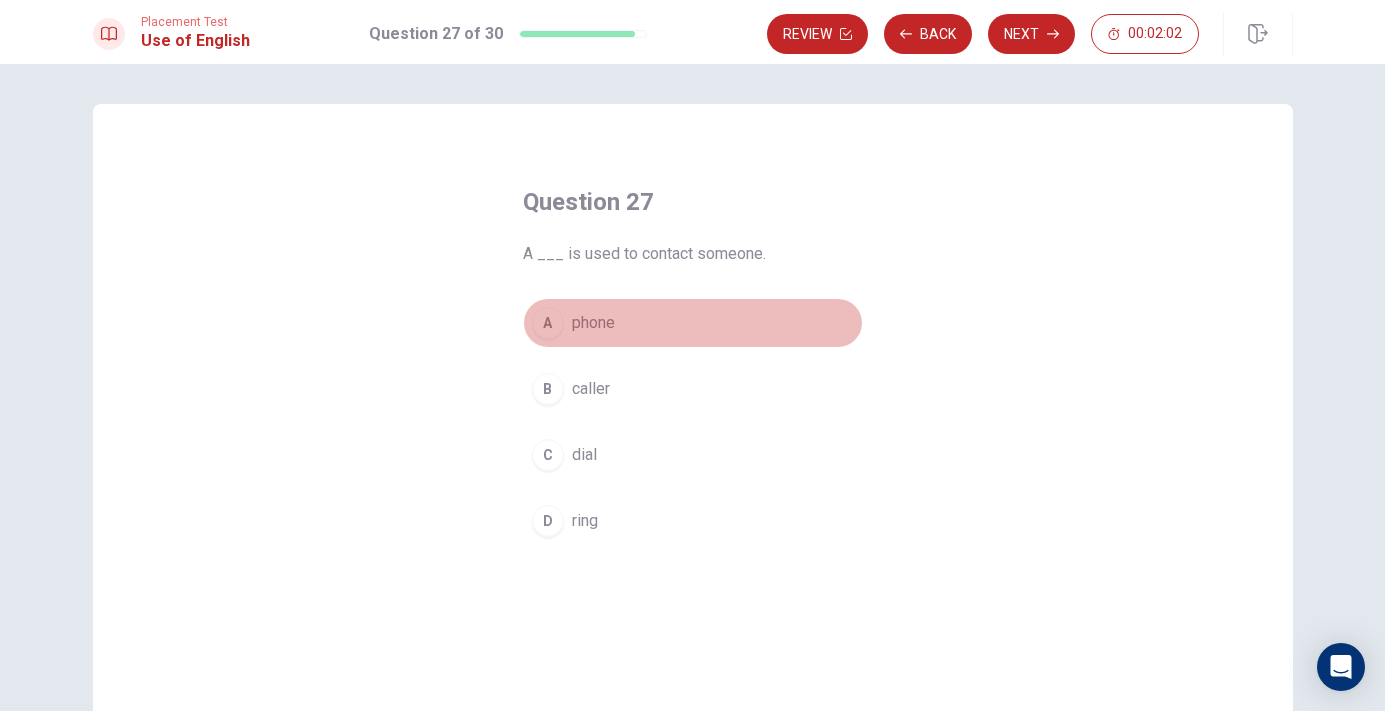 click on "phone" at bounding box center (593, 323) 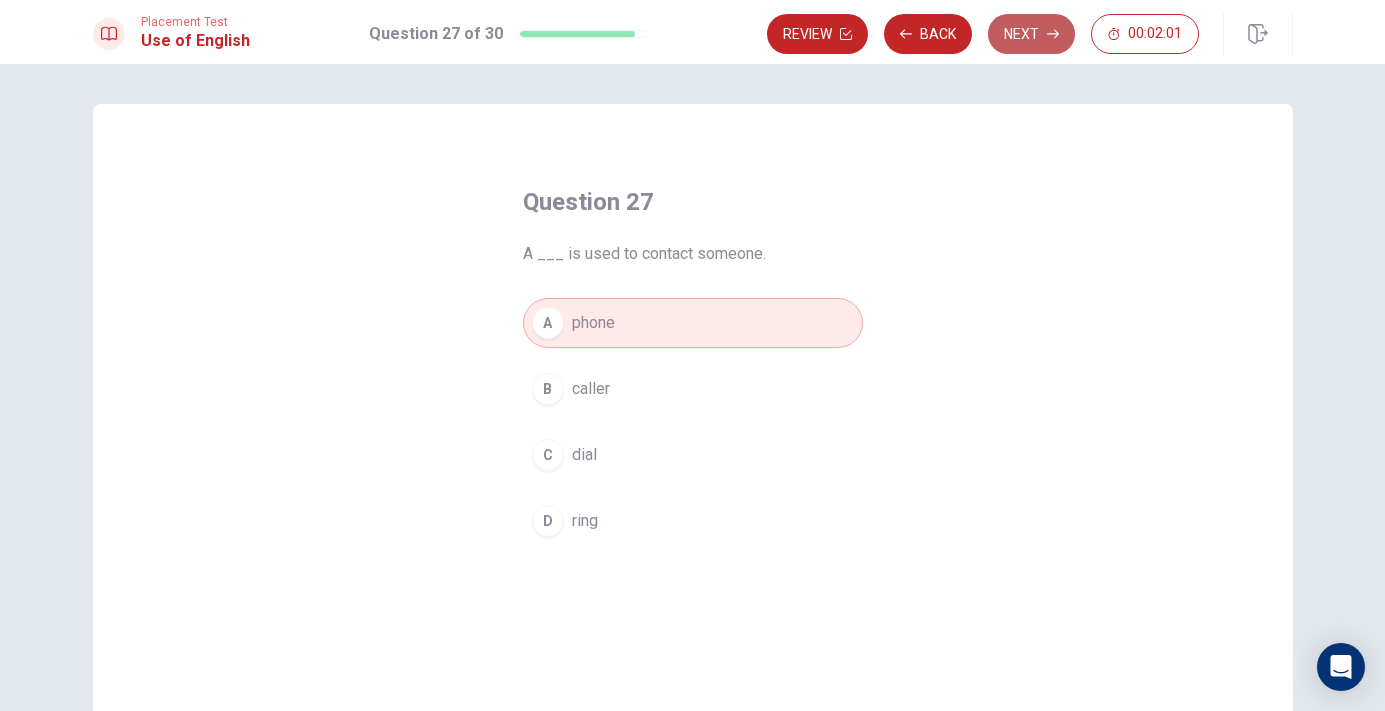 click on "Next" at bounding box center (1031, 34) 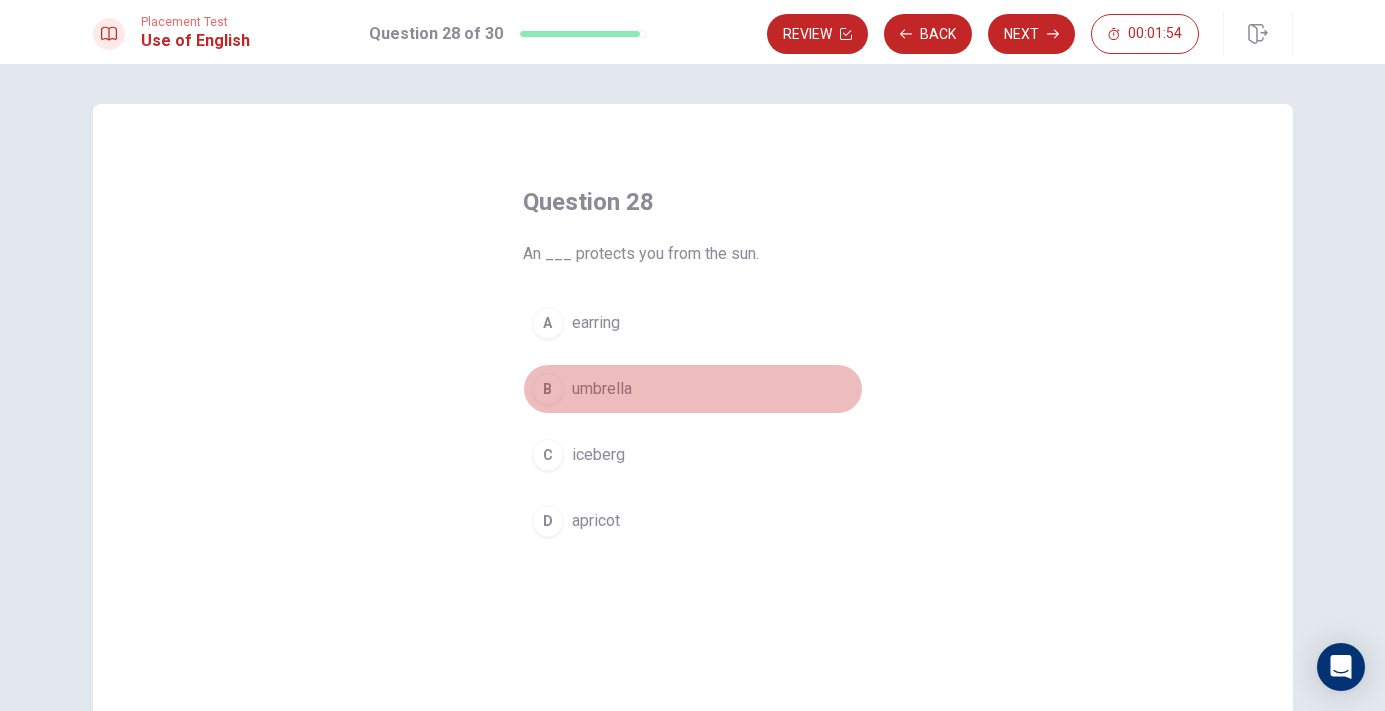 click on "umbrella" at bounding box center (602, 389) 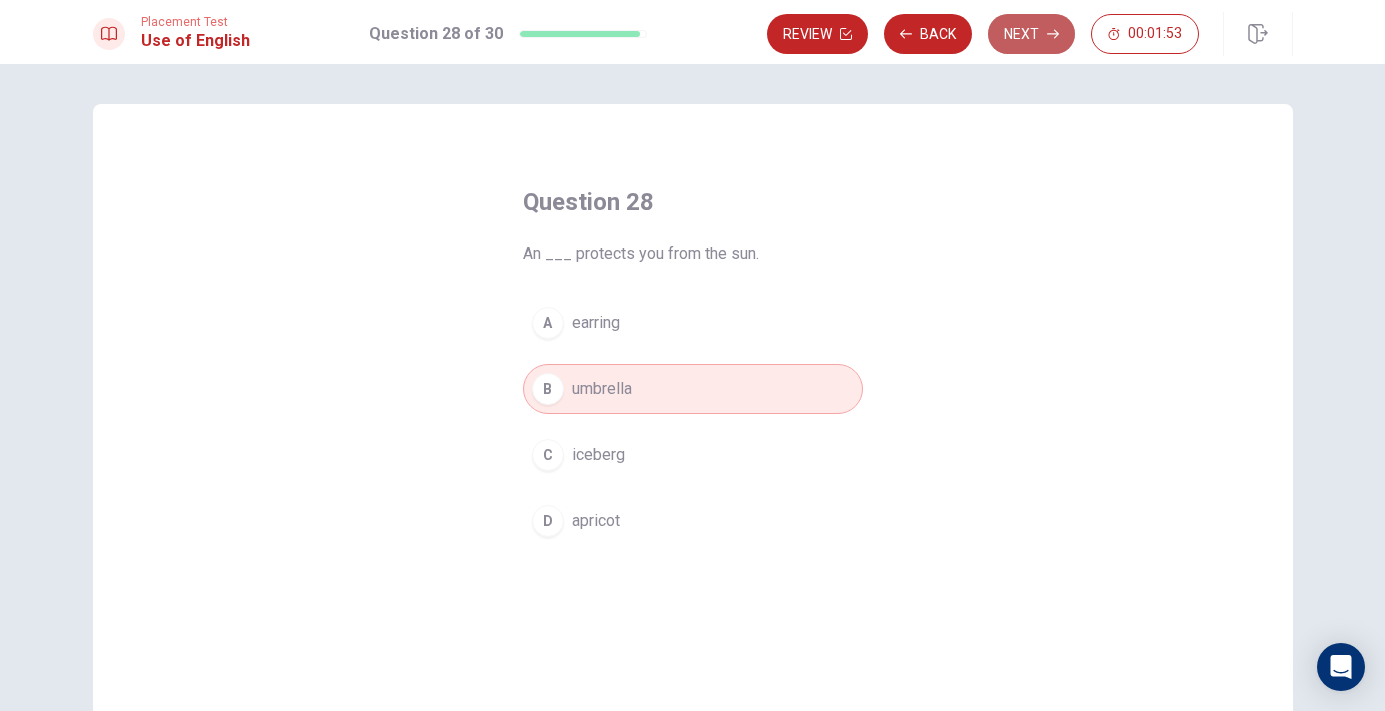 click on "Next" at bounding box center (1031, 34) 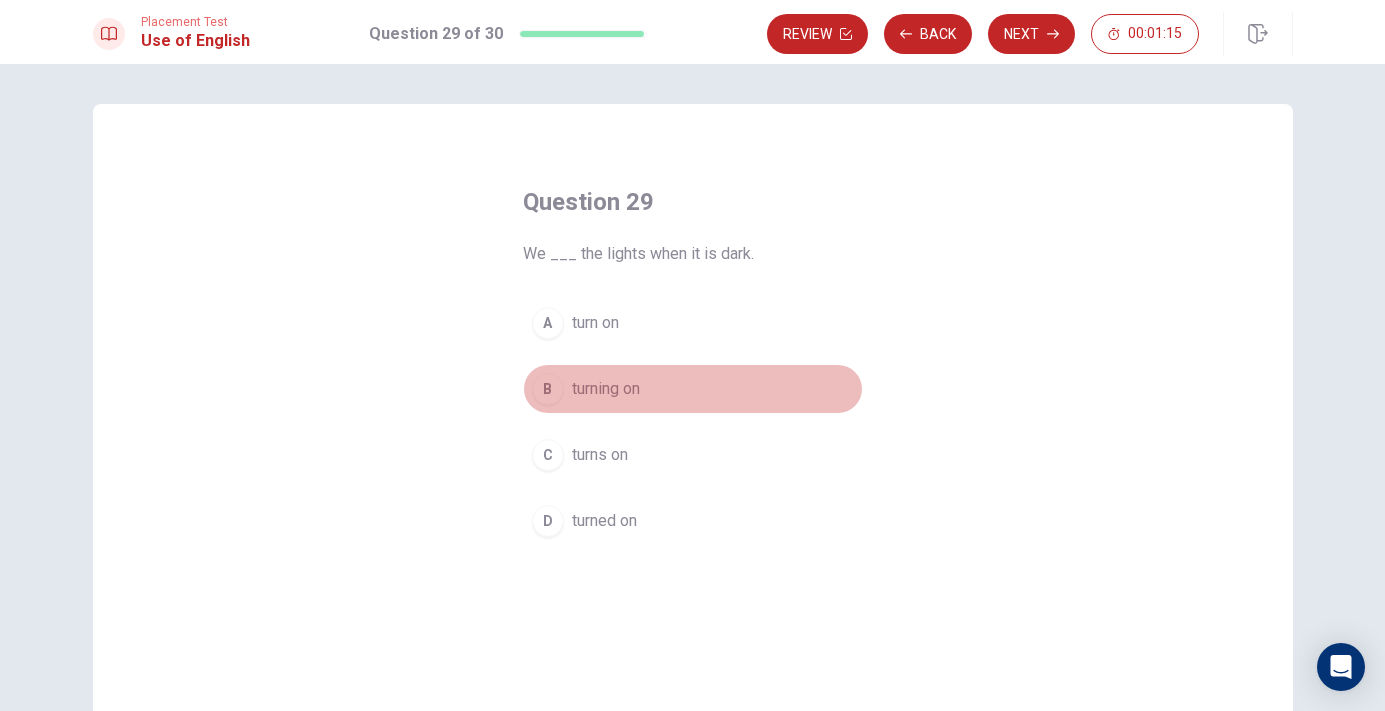 click on "turning on" at bounding box center [606, 389] 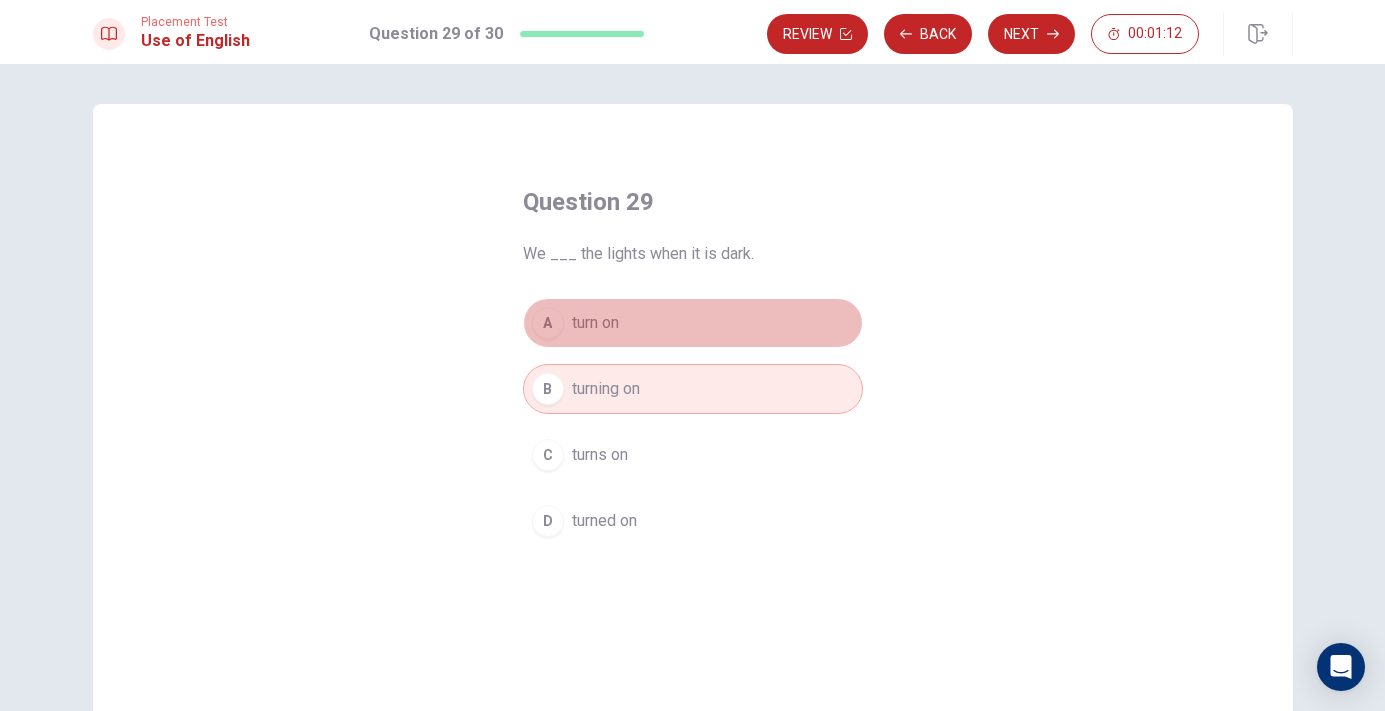 click on "A turn on" at bounding box center [693, 323] 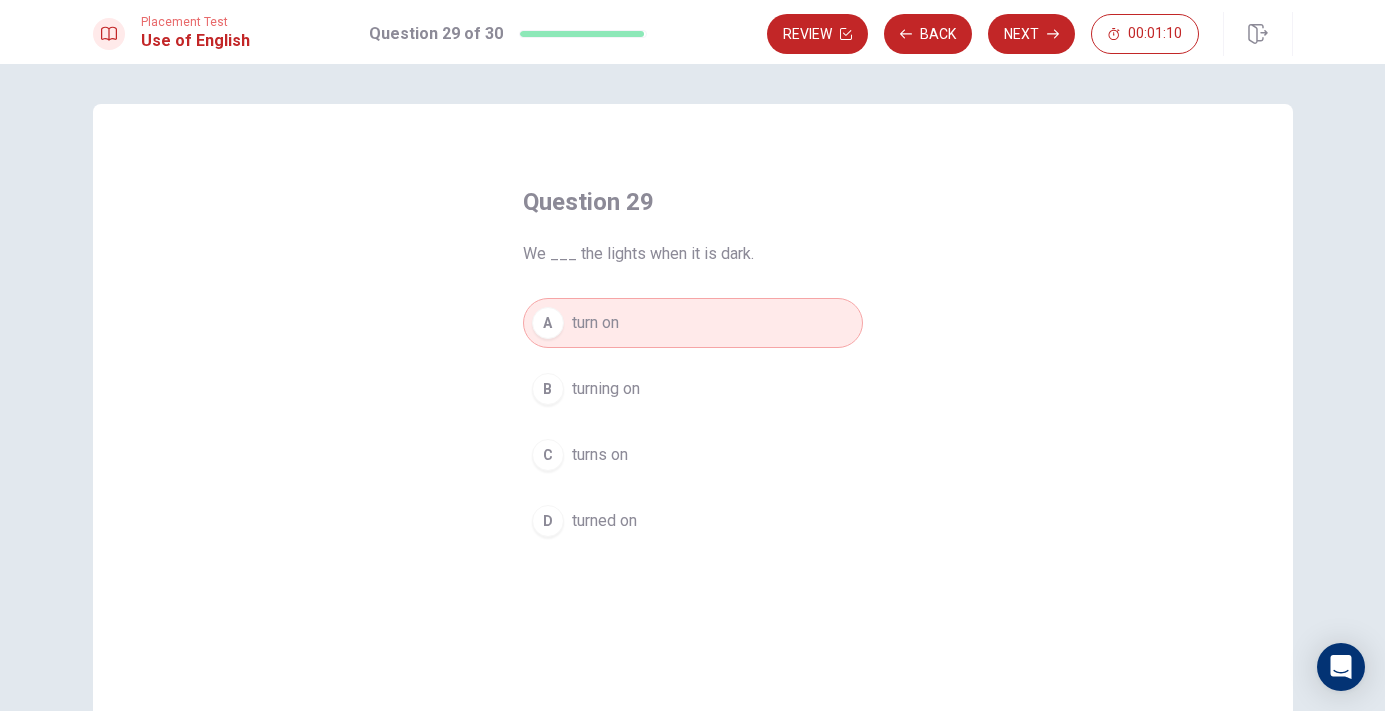 click on "B turning on" at bounding box center (693, 389) 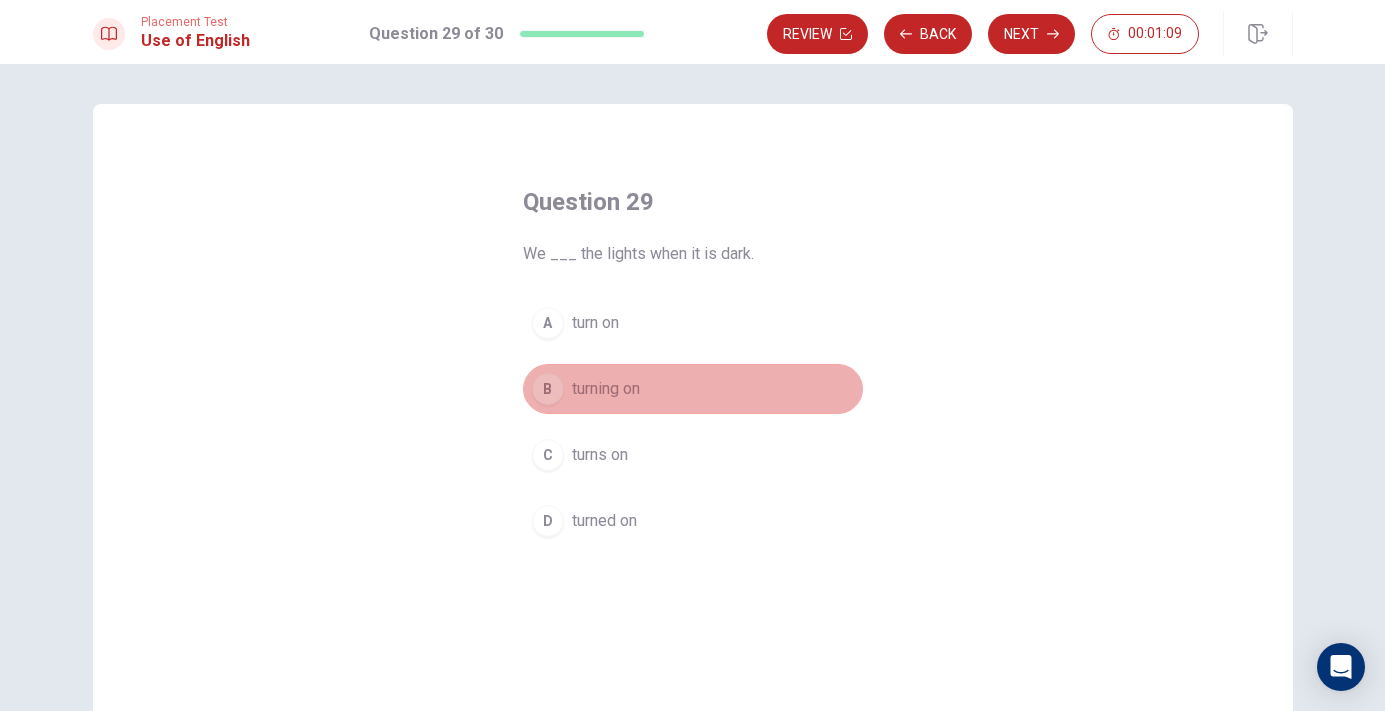 click on "B turning on" at bounding box center (693, 389) 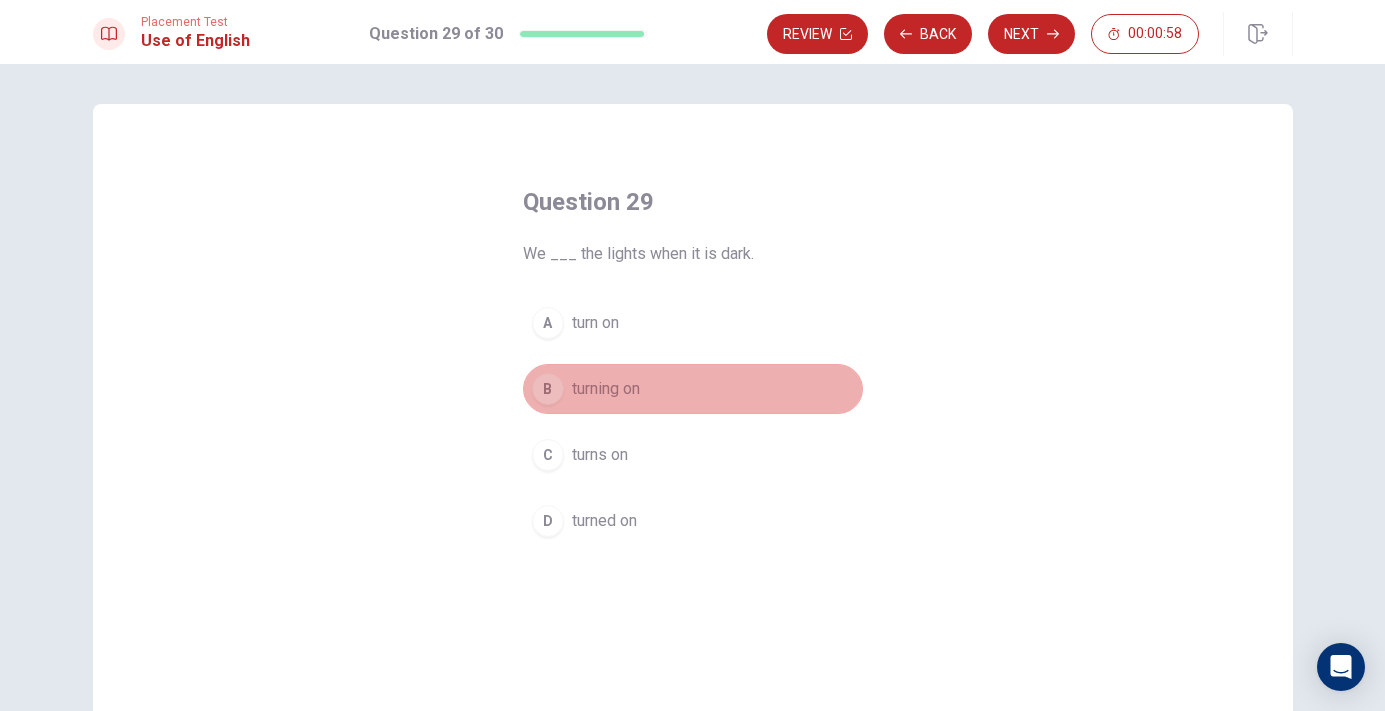 click on "B turning on" at bounding box center (693, 389) 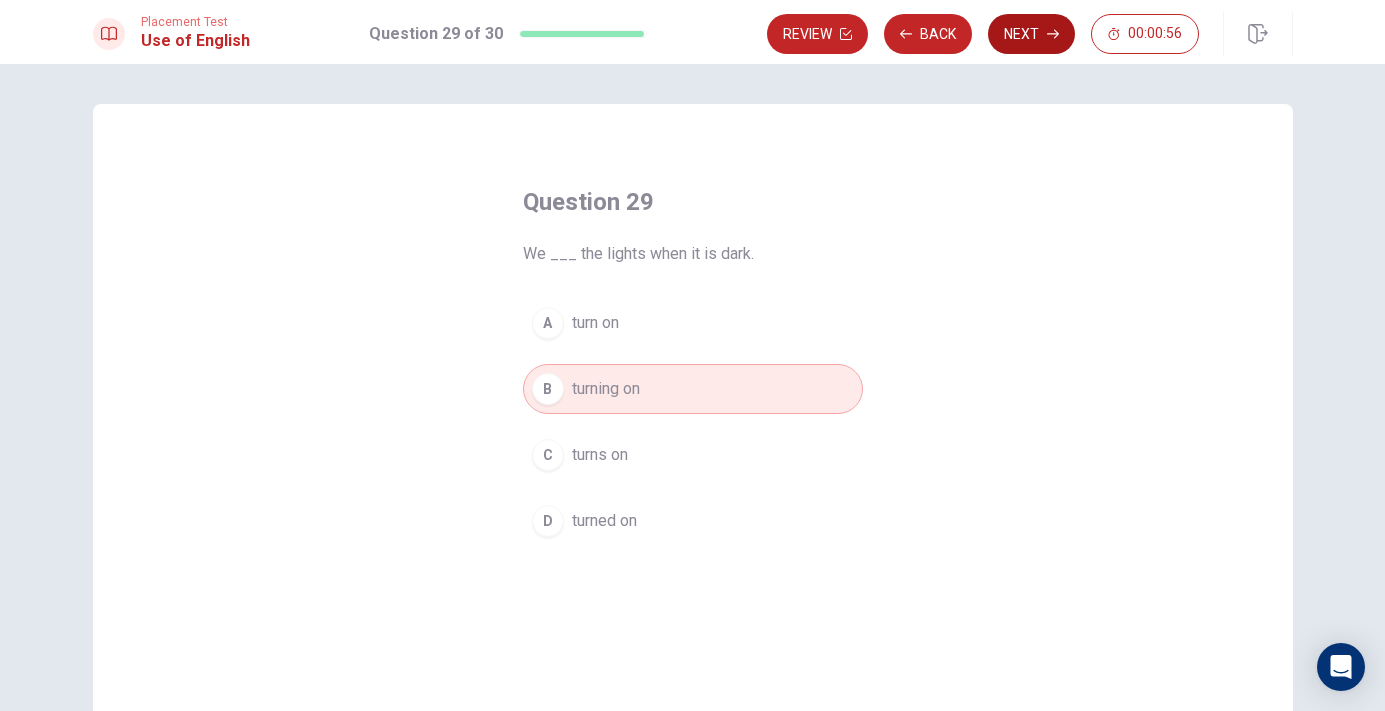 click on "Next" at bounding box center [1031, 34] 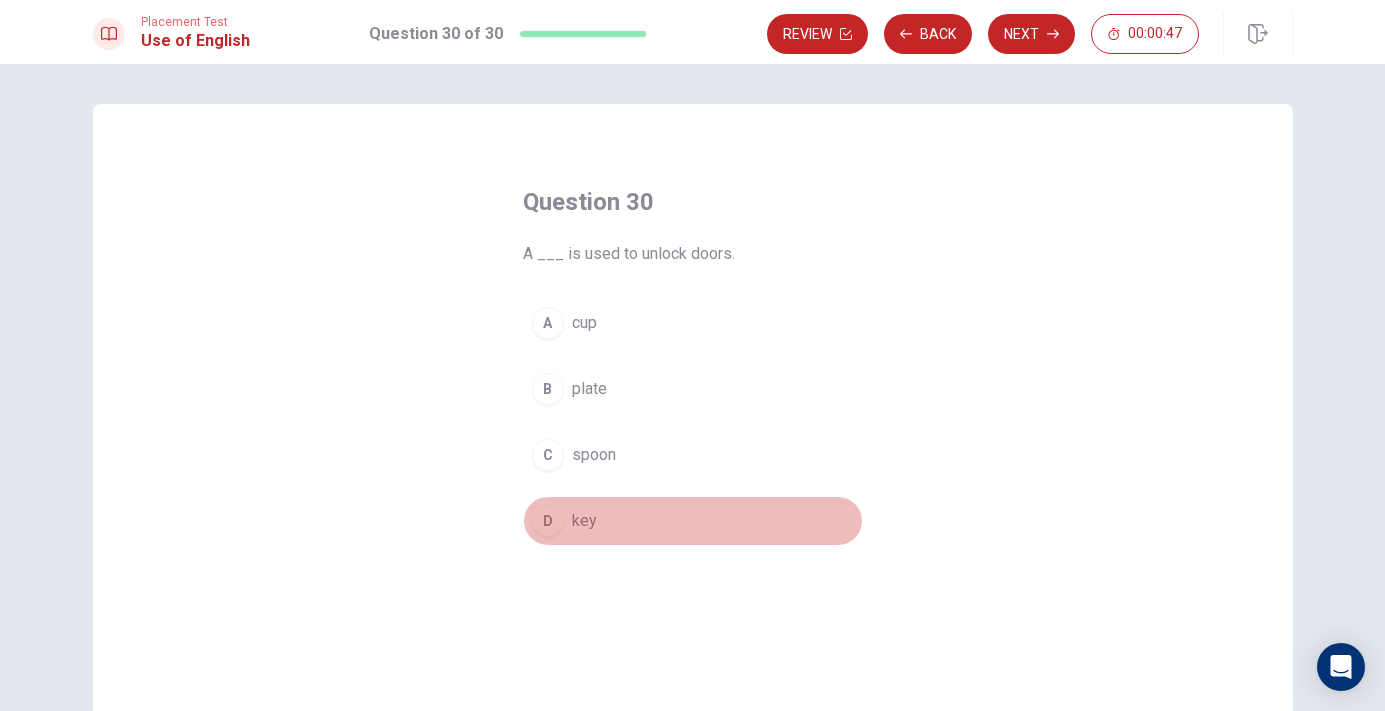 click on "key" at bounding box center [584, 521] 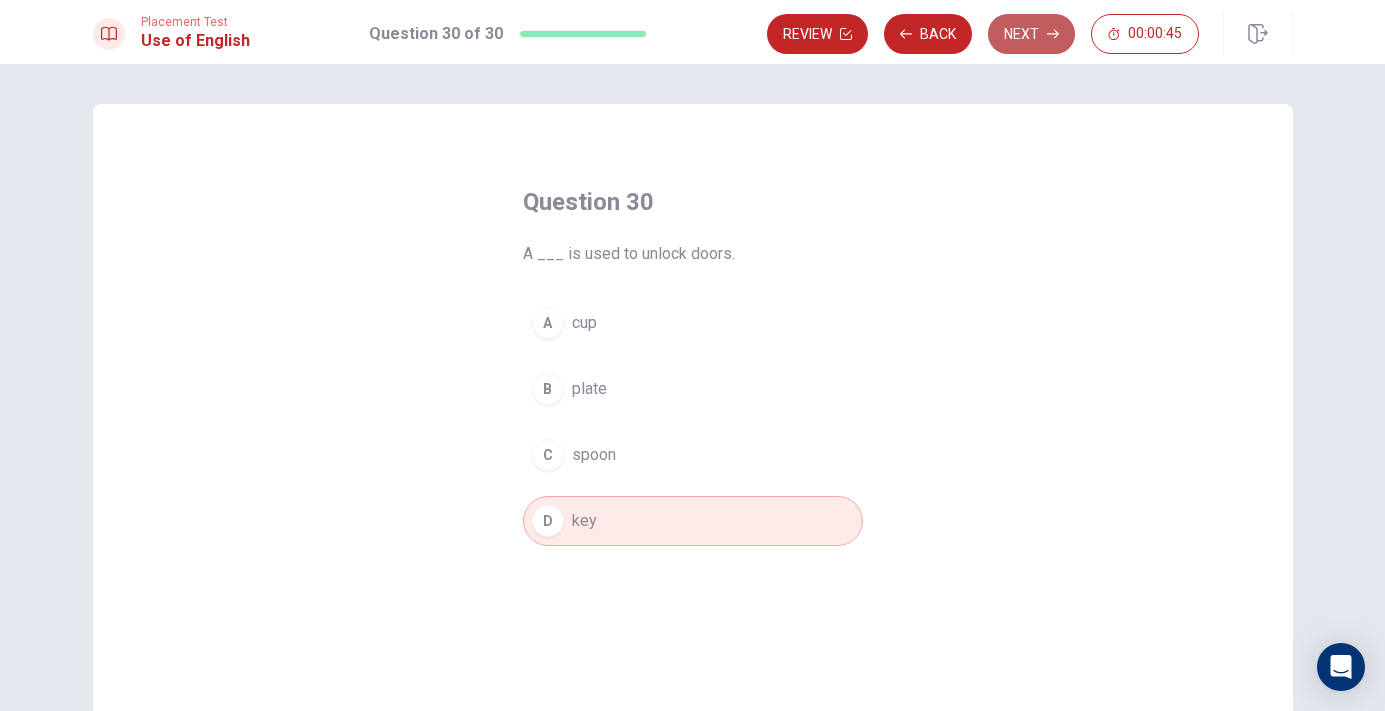 click on "Next" at bounding box center (1031, 34) 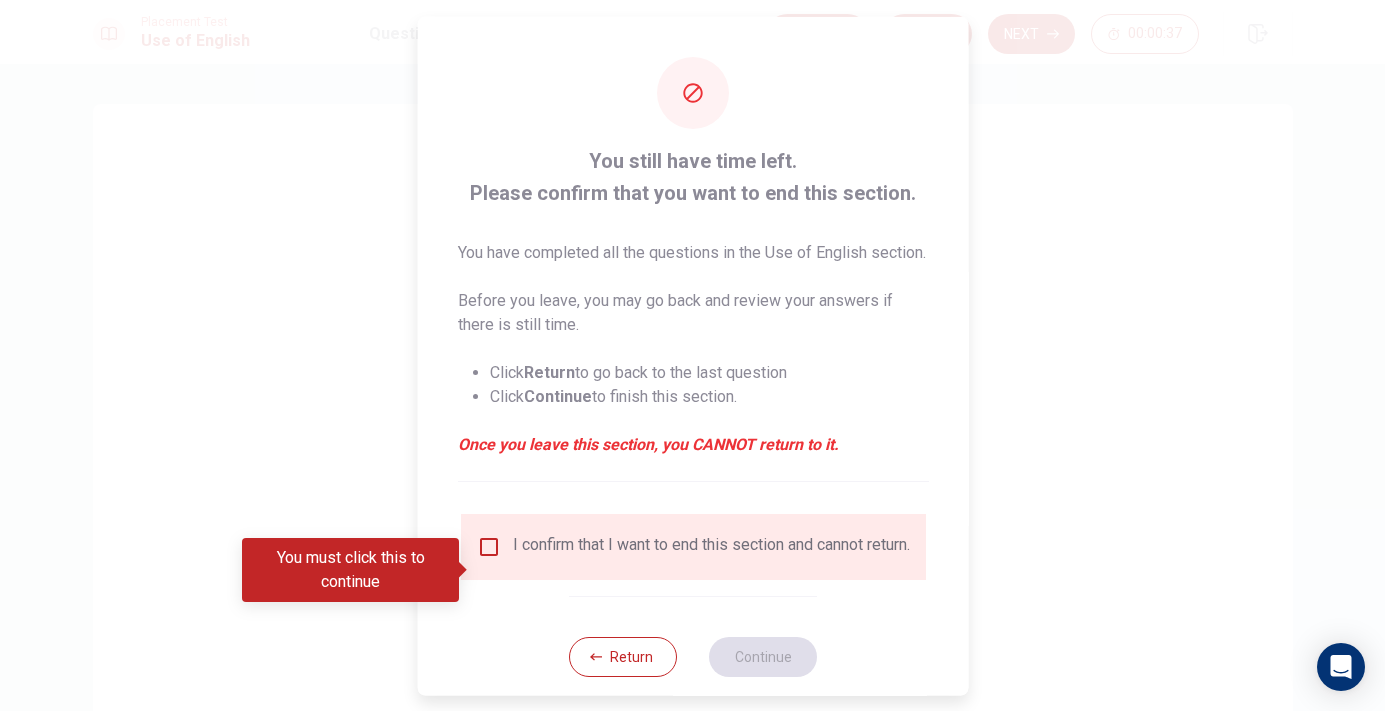 click at bounding box center [488, 546] 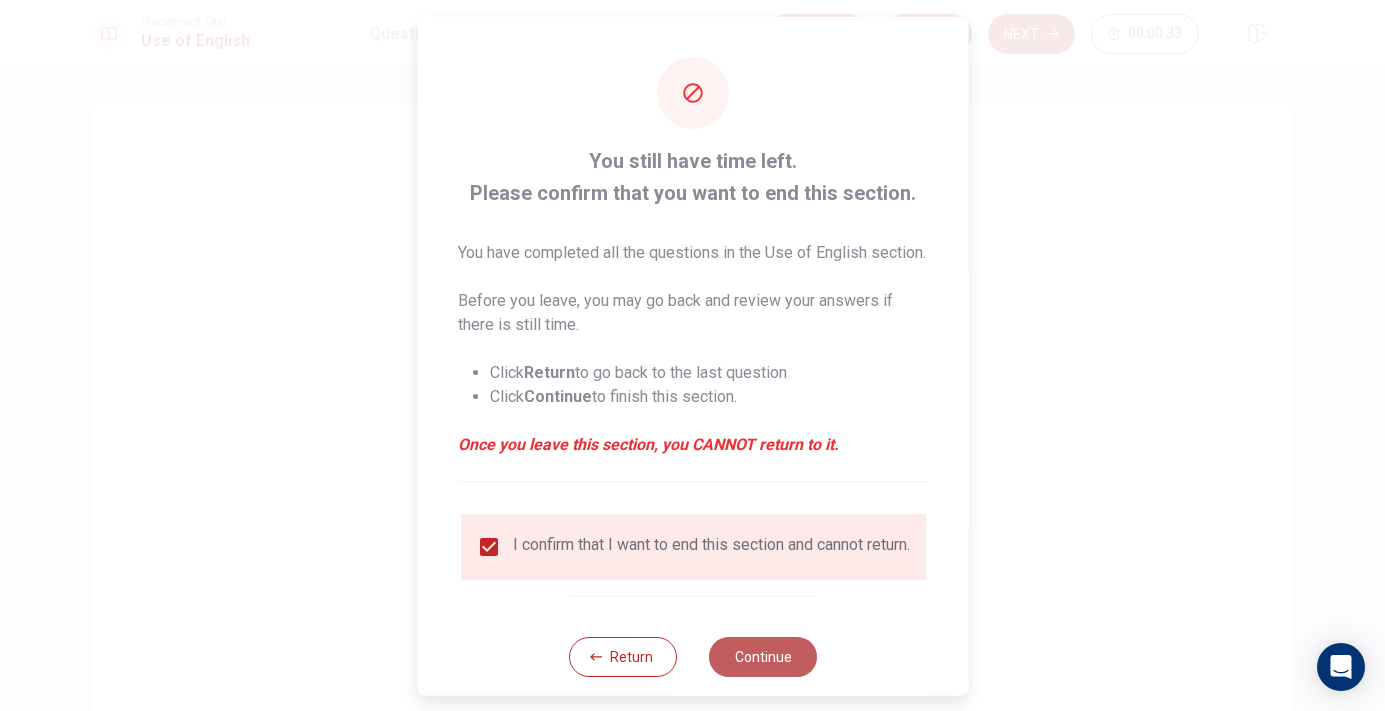 click on "Continue" at bounding box center (763, 656) 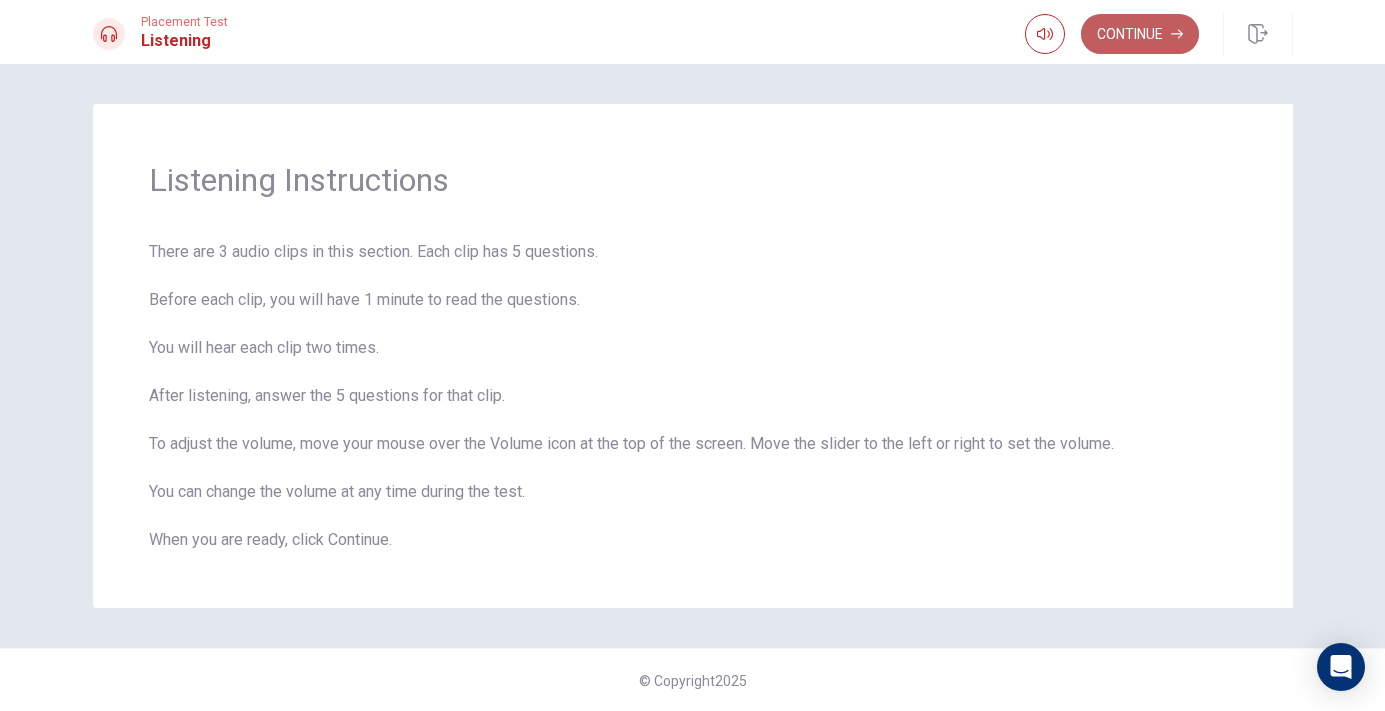 click on "Continue" at bounding box center (1140, 34) 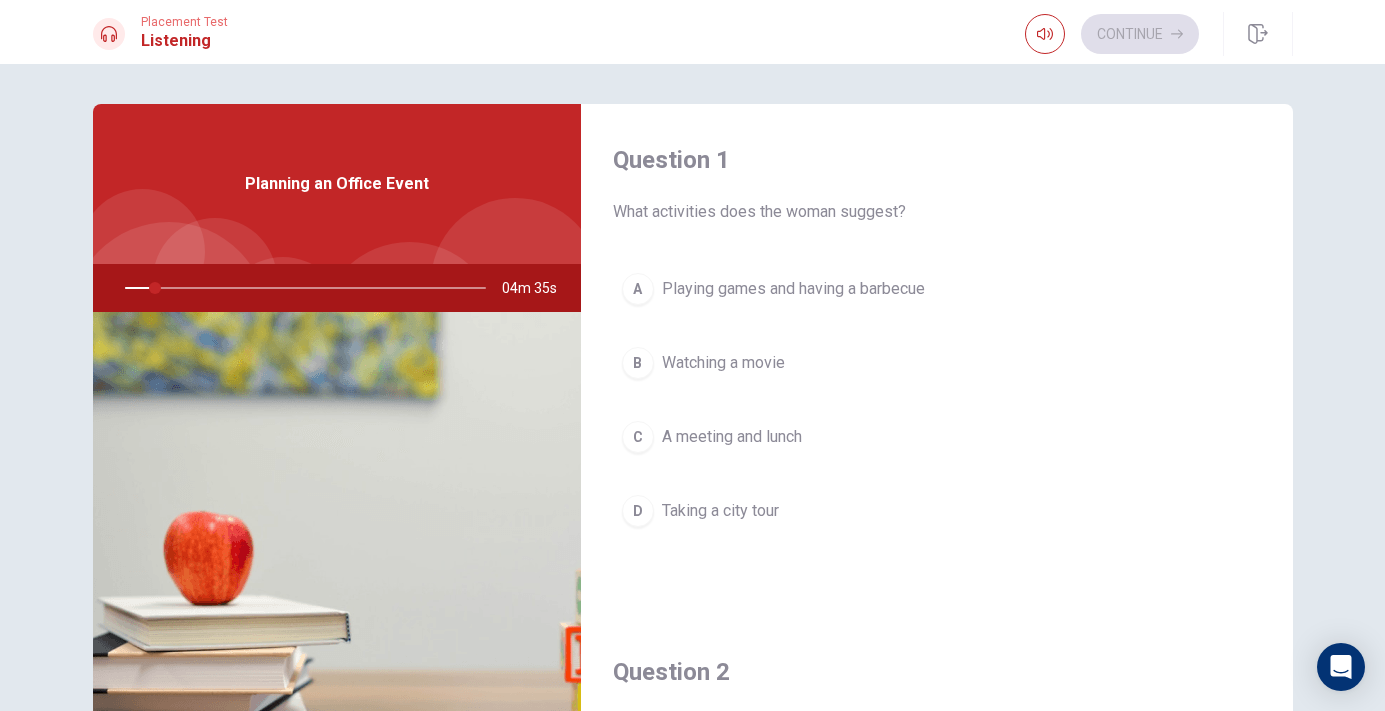 click on "Question 1 What activities does the woman suggest? A Playing games and having a barbecue B Watching a movie C A meeting and lunch D Taking a city tour Question 2 Who will contact the rental company? A Their coworker B The man C The woman D Their manager Question 3 Where does the woman suggest holding the event? A At a restaurant B By the beach C In a park D At the office Question 4 What equipment might they rent? A A projector and screen B Chairs, tables, and a grill C Plates and utensils D A karaoke machine Question 5 What are they planning? A A workshop B An office event C A conference D A meeting Planning an Office Event 04m 35s © Copyright  2025" at bounding box center (692, 387) 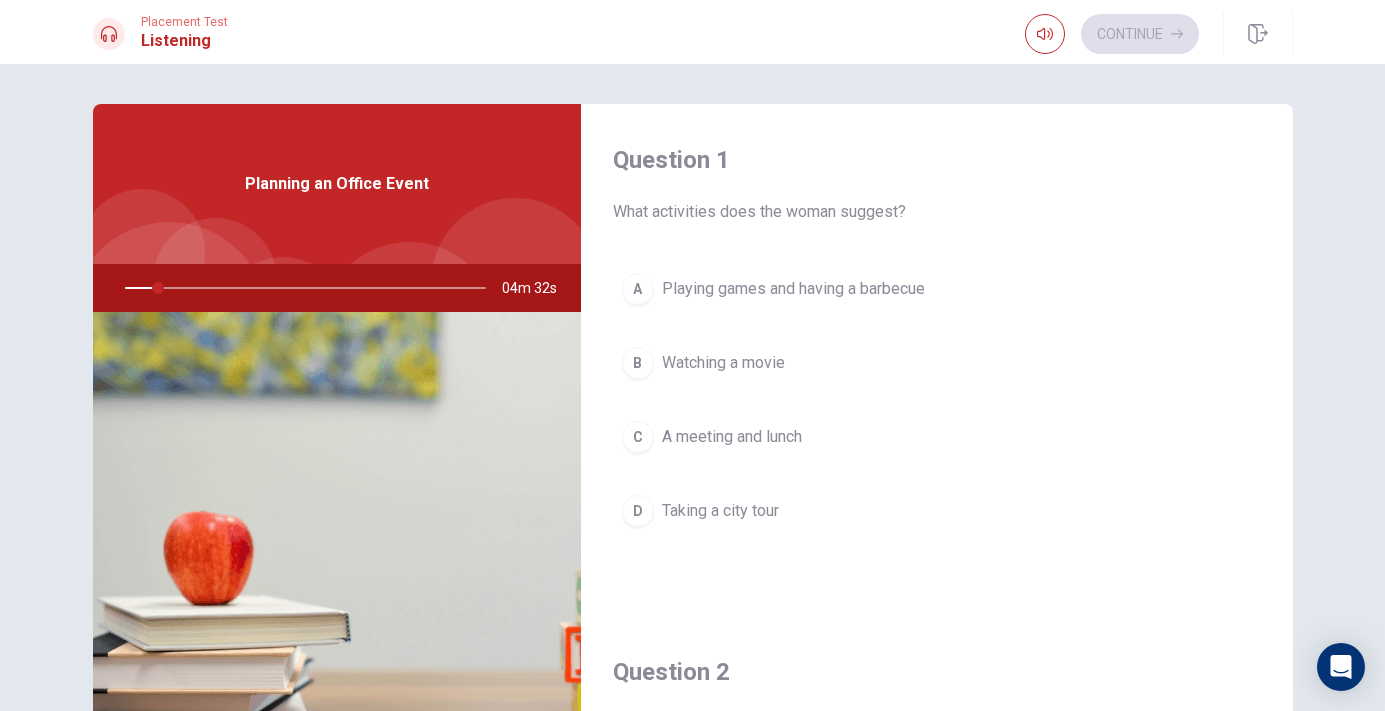 click on "A Playing games and having a barbecue B Watching a movie C A meeting and lunch D Taking a [CITY] tour" at bounding box center (937, 420) 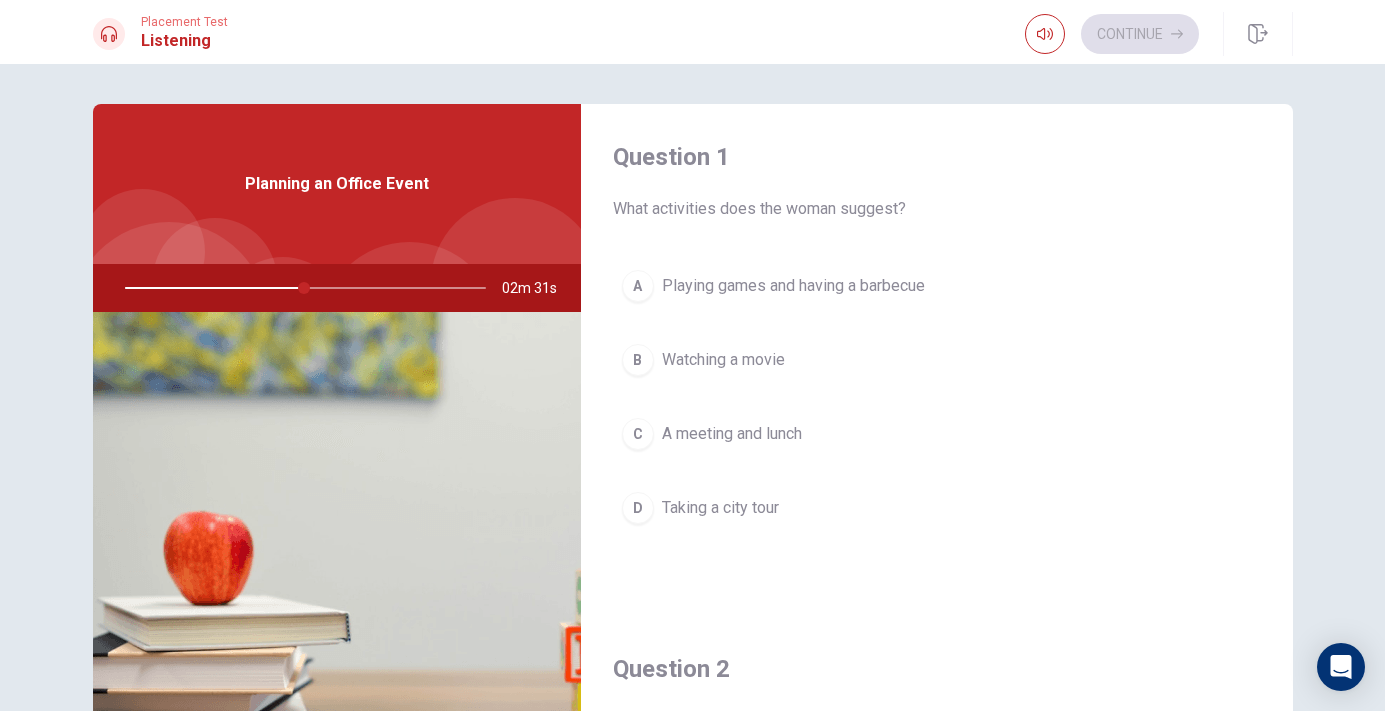 scroll, scrollTop: 0, scrollLeft: 0, axis: both 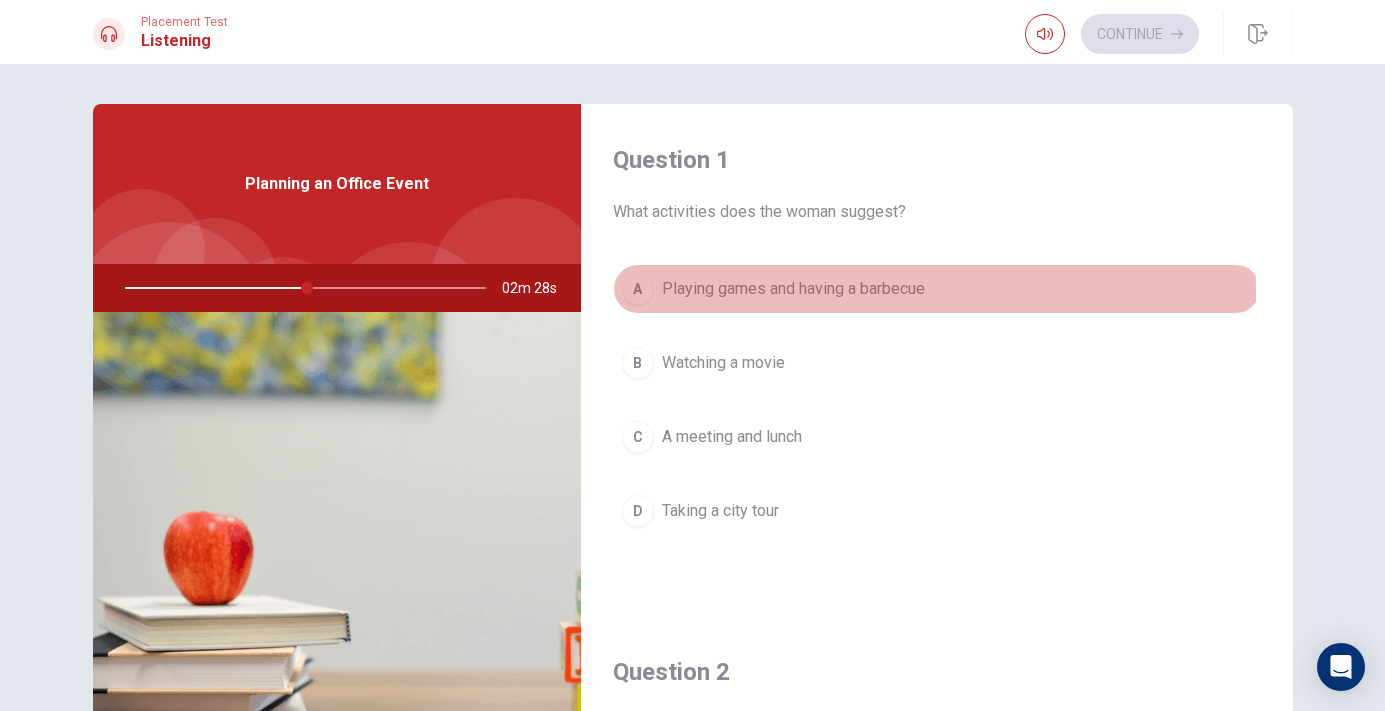 click on "Playing games and having a barbecue" at bounding box center (793, 289) 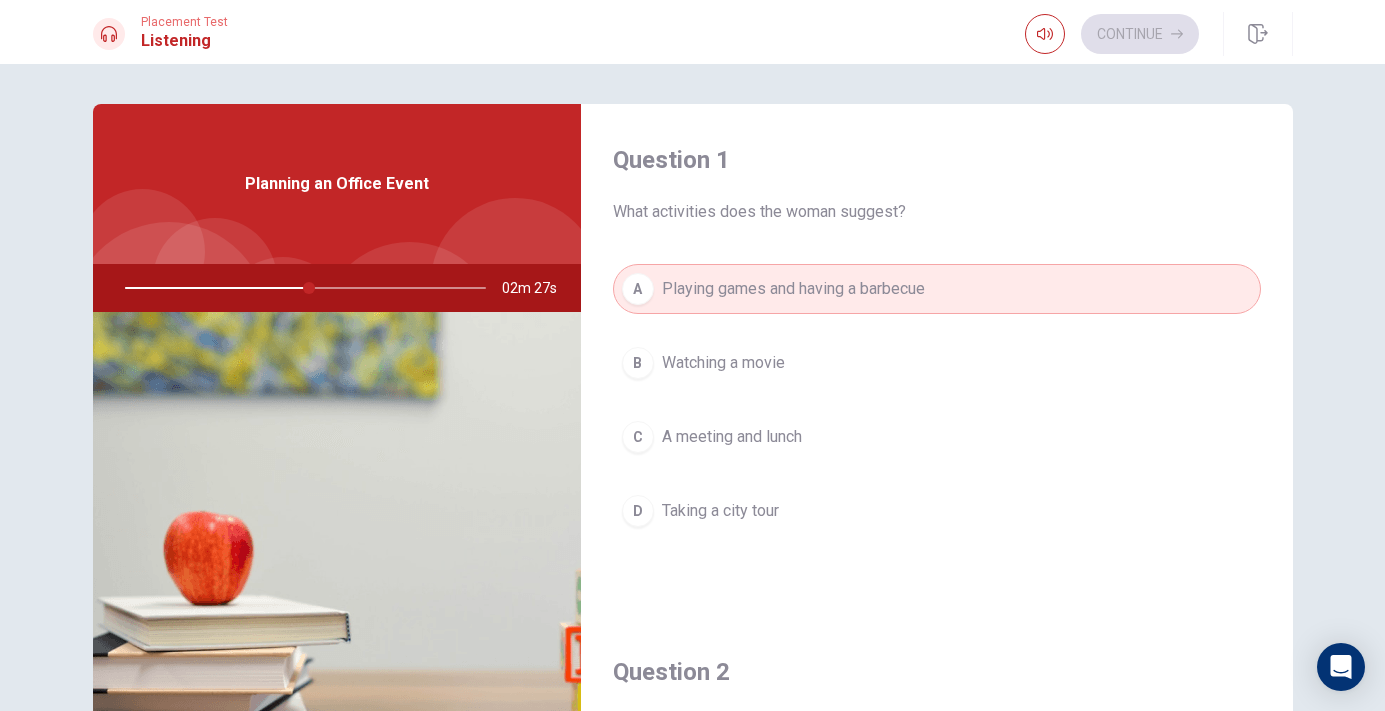 type on "51" 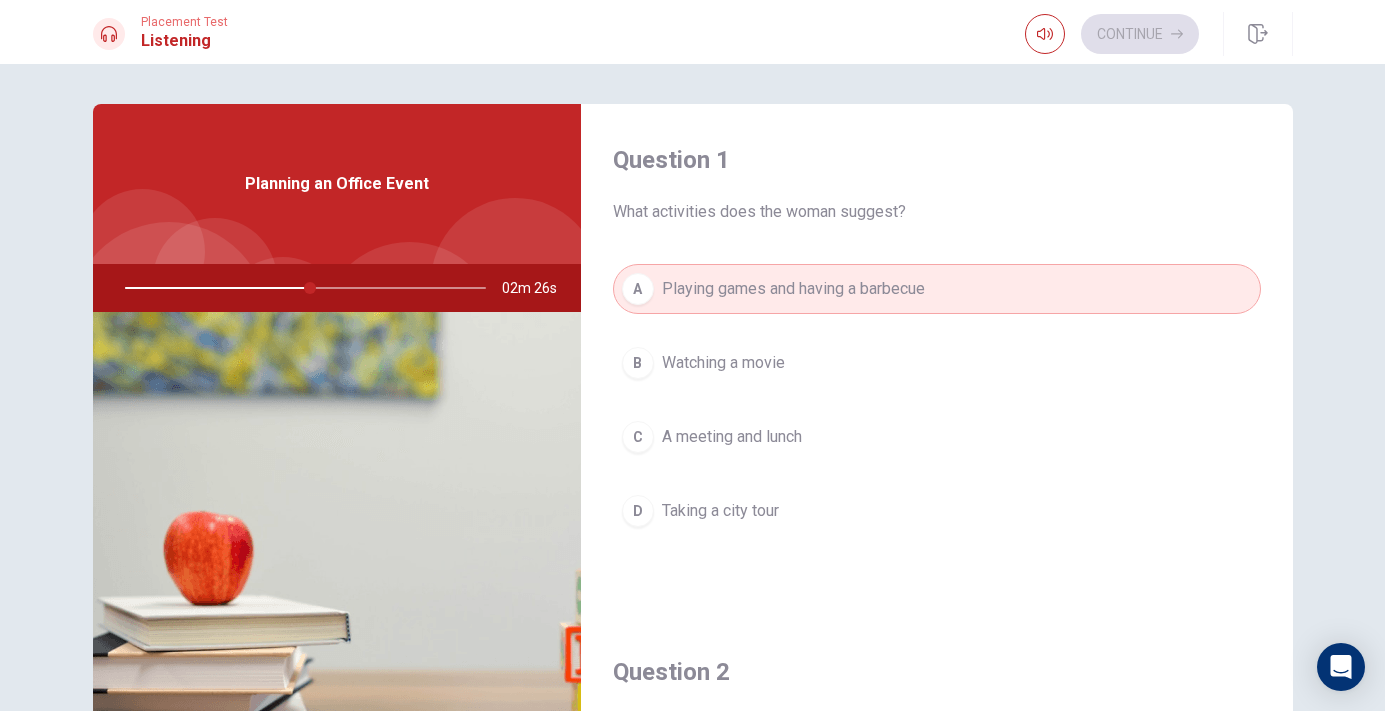 type 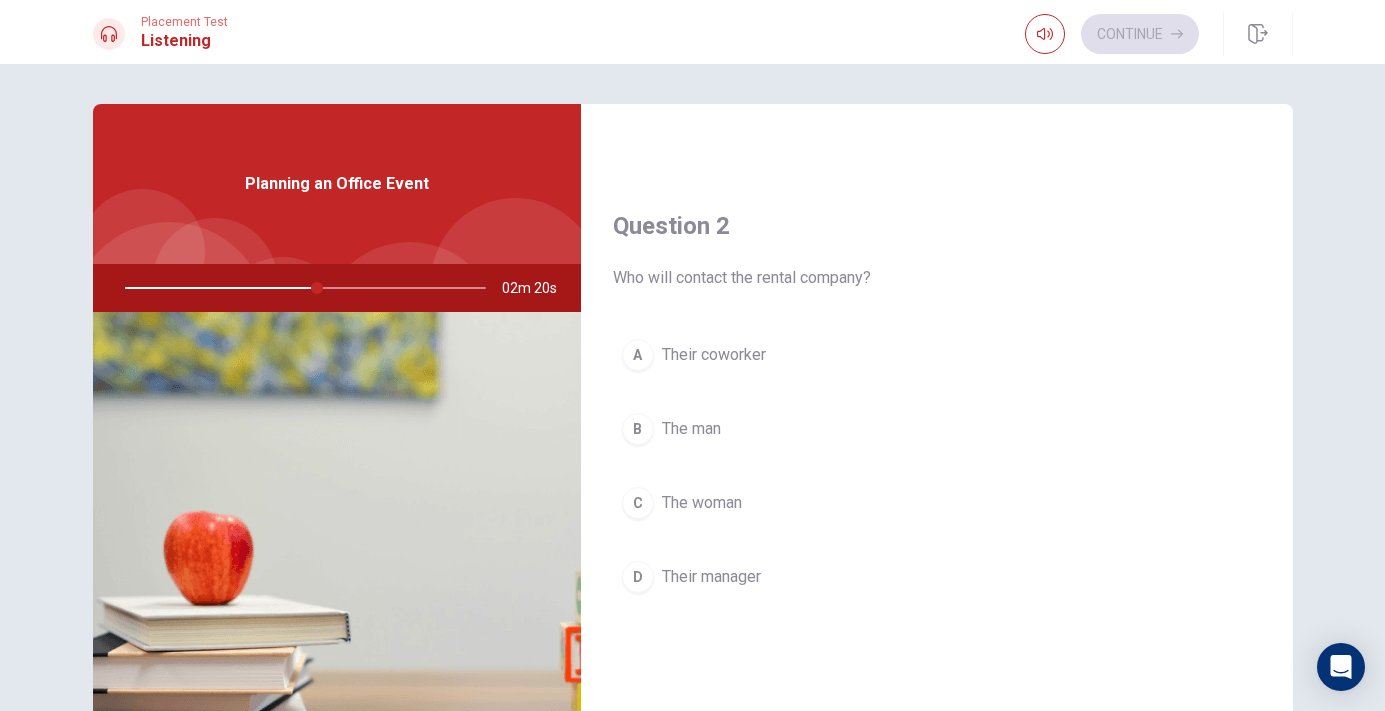 scroll, scrollTop: 411, scrollLeft: 0, axis: vertical 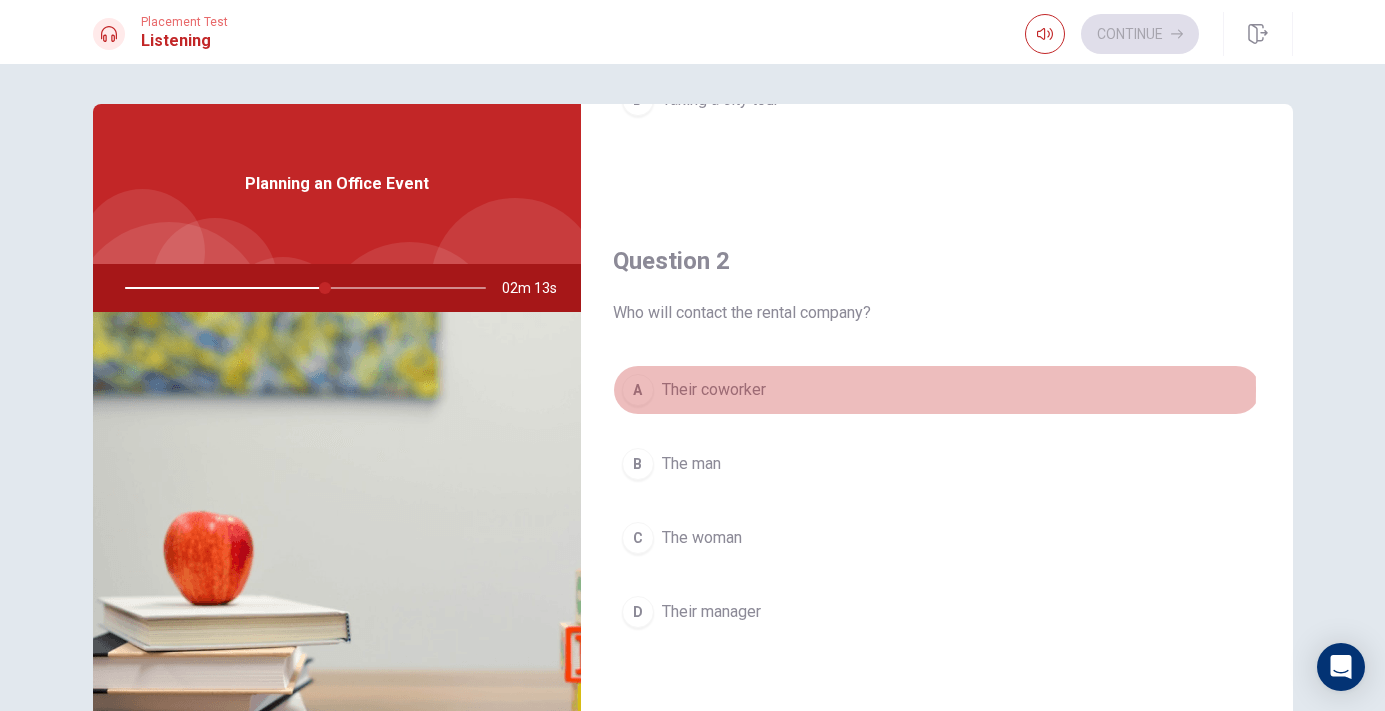 click on "Their coworker" at bounding box center [714, 390] 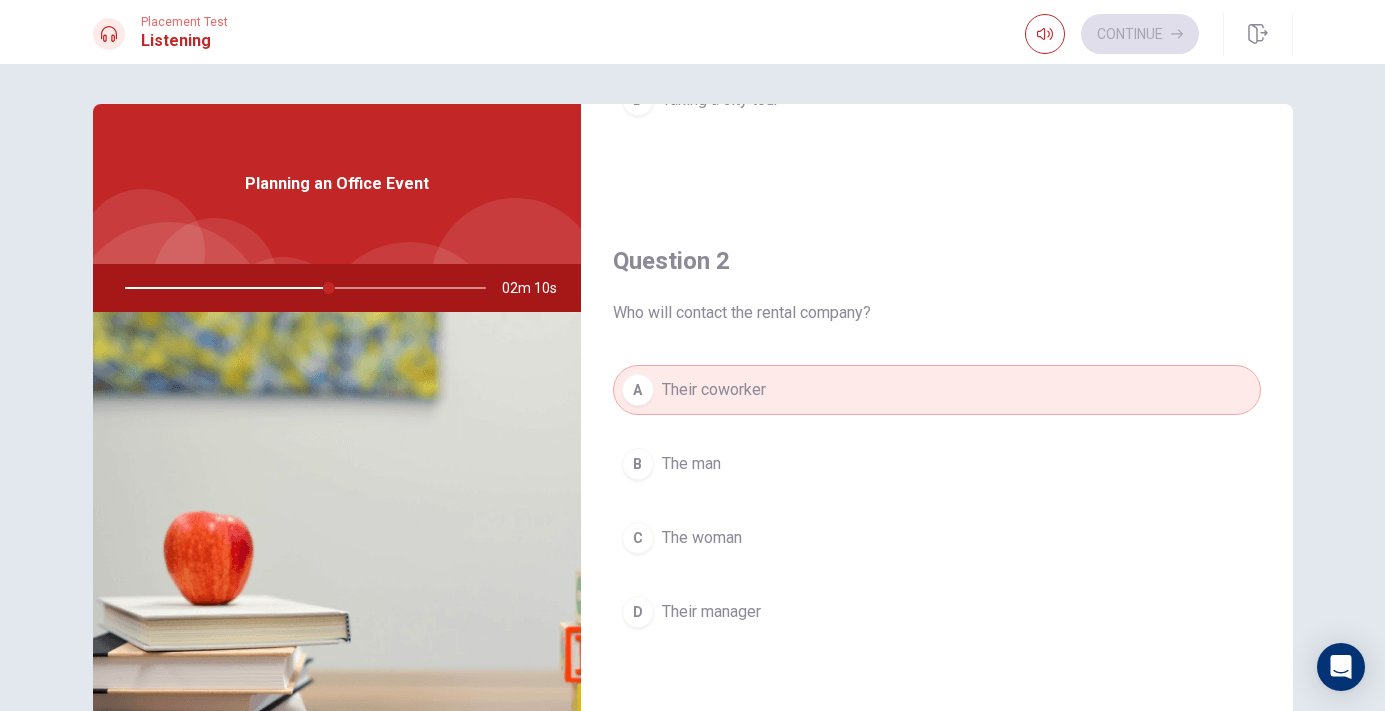 type on "57" 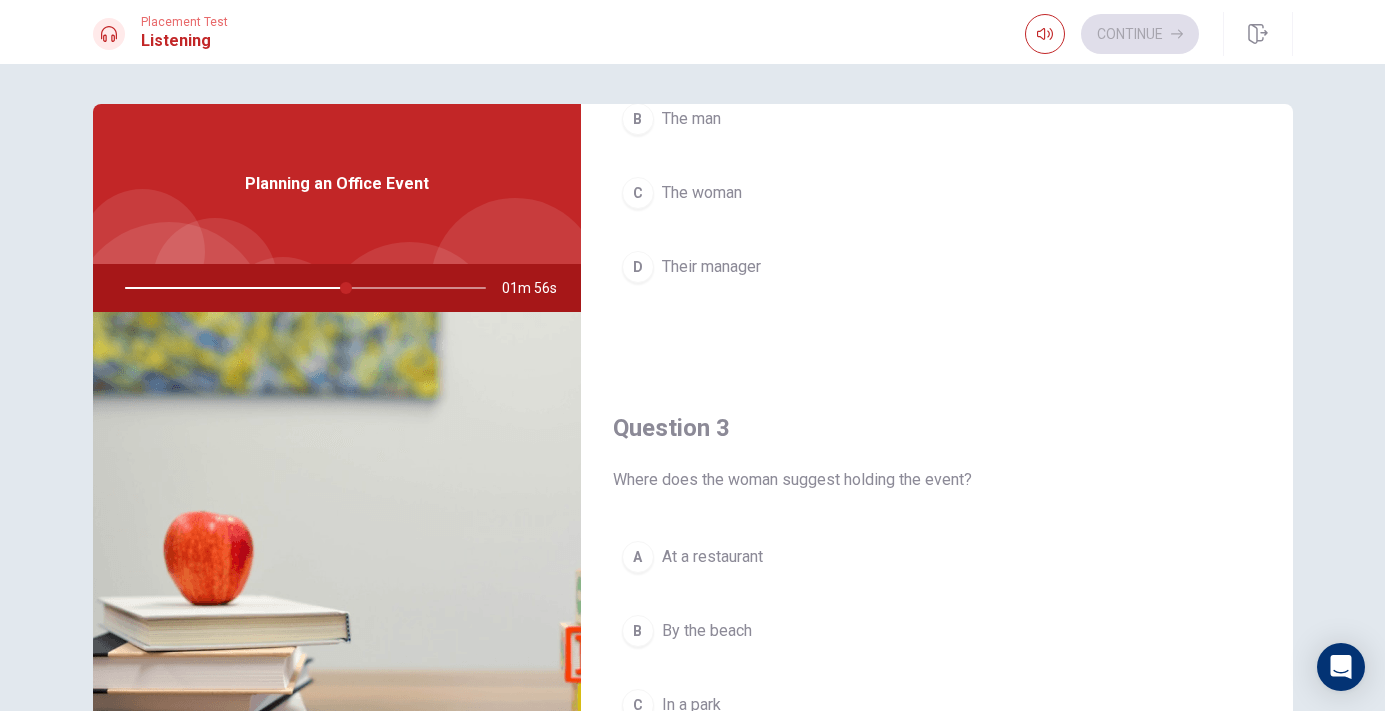 scroll, scrollTop: 761, scrollLeft: 0, axis: vertical 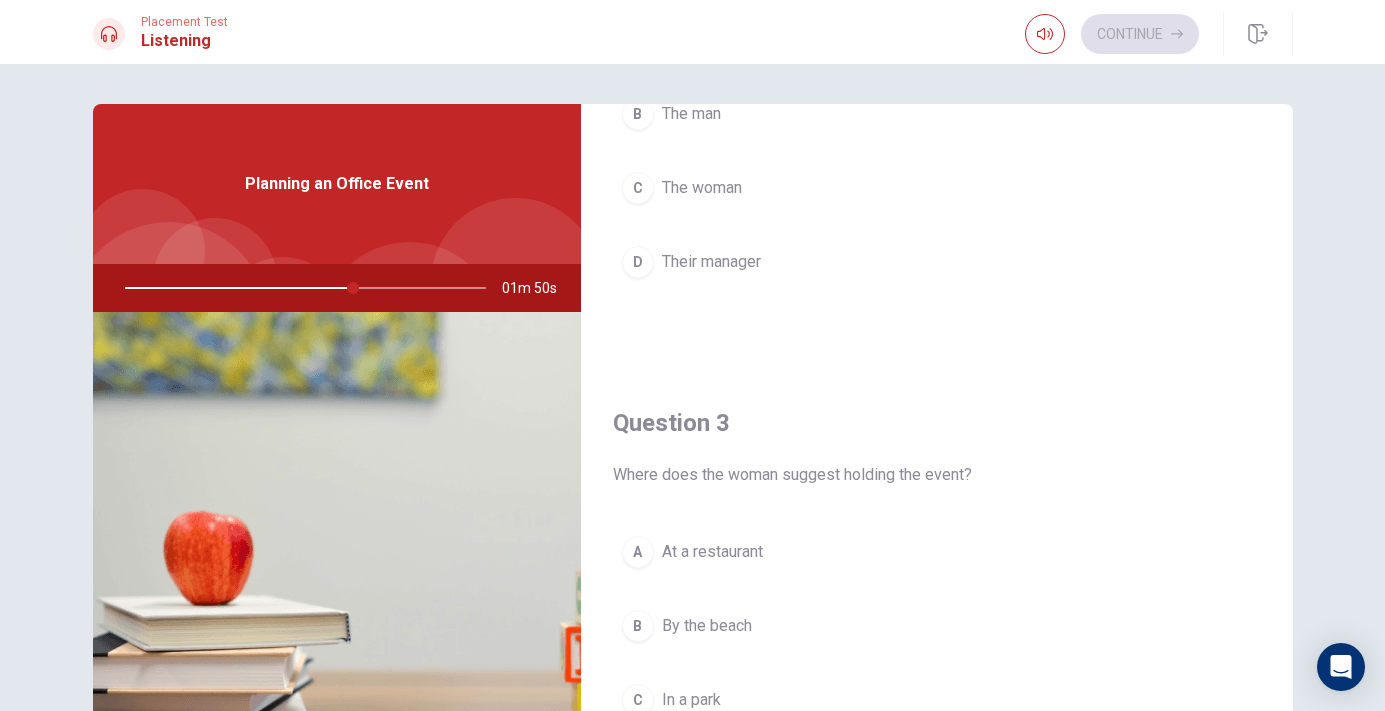 click at bounding box center (301, 288) 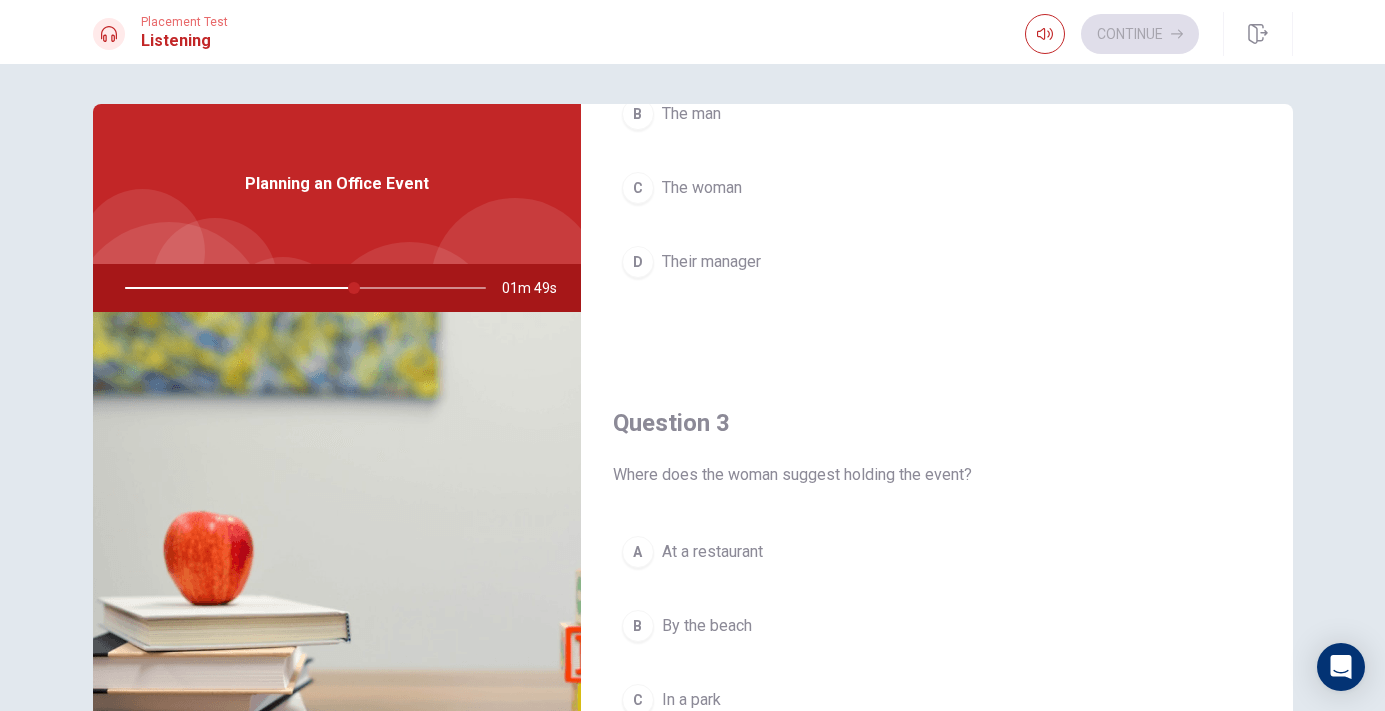 click at bounding box center [301, 288] 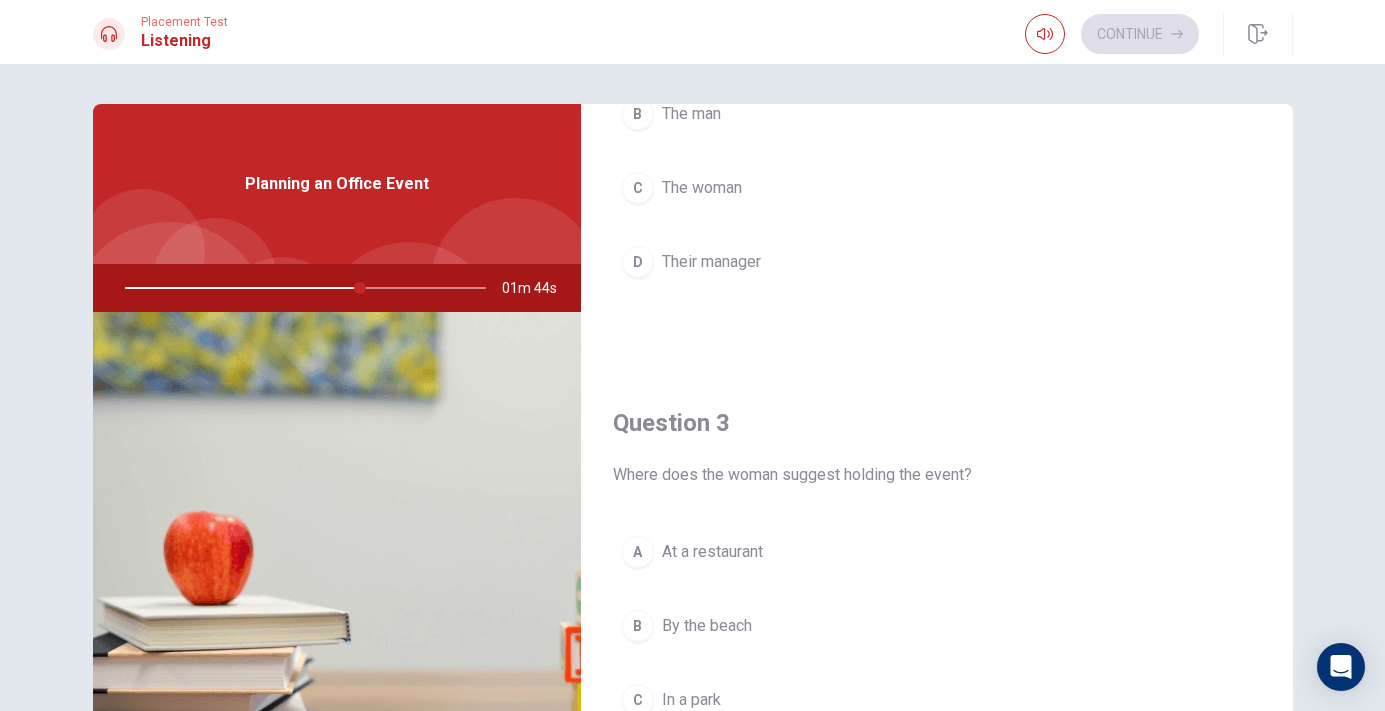 scroll, scrollTop: 0, scrollLeft: 0, axis: both 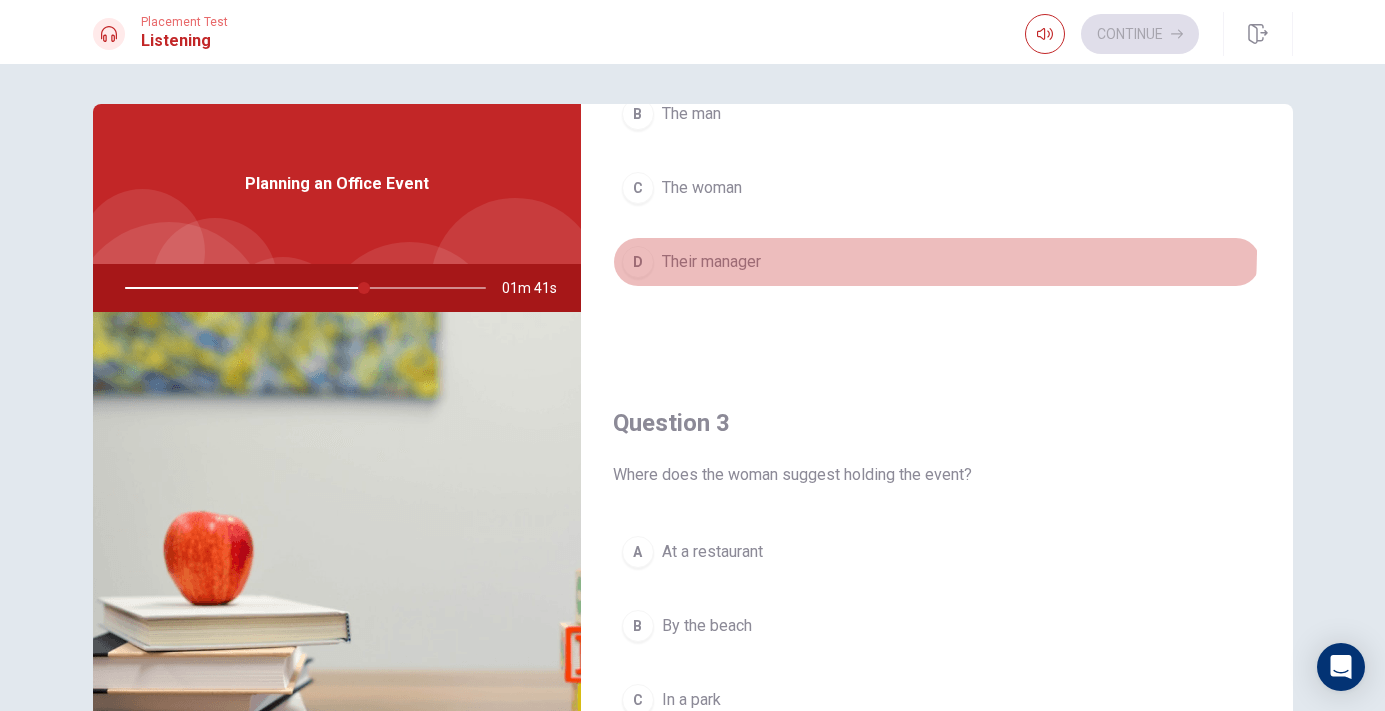 click on "D Their manager" at bounding box center (937, 262) 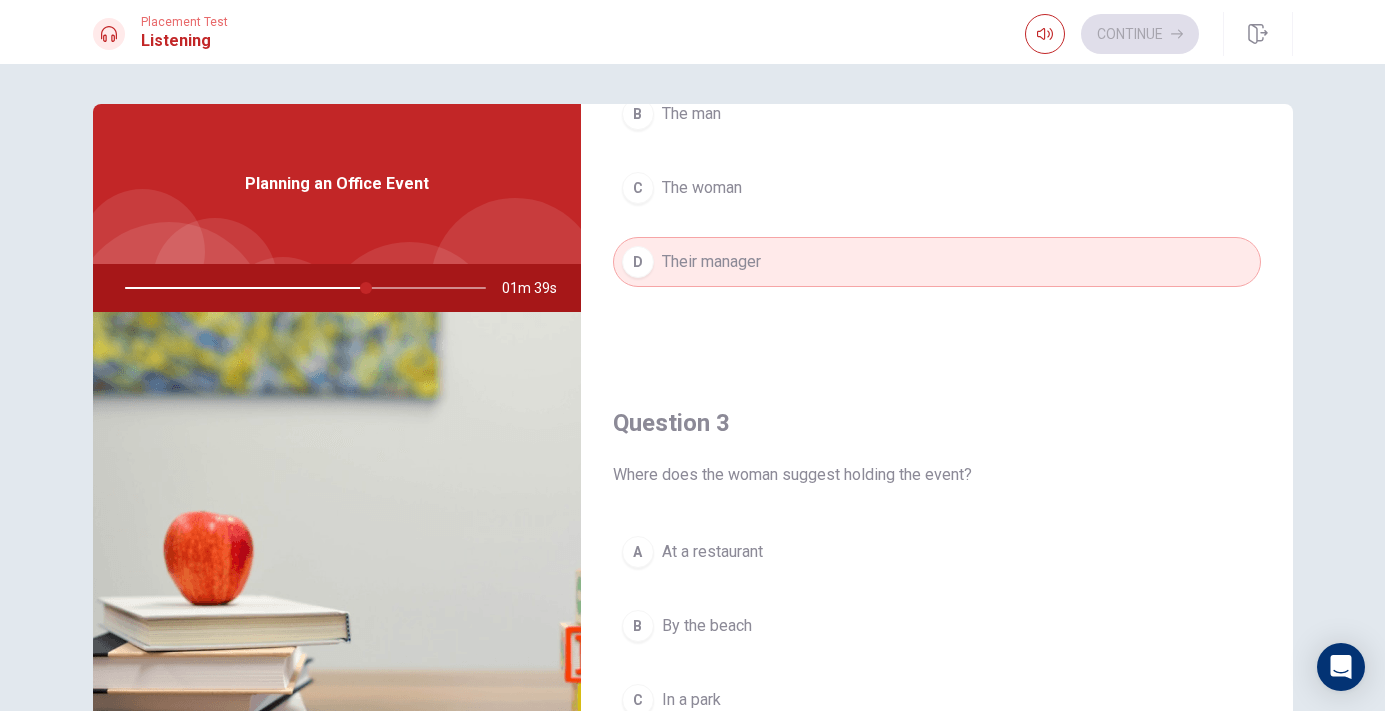 type on "67" 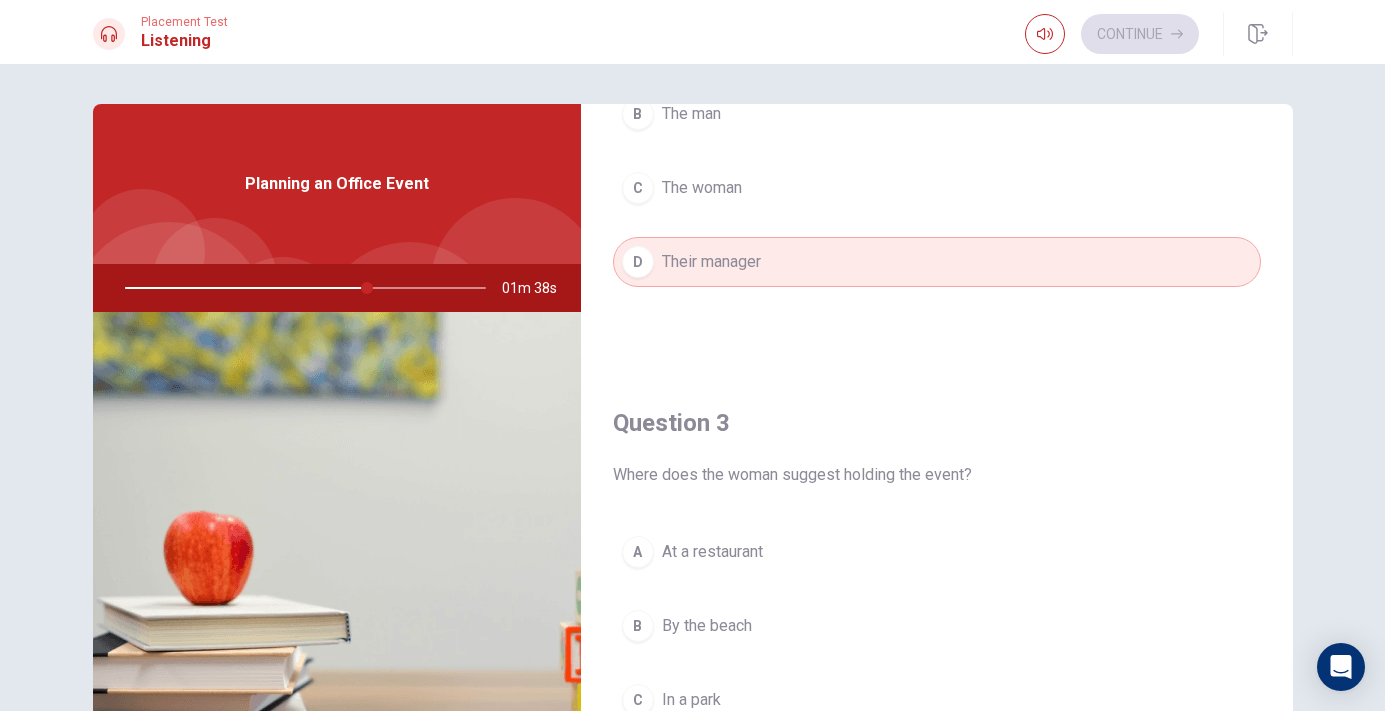 type 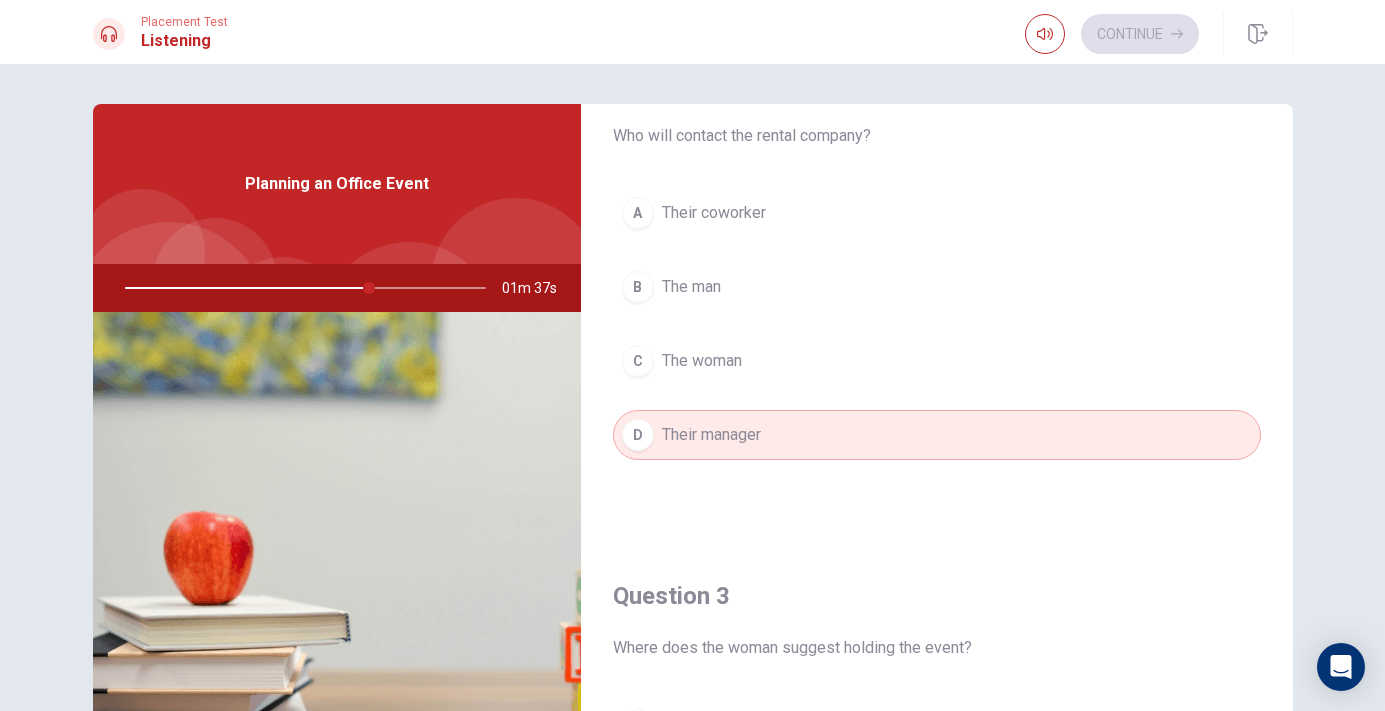 scroll, scrollTop: 517, scrollLeft: 0, axis: vertical 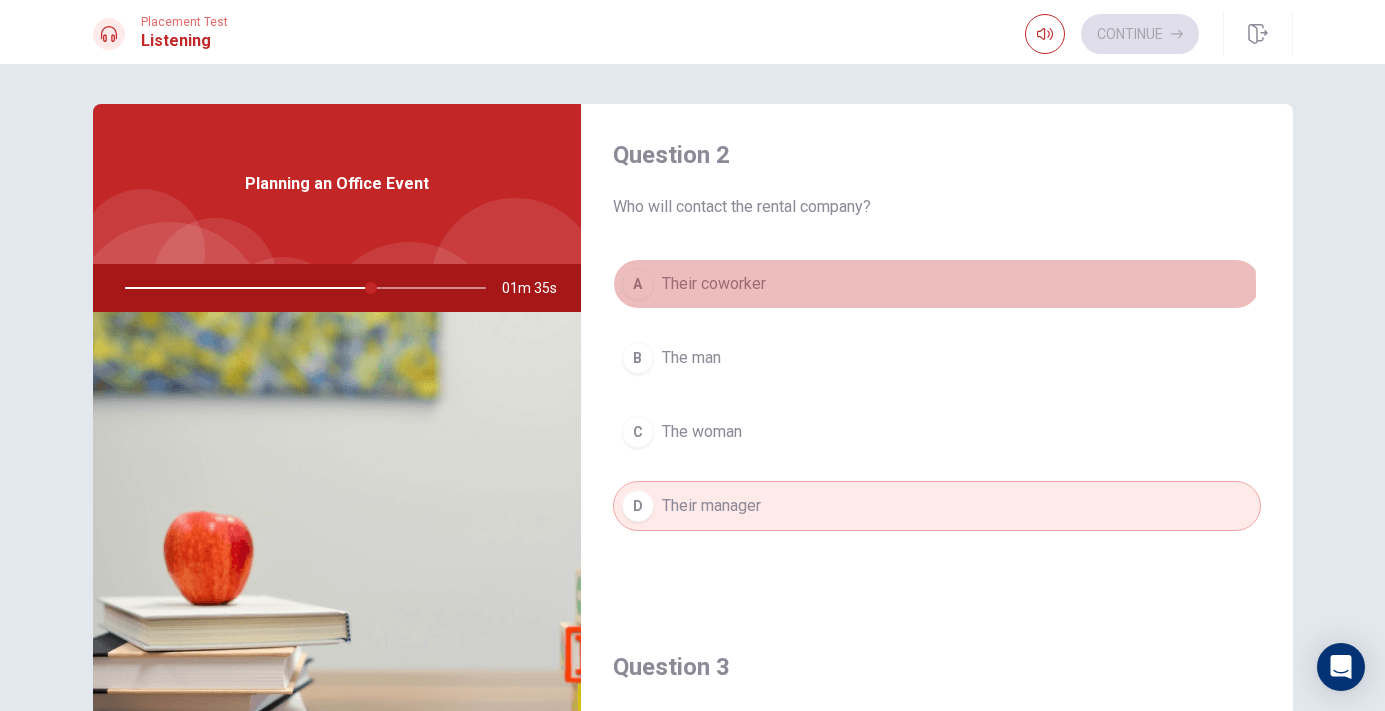click on "Their coworker" at bounding box center (714, 284) 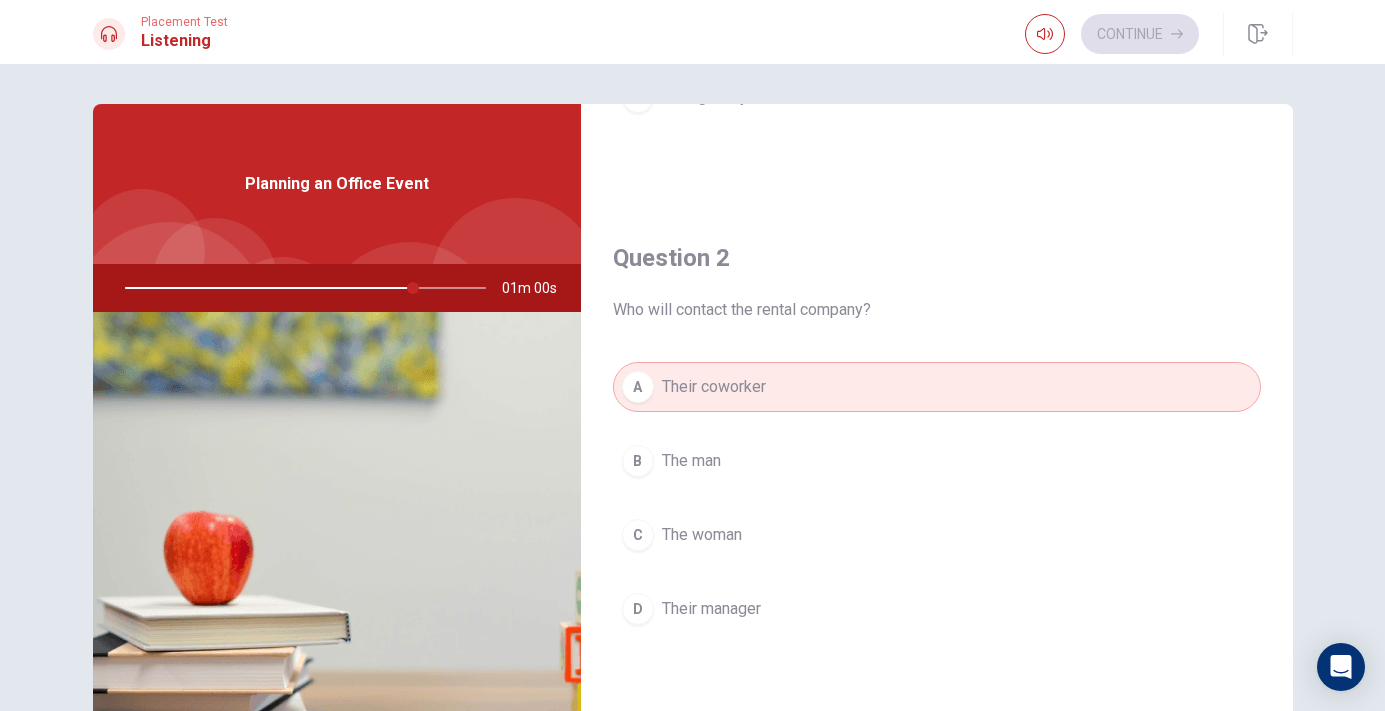 scroll, scrollTop: 420, scrollLeft: 0, axis: vertical 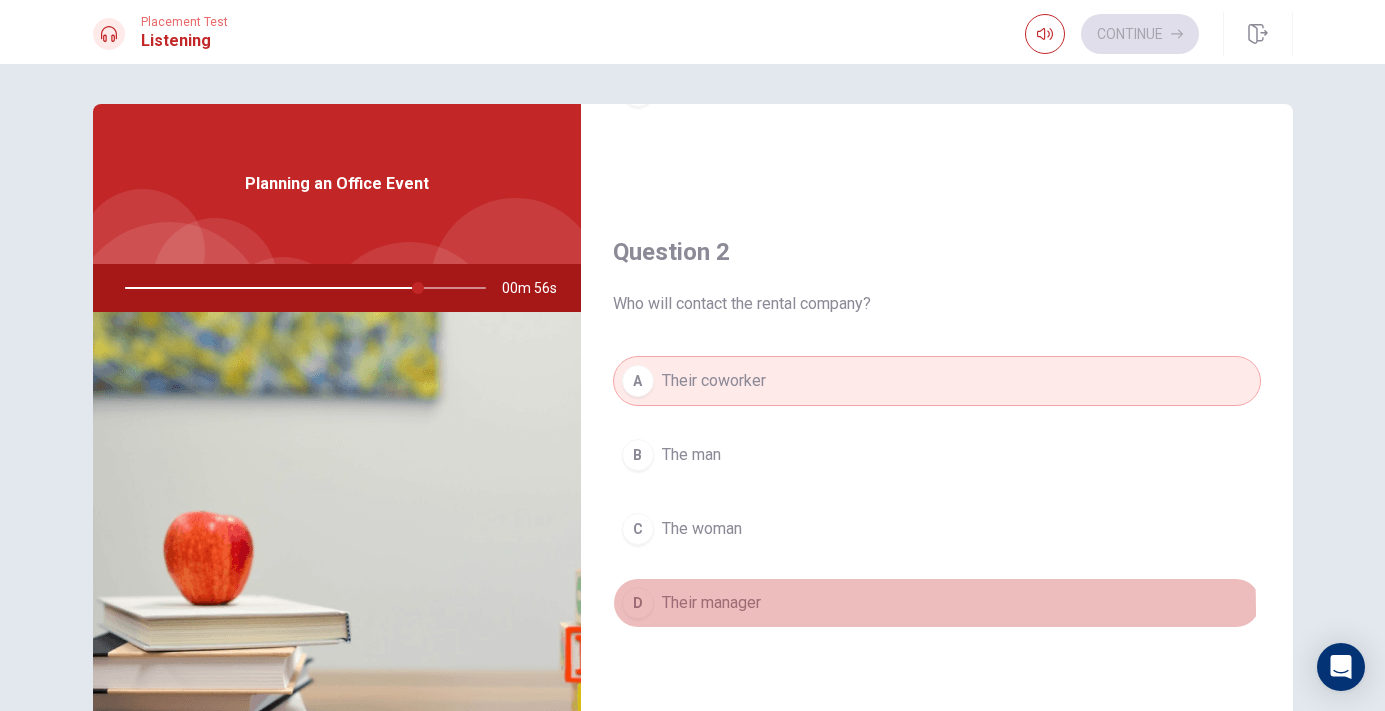 click on "Their manager" at bounding box center (711, 603) 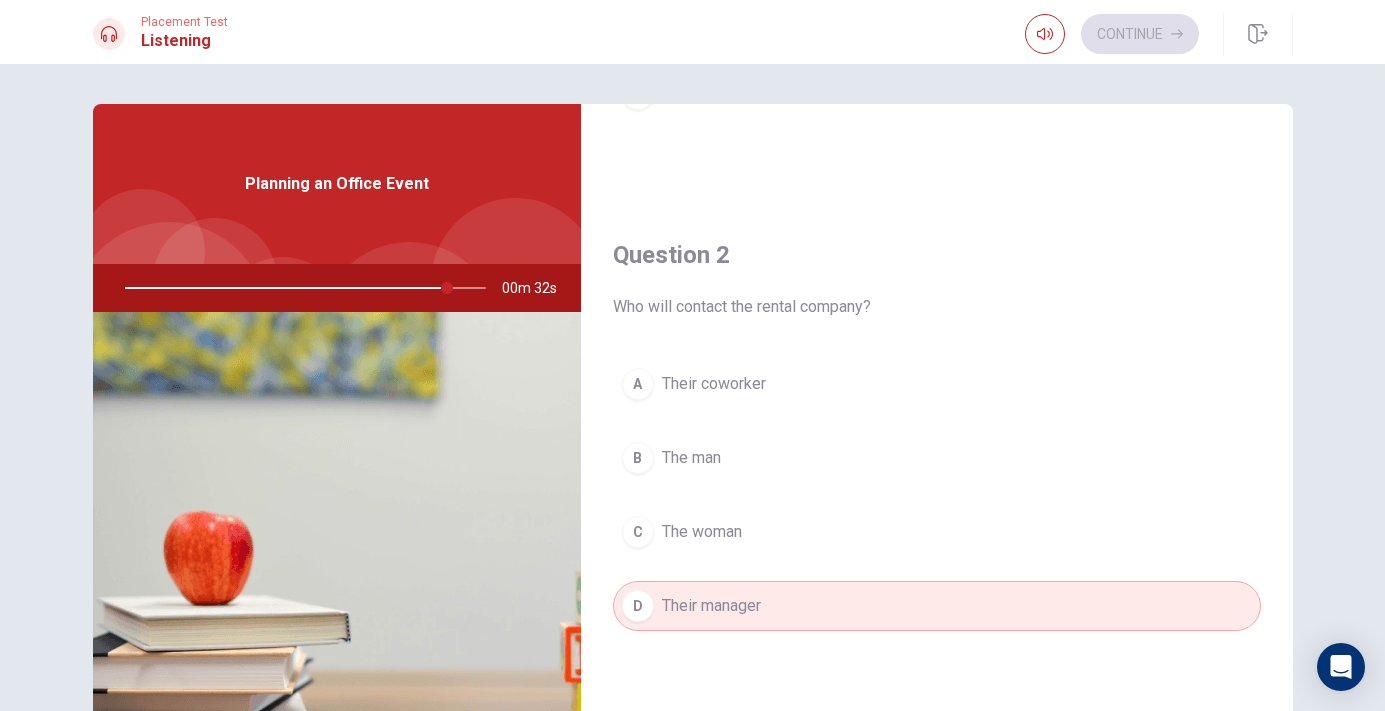 scroll, scrollTop: 504, scrollLeft: 0, axis: vertical 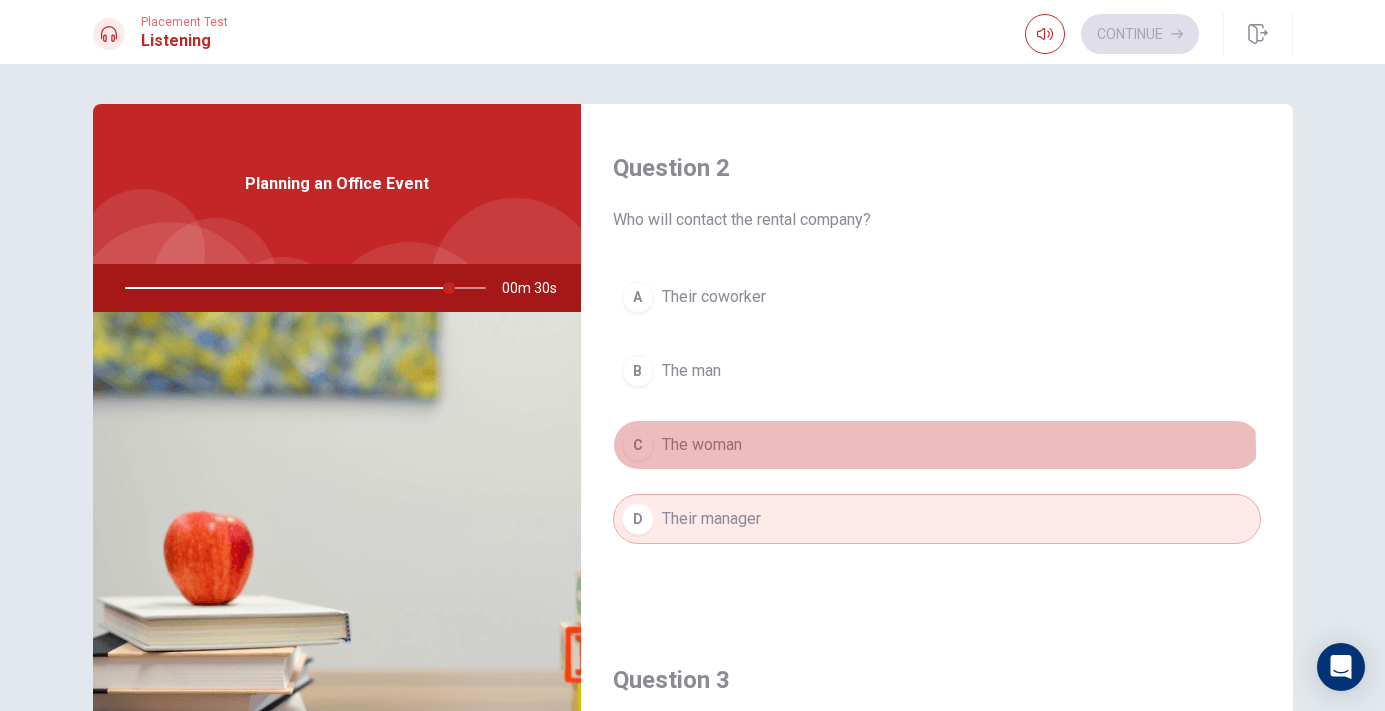 click on "The woman" at bounding box center [702, 445] 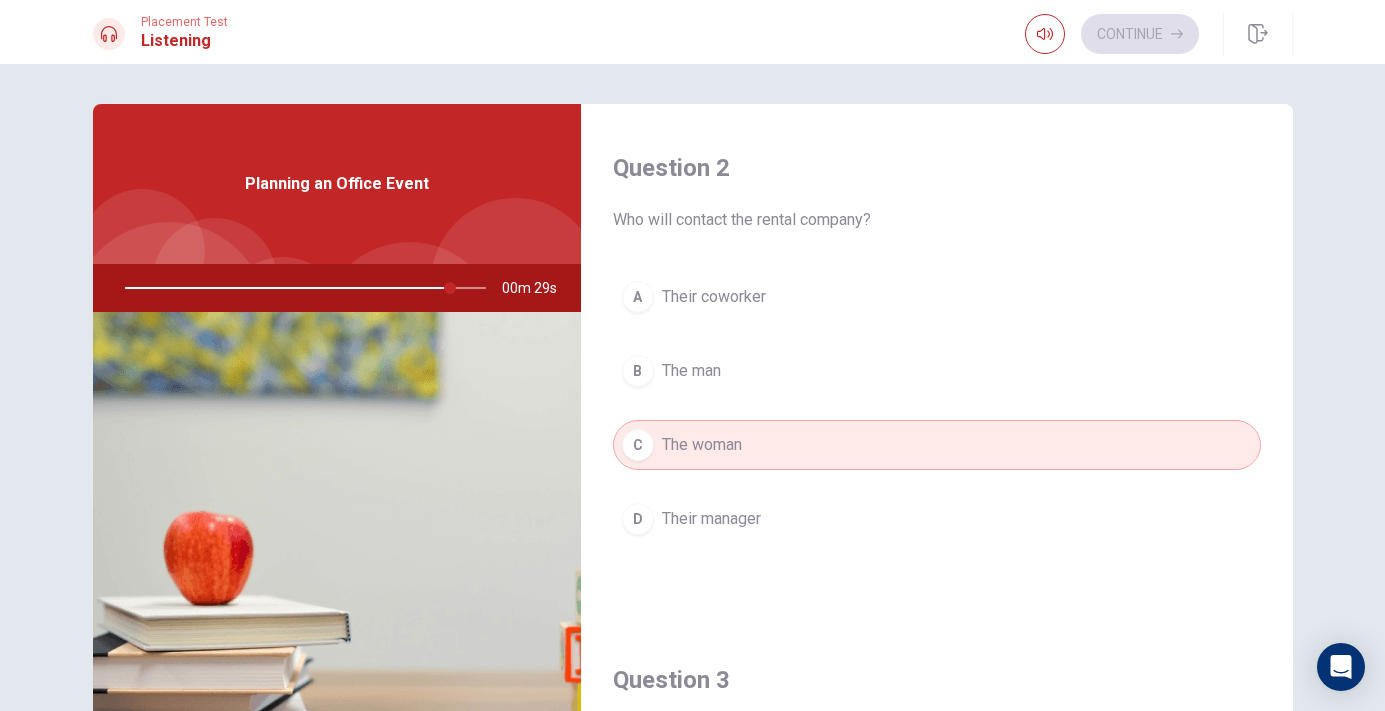 type 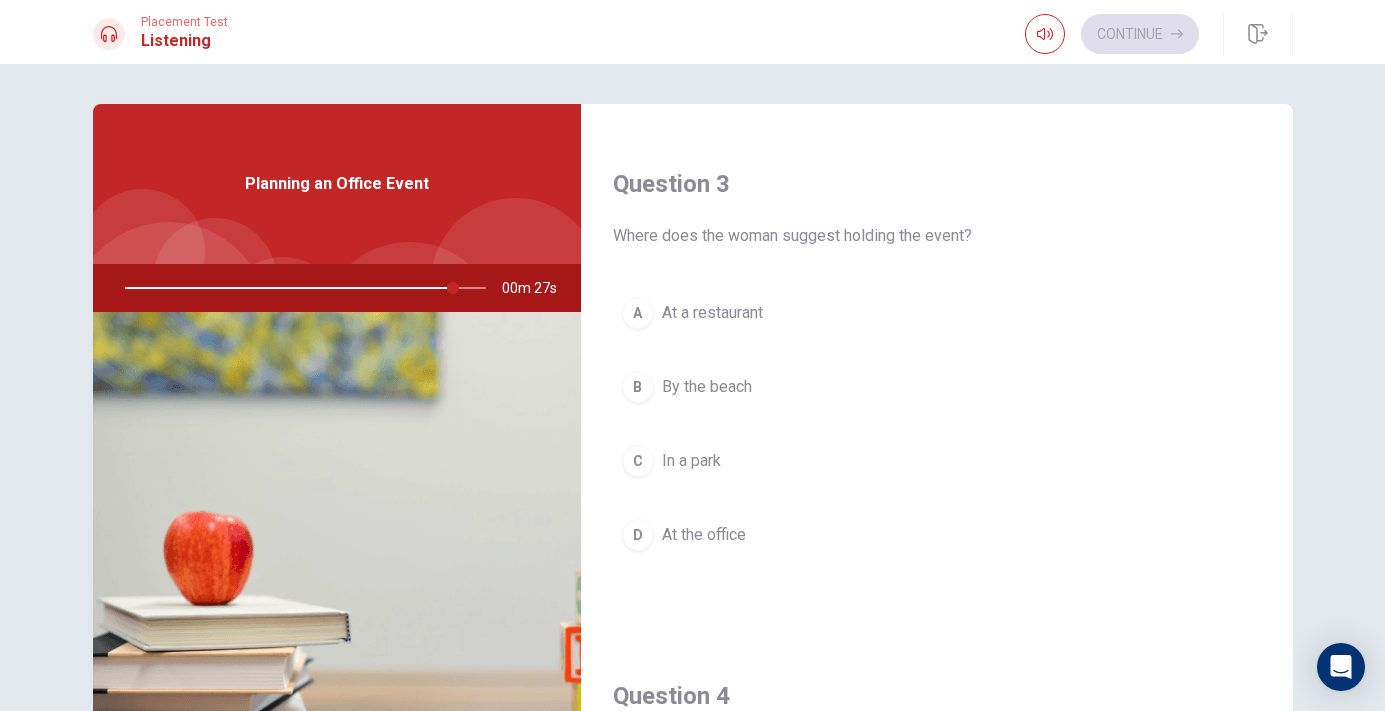 scroll, scrollTop: 1019, scrollLeft: 0, axis: vertical 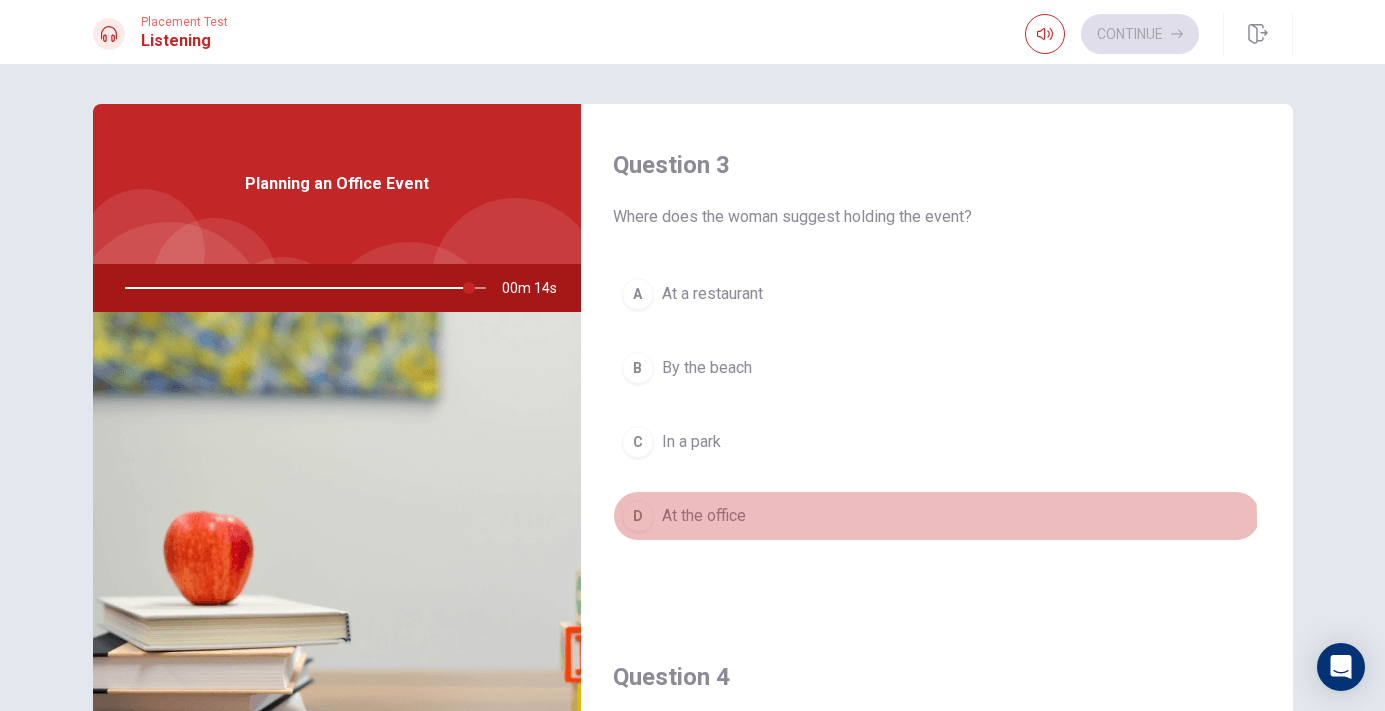 click on "At the office" at bounding box center (704, 516) 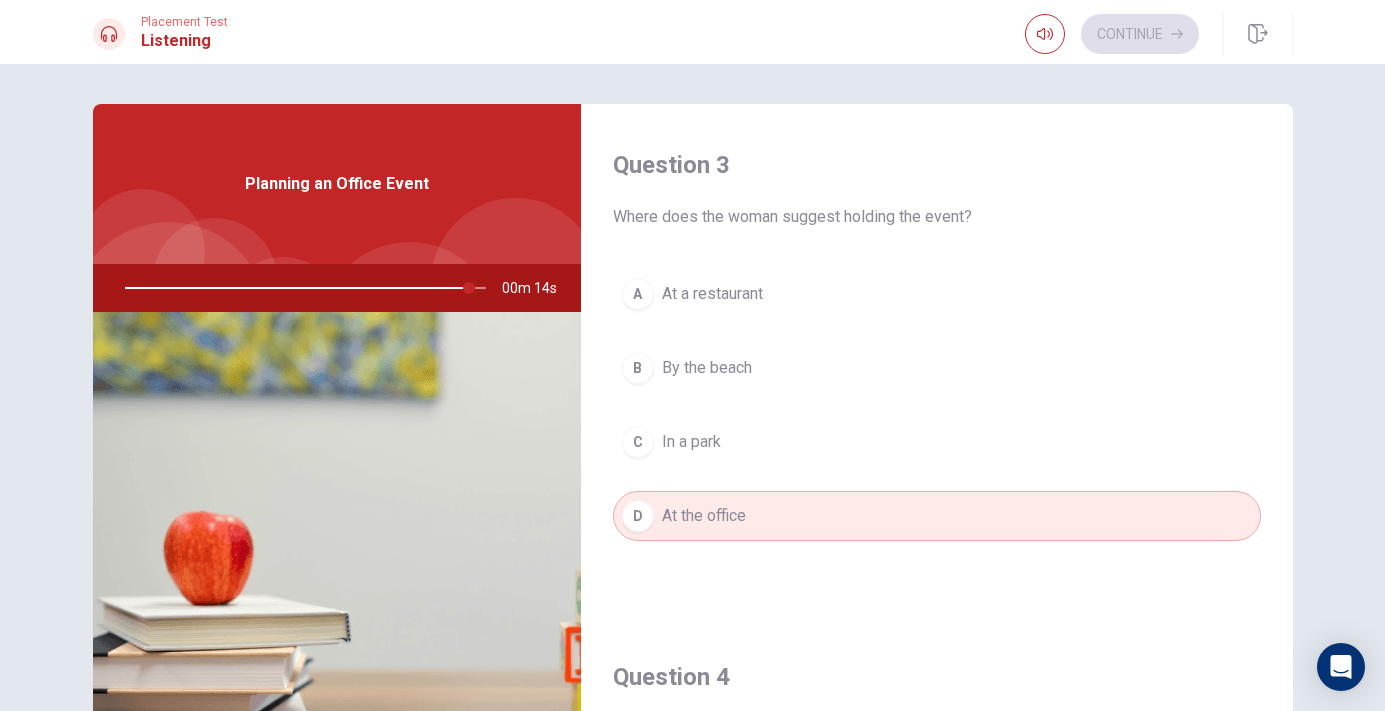 type on "96" 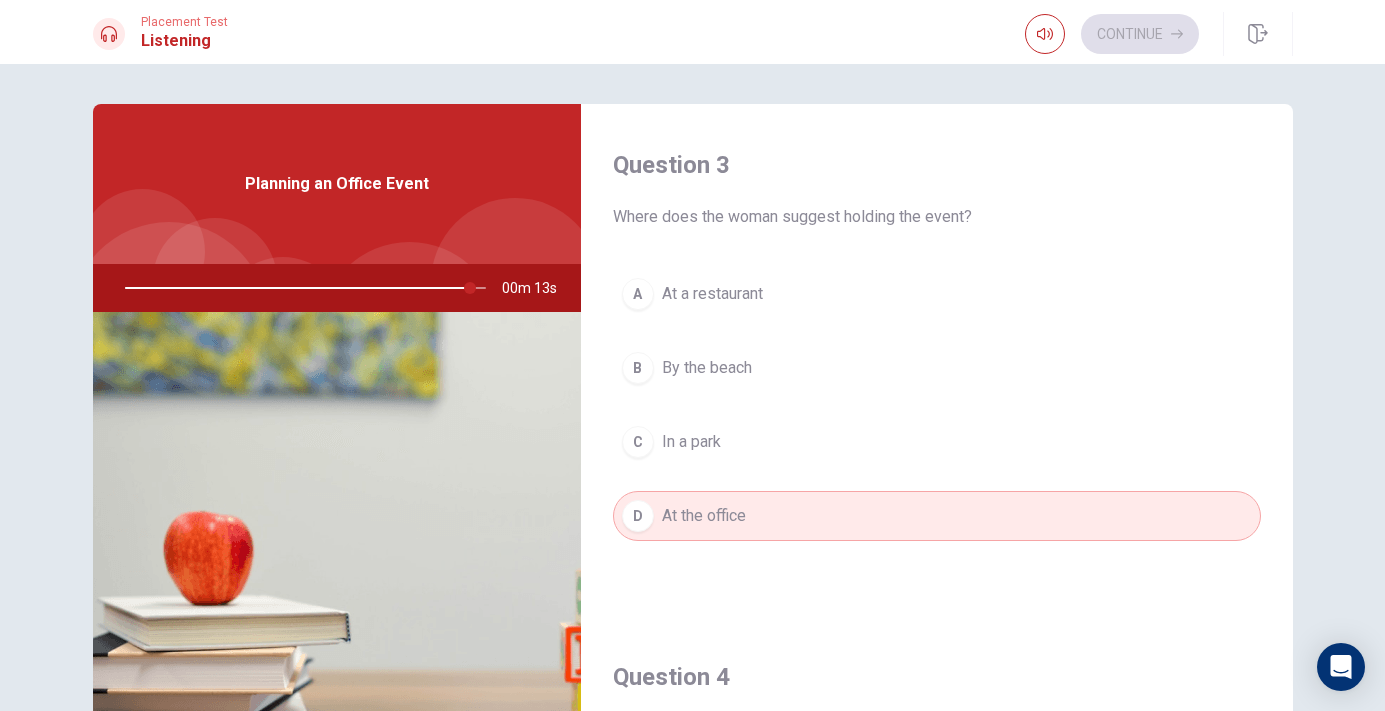 type 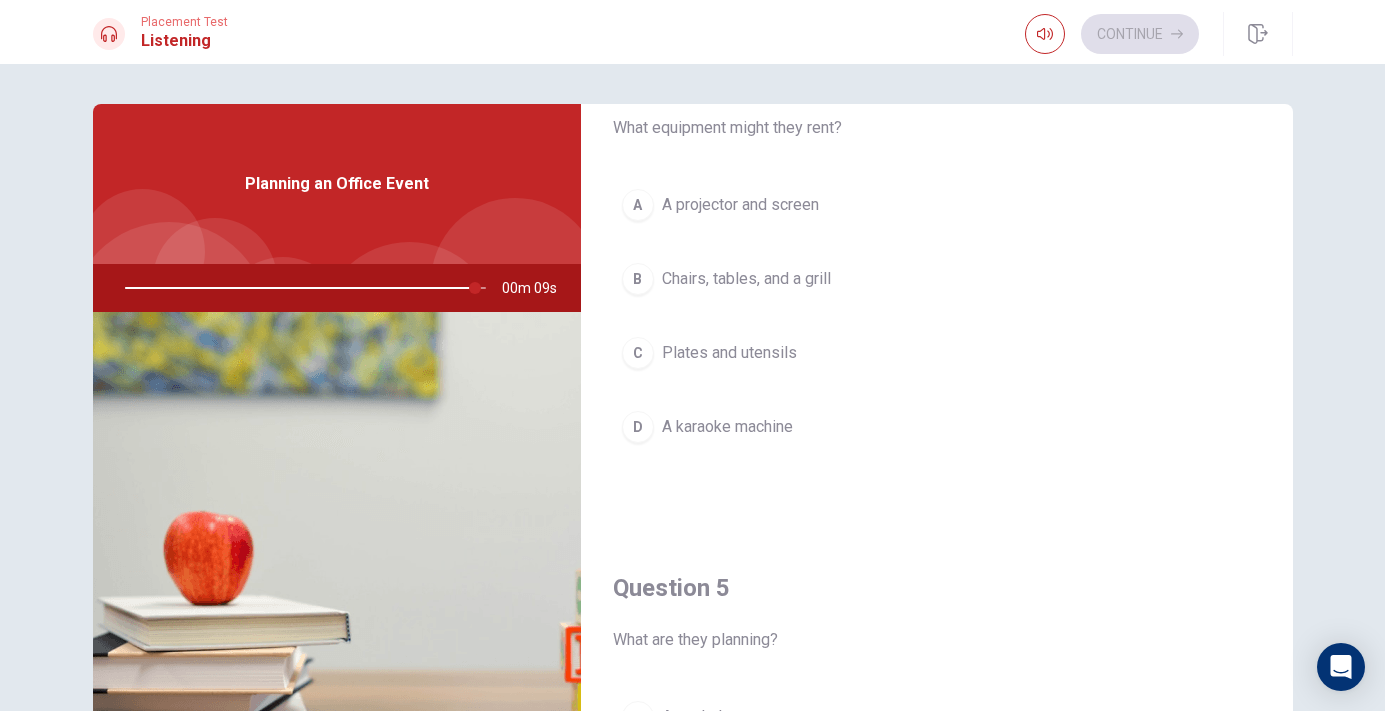 scroll, scrollTop: 1618, scrollLeft: 0, axis: vertical 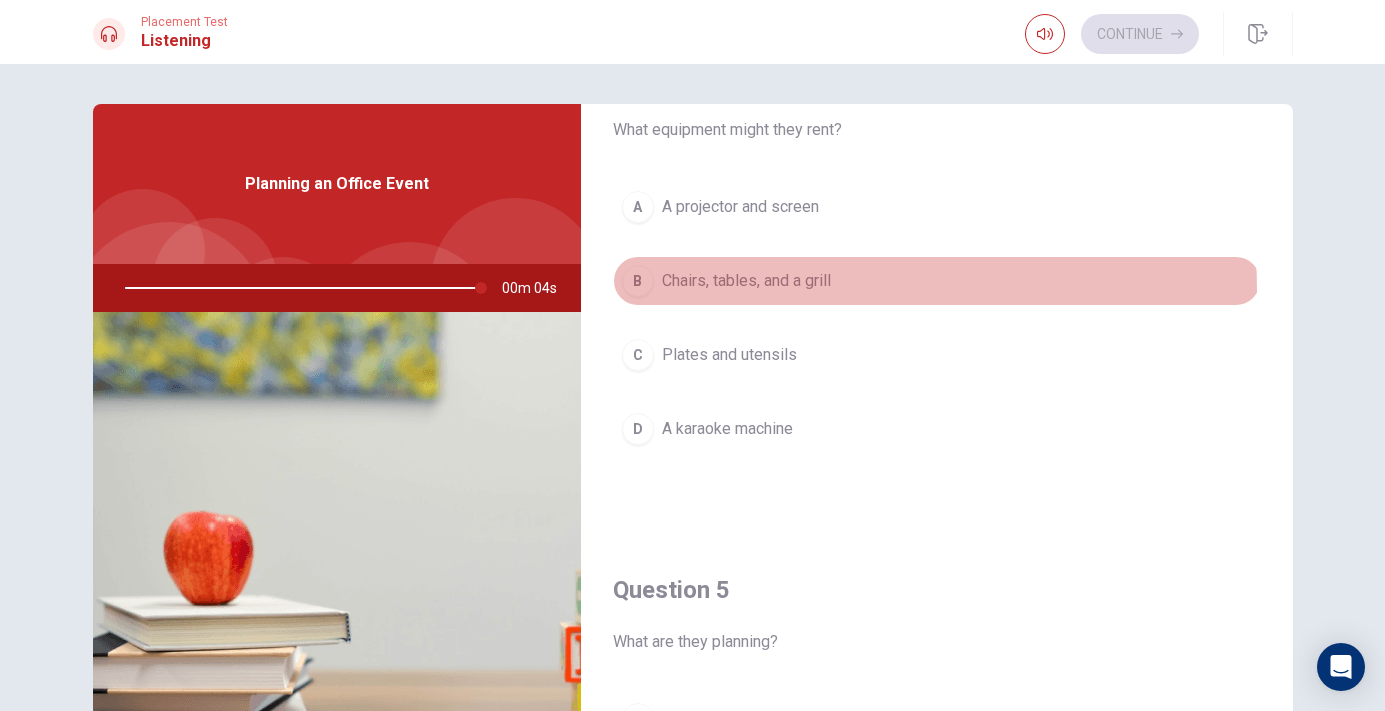 click on "Chairs, tables, and a grill" at bounding box center [746, 281] 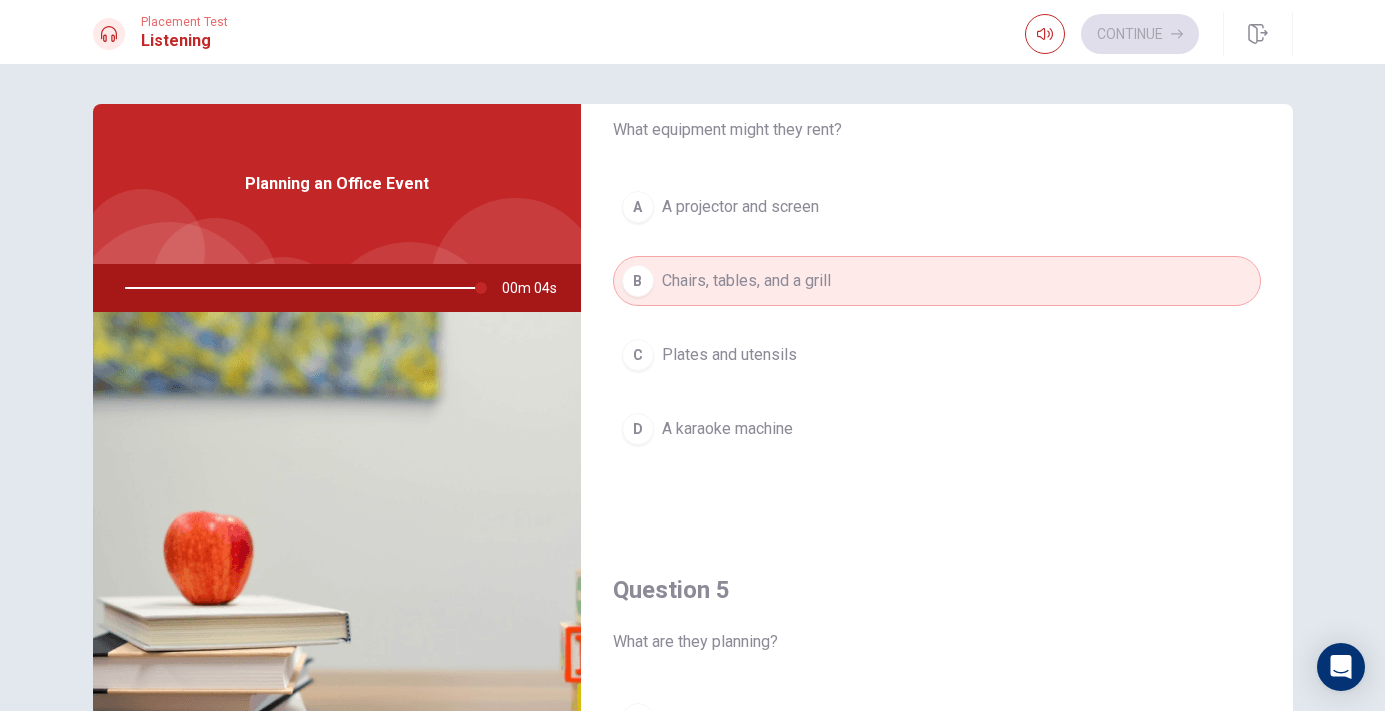 type on "99" 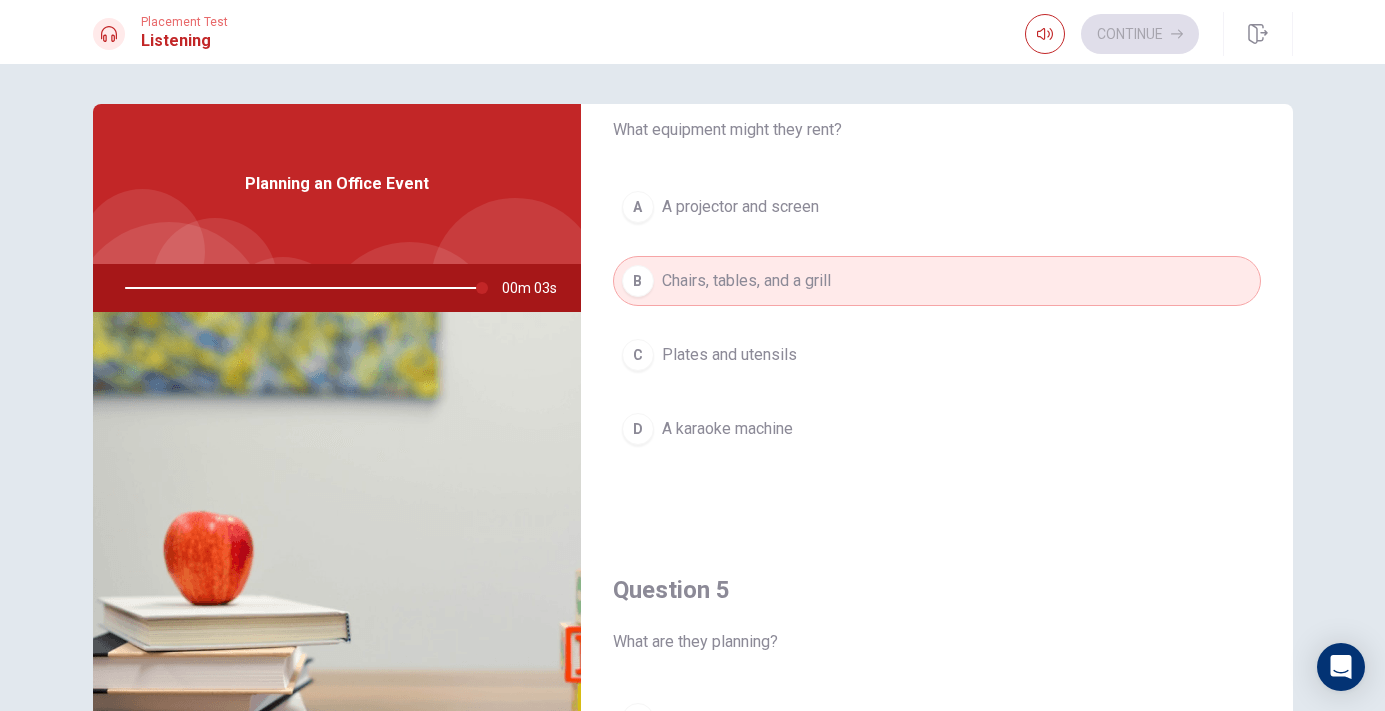 type 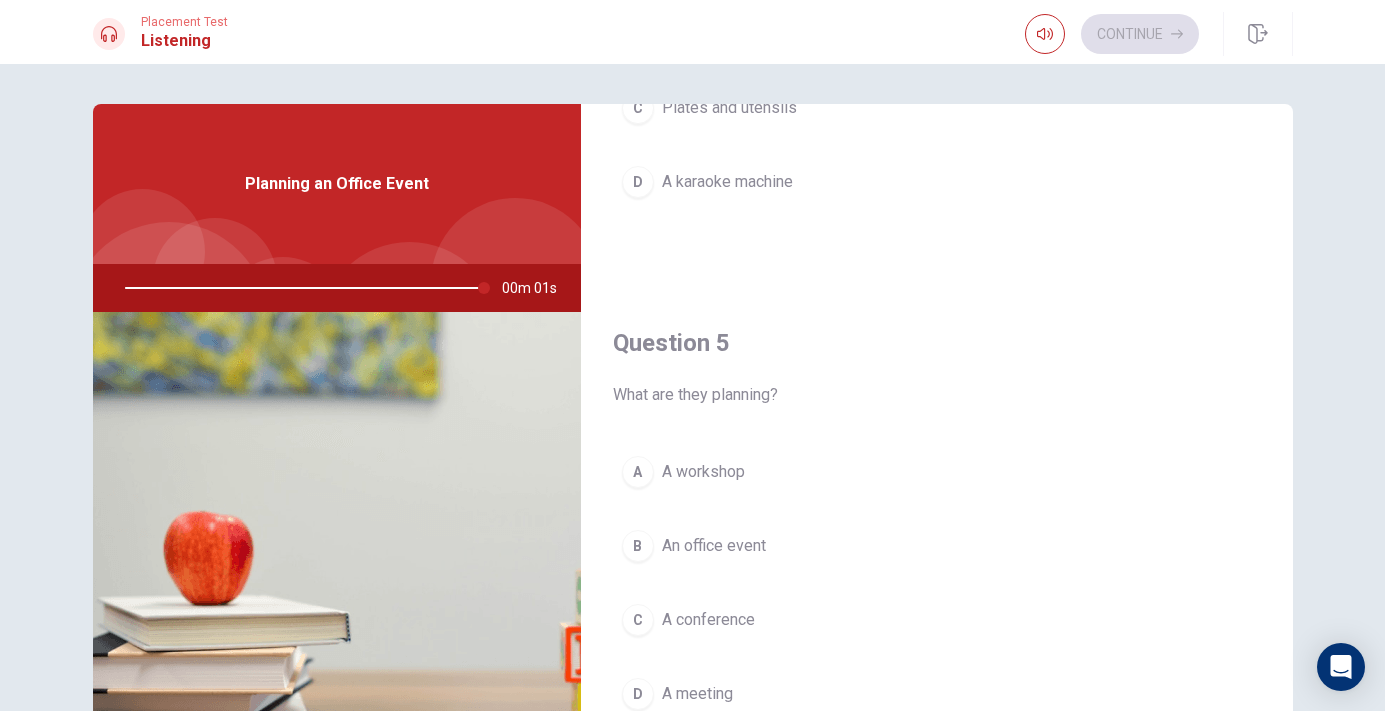 scroll, scrollTop: 1879, scrollLeft: 0, axis: vertical 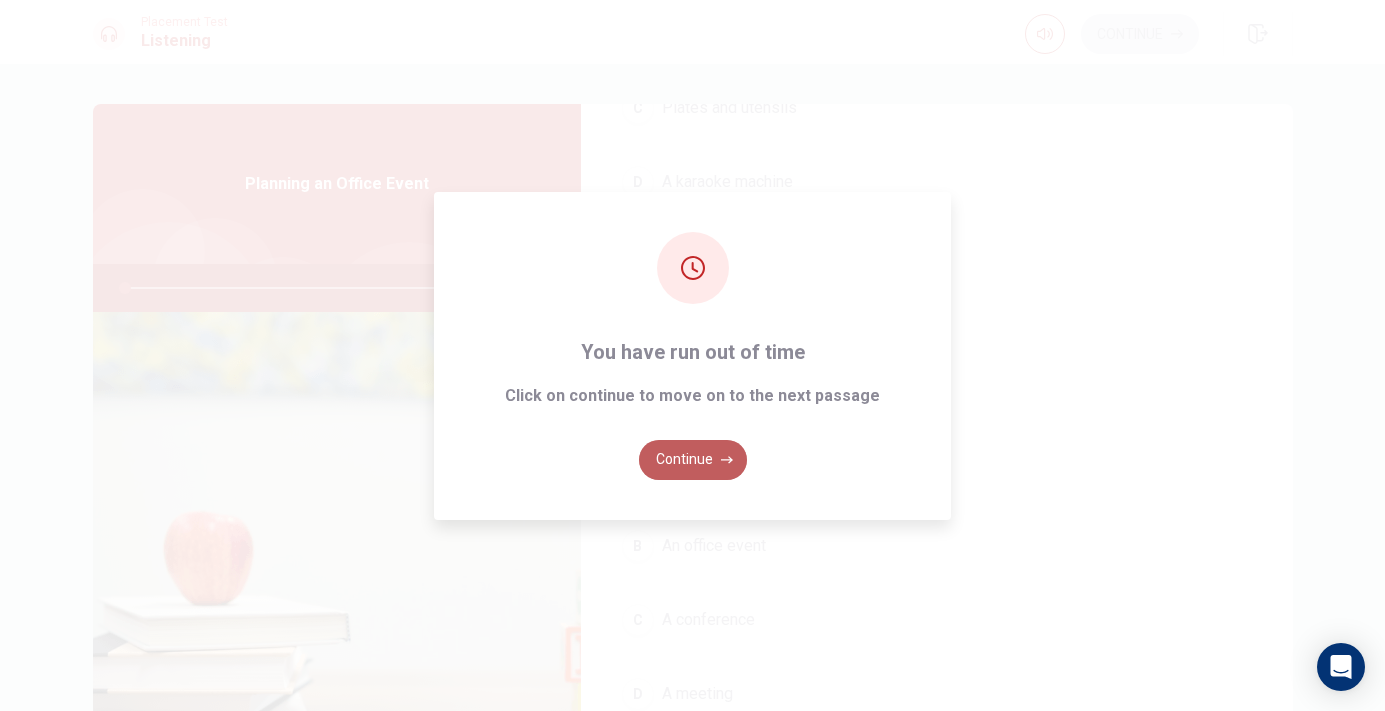 click on "Continue" at bounding box center (693, 460) 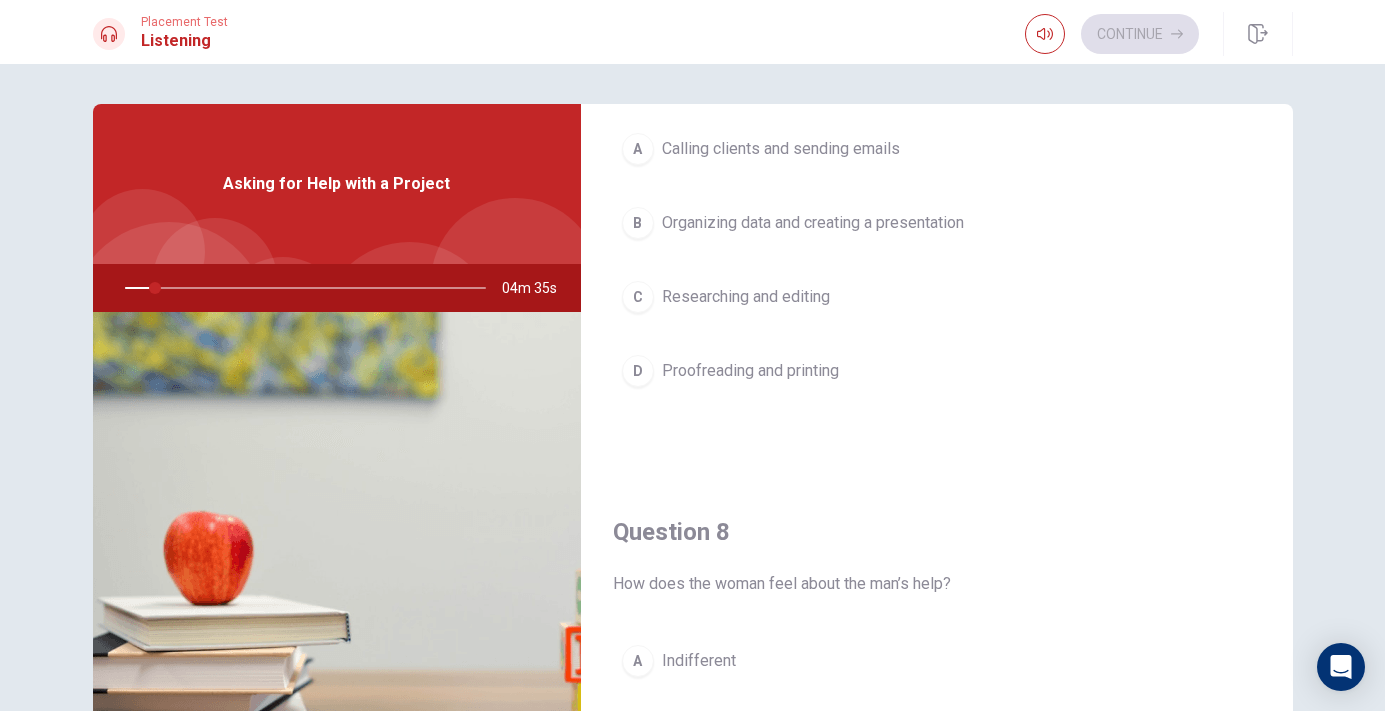 scroll, scrollTop: 655, scrollLeft: 0, axis: vertical 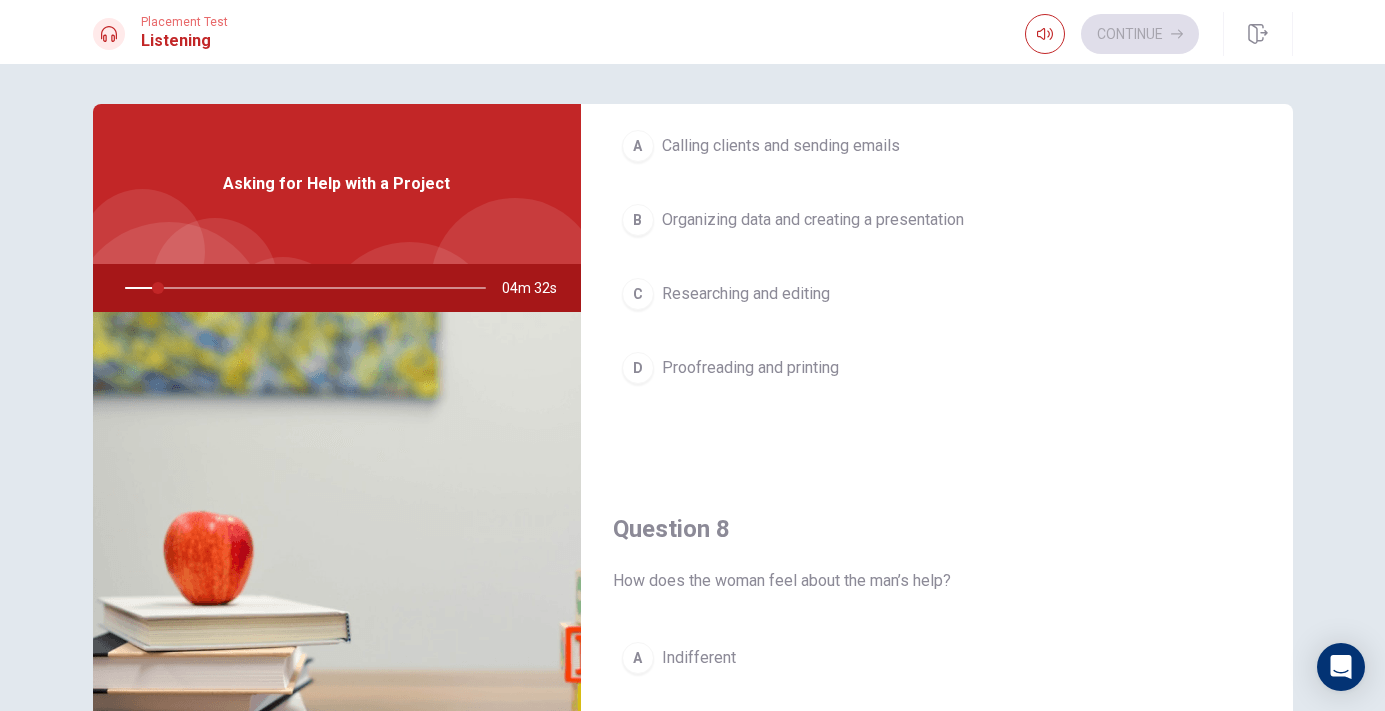 click on "Question 6 When is the man available to help? A Wednesday B Friday morning C Saturday afternoon D Thursday afternoon Question 7 What tasks does the woman need help with? A Calling clients and sending emails B Organizing data and creating a presentation C Researching and editing D Proofreading and printing Question 8 How does the woman feel about the man’s help? A Indifferent B Grateful C Frustrated D Disappointed Question 9 What does the man plan to bring? A His phone B His calendar C His laptop D Some snacks Question 10 What does the woman need help with? A Completing a new project B Scheduling a meeting C Writing a report D Finding information Asking for Help with a Project 04m 32s" at bounding box center (693, 451) 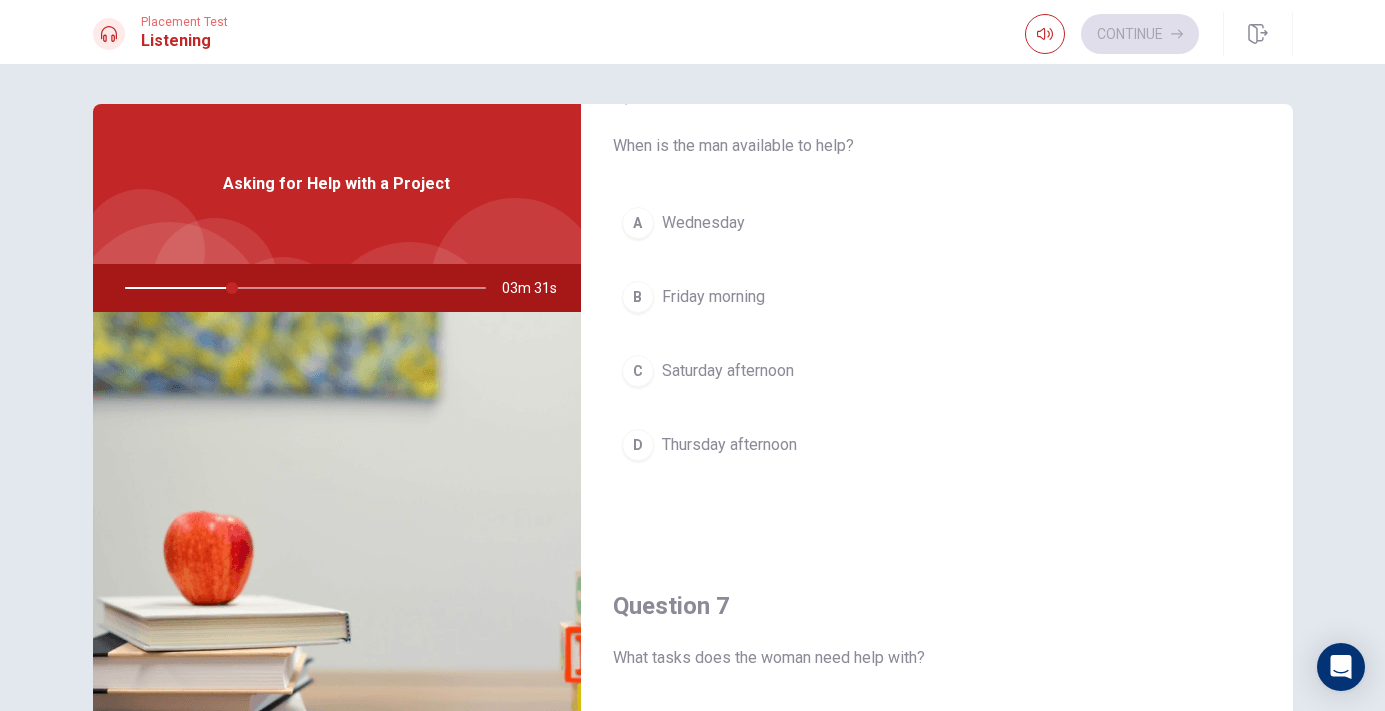 scroll, scrollTop: 53, scrollLeft: 0, axis: vertical 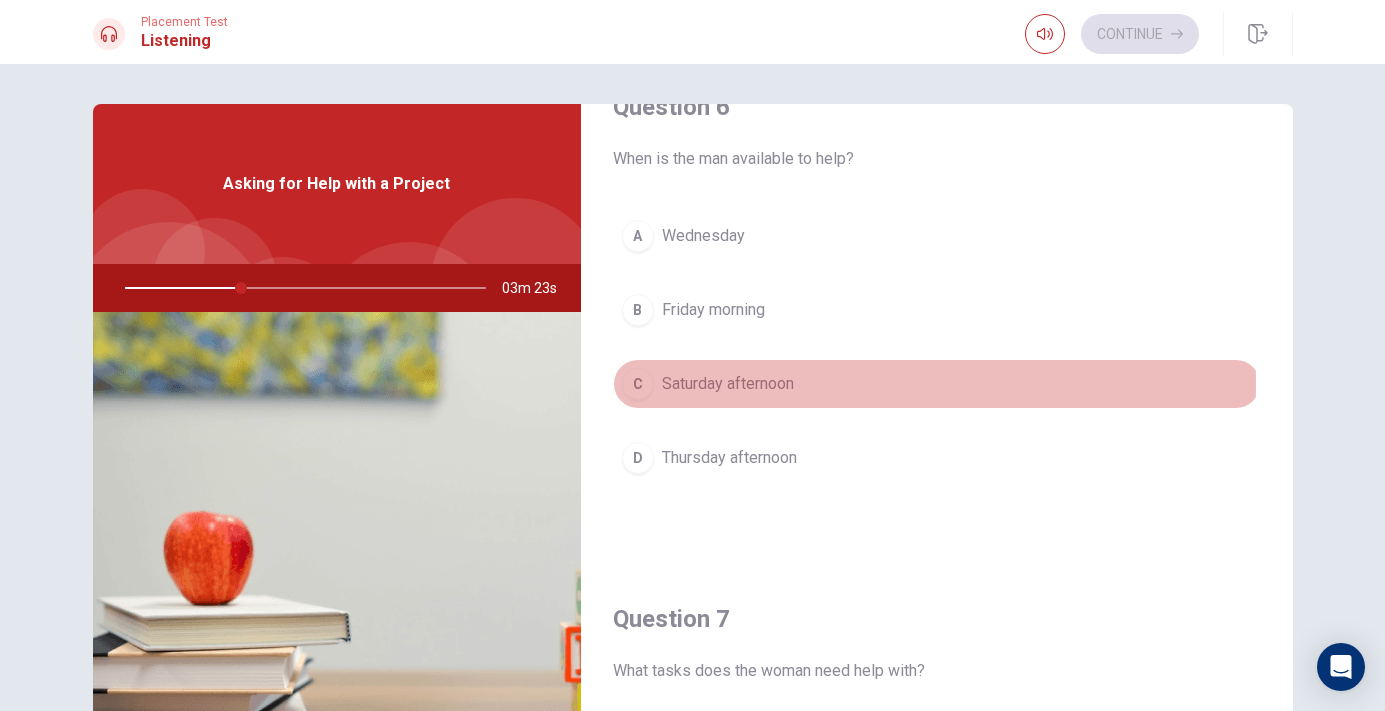 click on "Saturday afternoon" at bounding box center (728, 384) 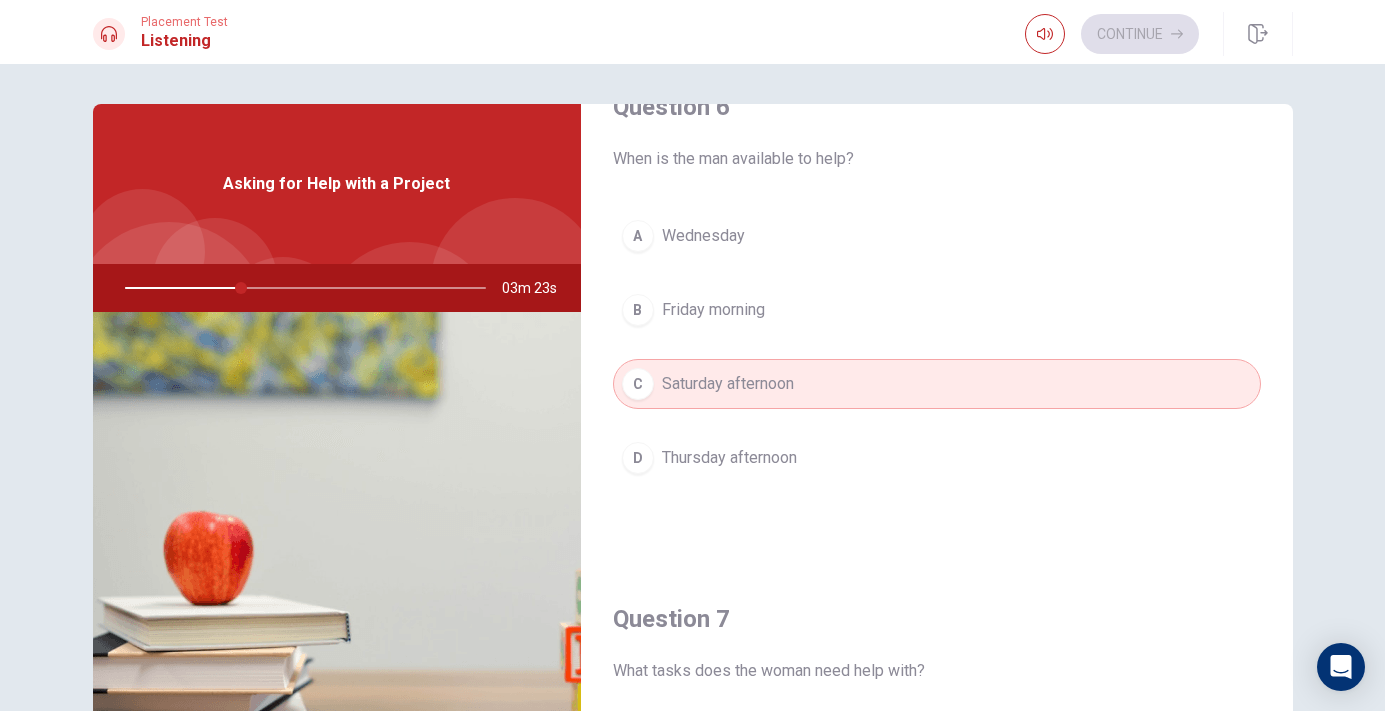 type on "33" 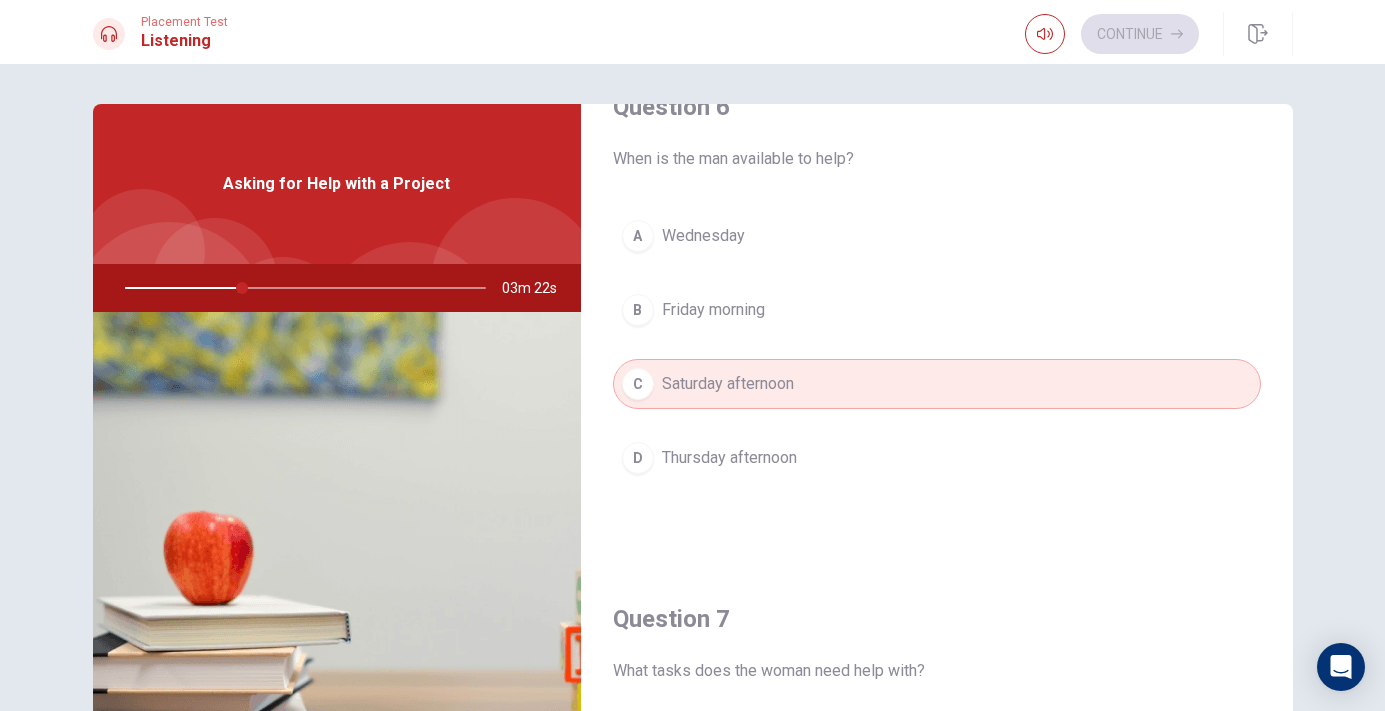 type 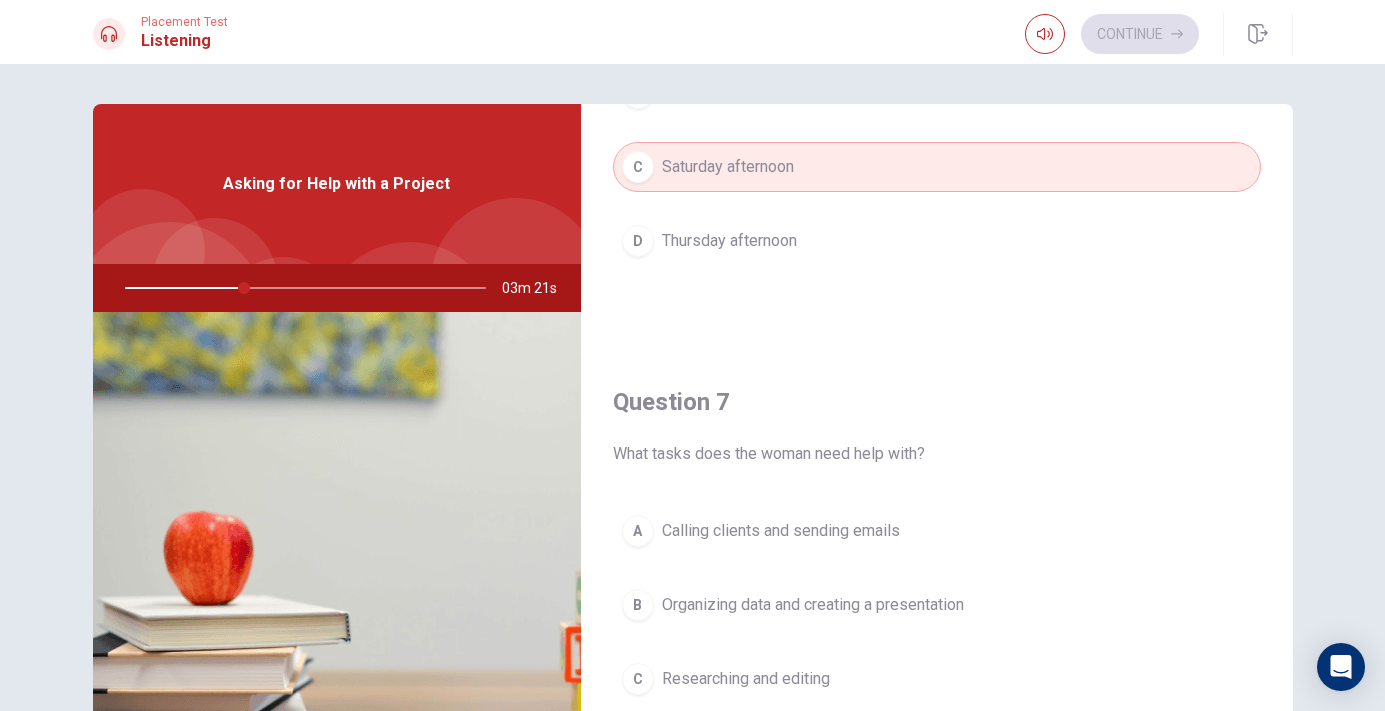 scroll, scrollTop: 277, scrollLeft: 0, axis: vertical 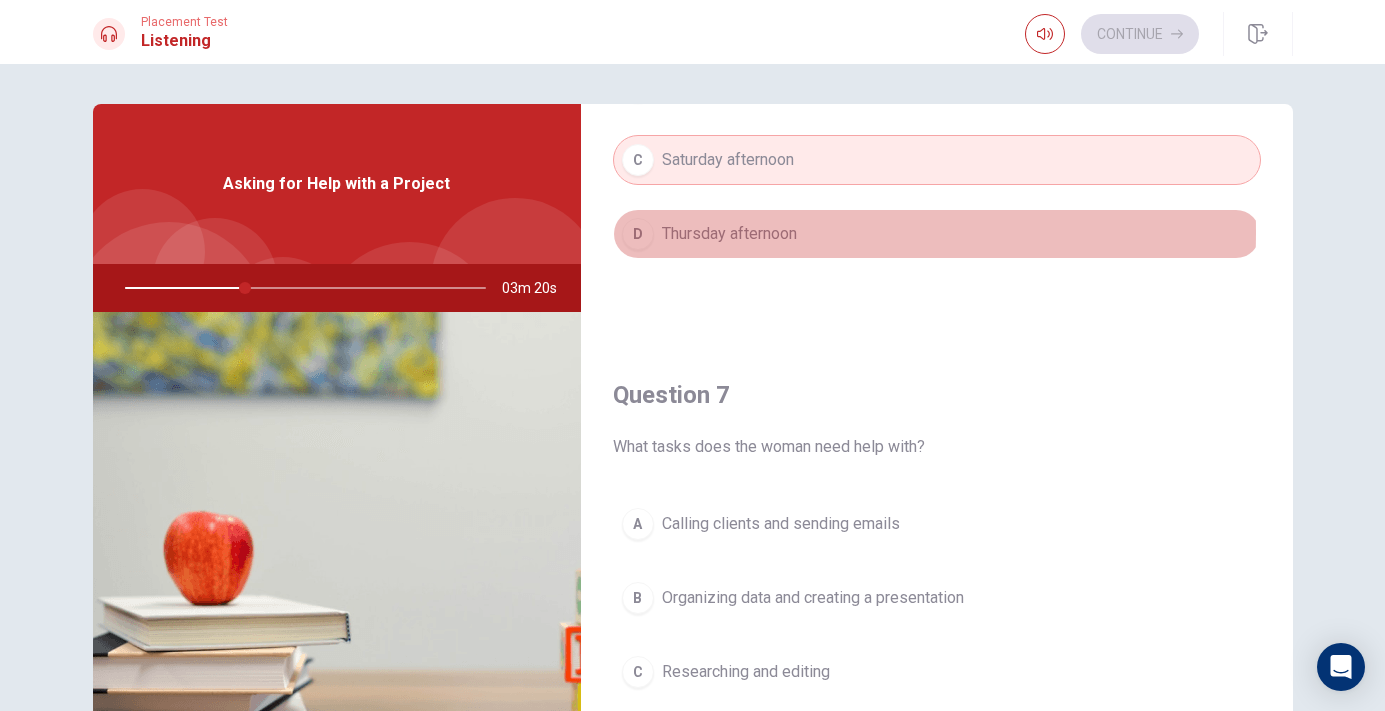 click on "Thursday afternoon" at bounding box center (729, 234) 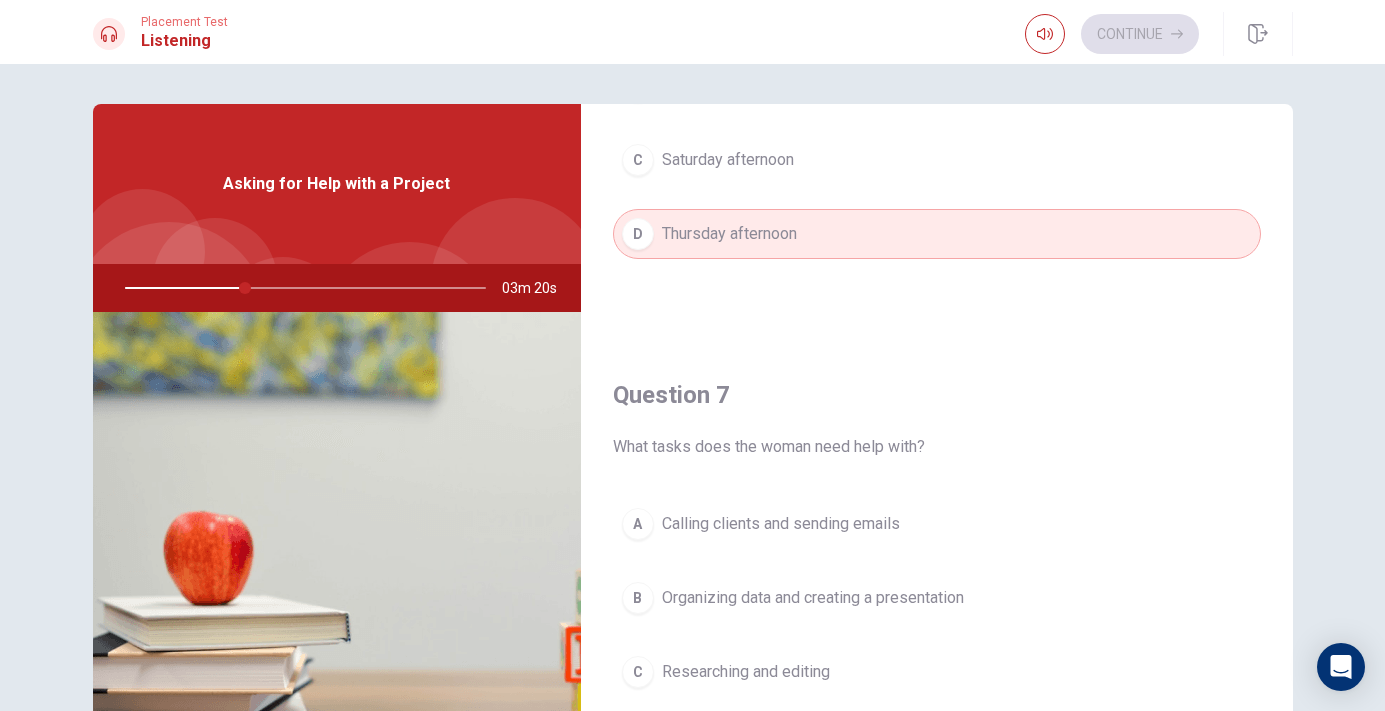 type on "34" 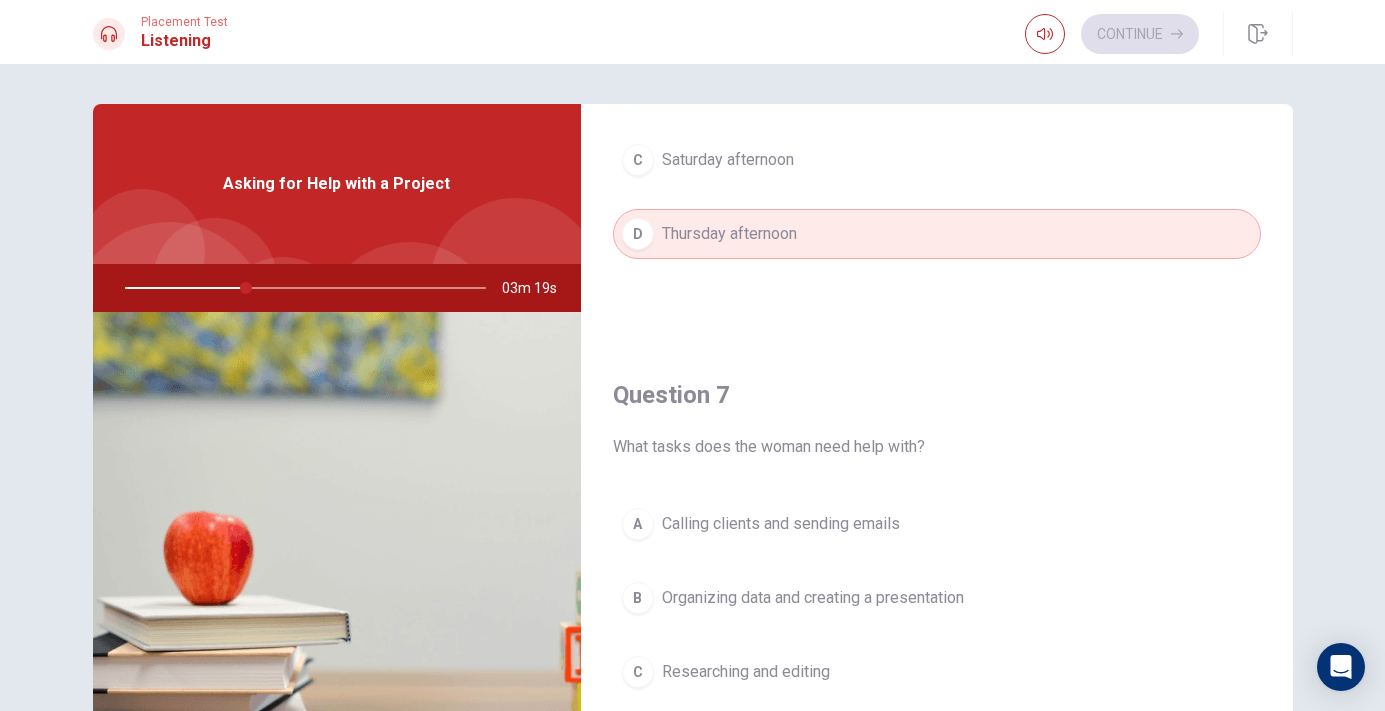 type 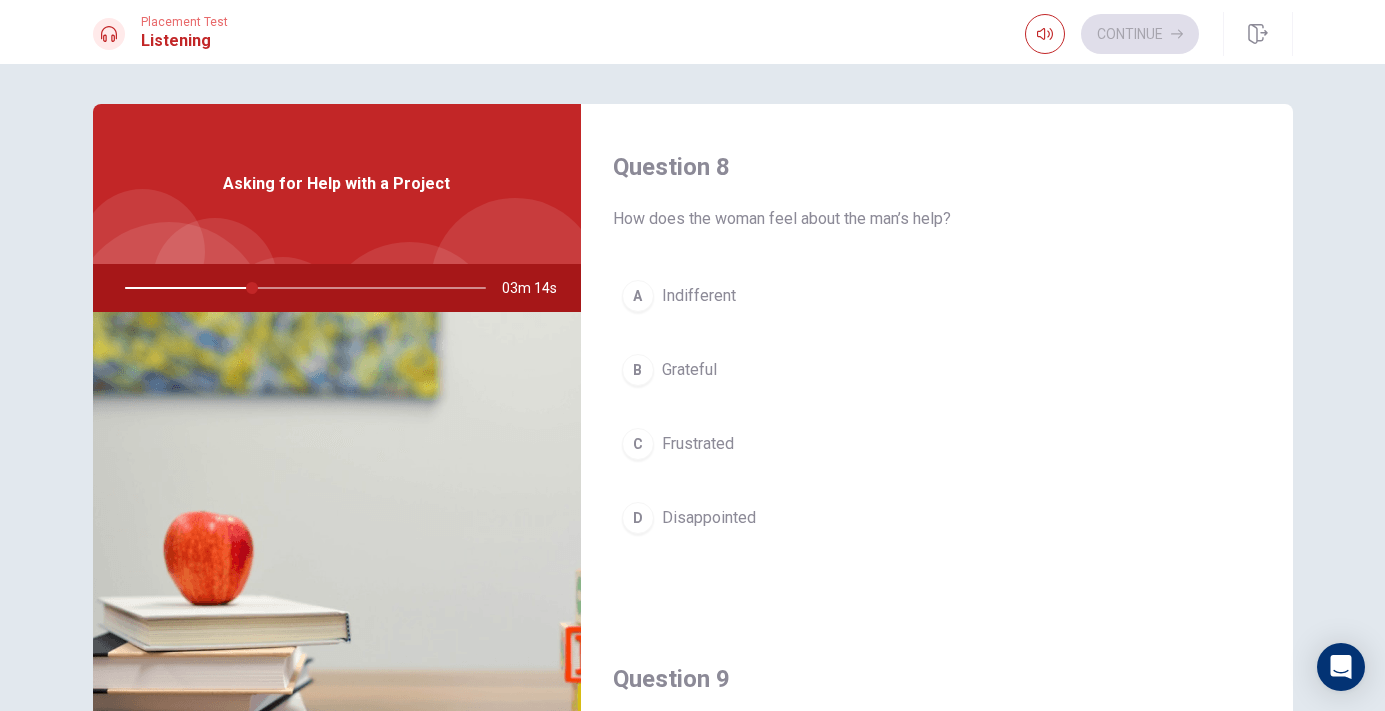 scroll, scrollTop: 1024, scrollLeft: 0, axis: vertical 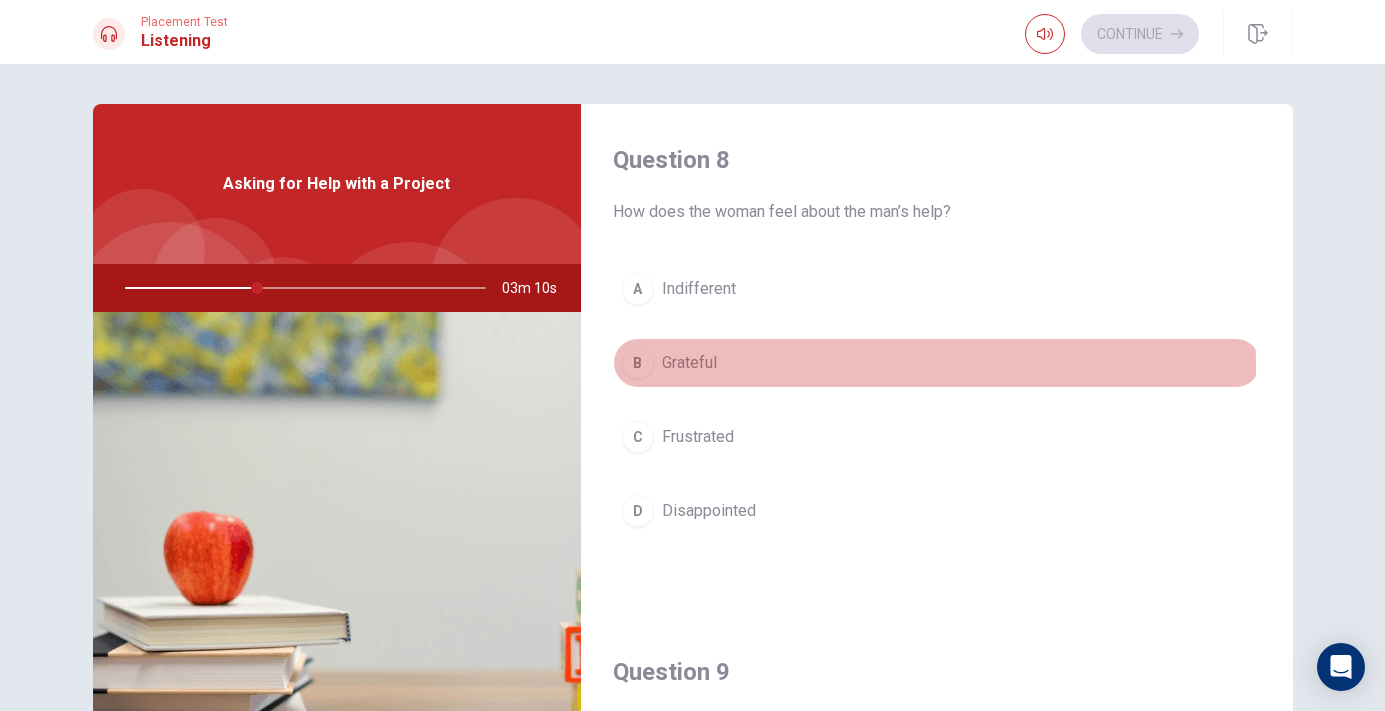 click on "Grateful" at bounding box center [689, 363] 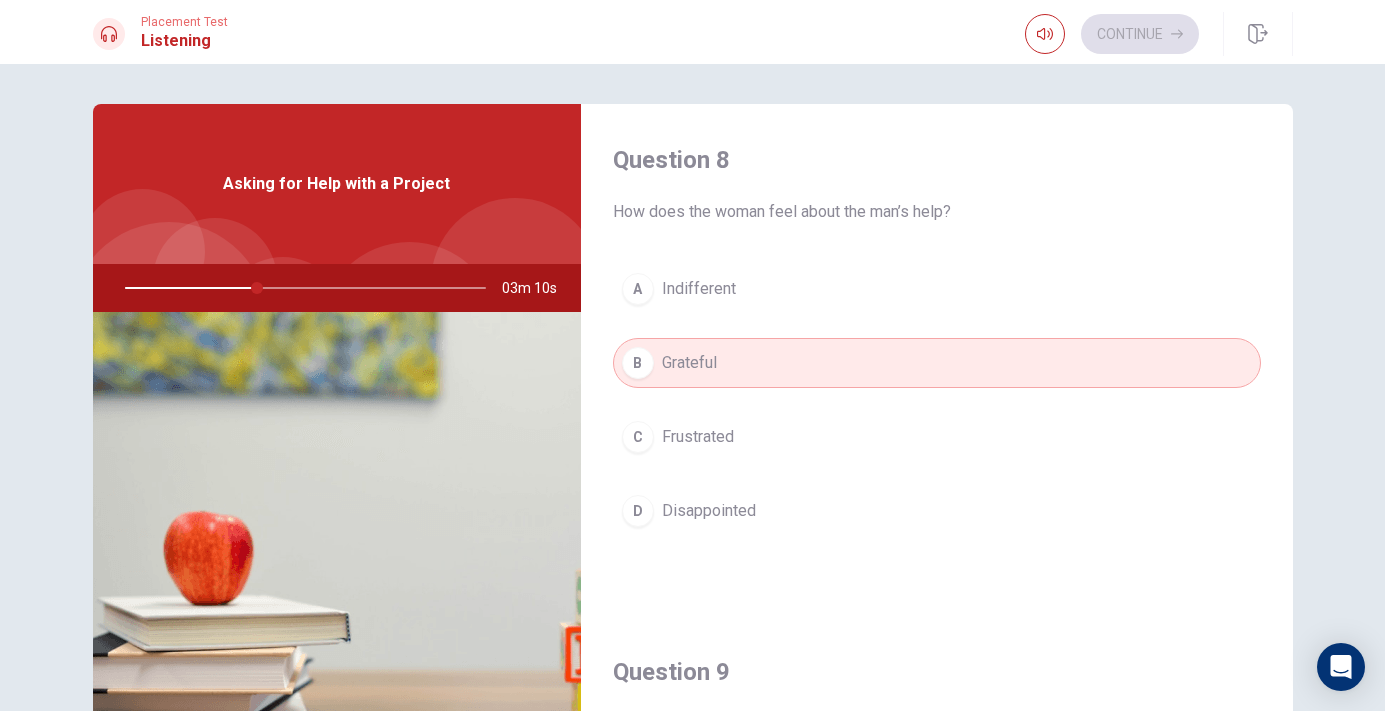 type on "37" 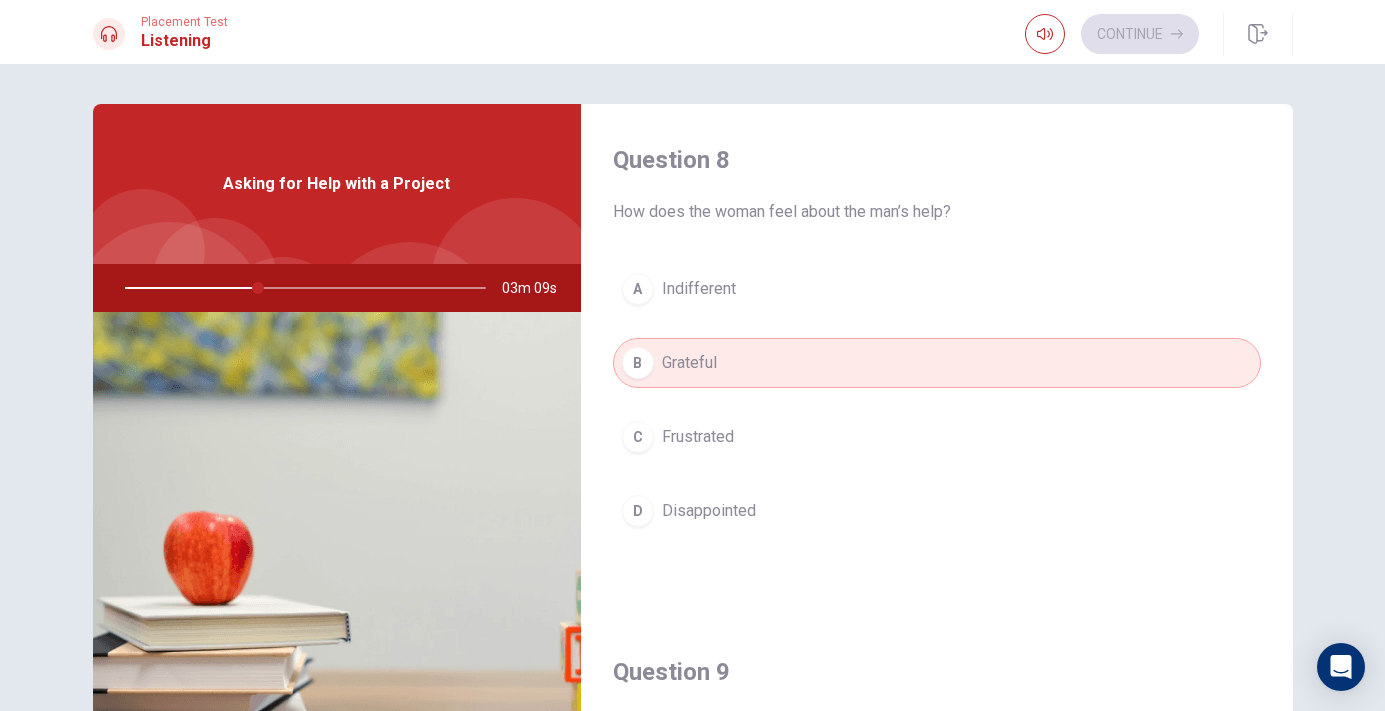 type 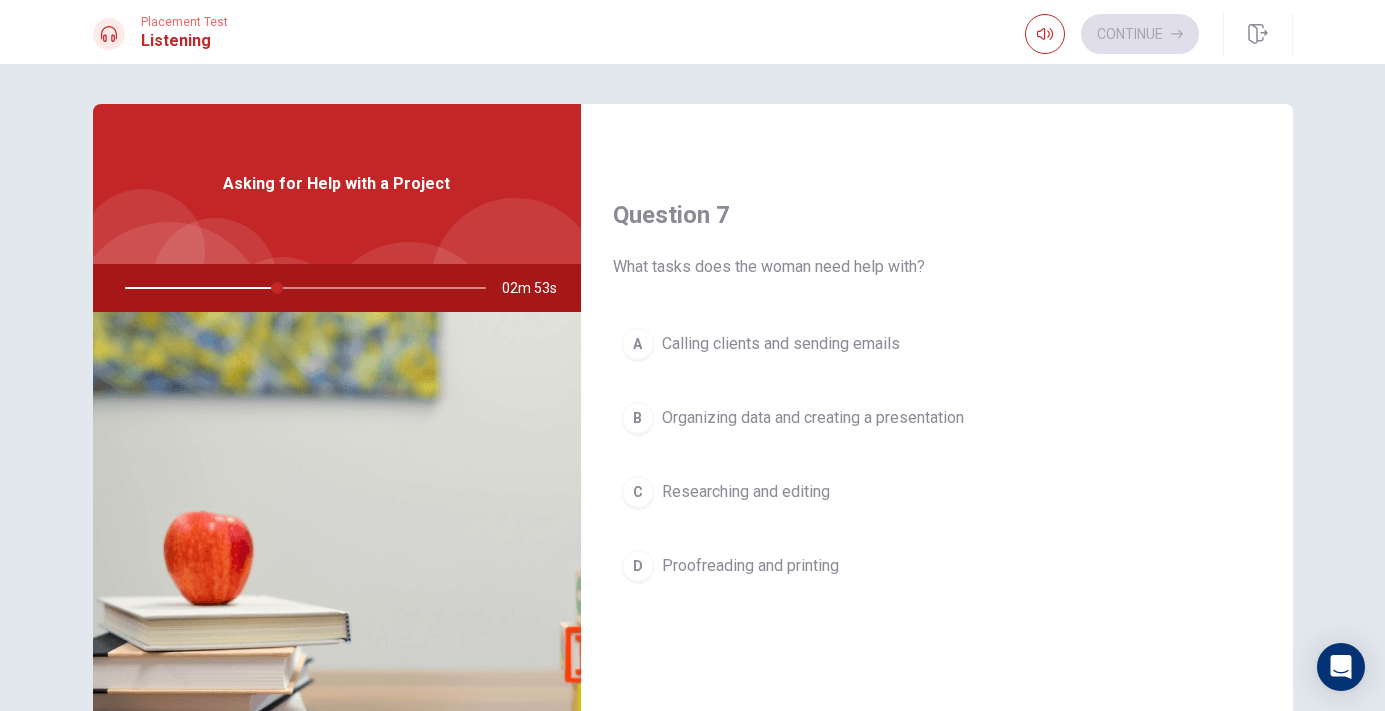 scroll, scrollTop: 505, scrollLeft: 0, axis: vertical 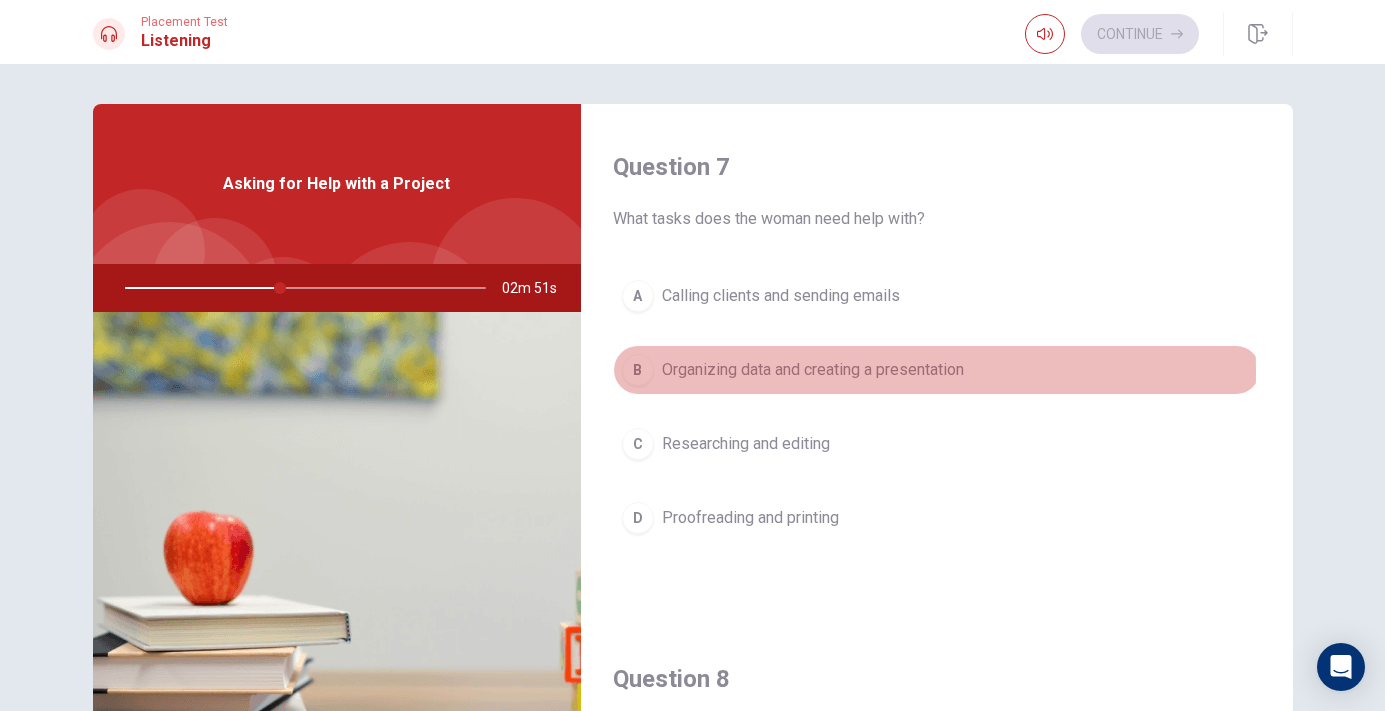 click on "Organizing data and creating a presentation" at bounding box center [813, 370] 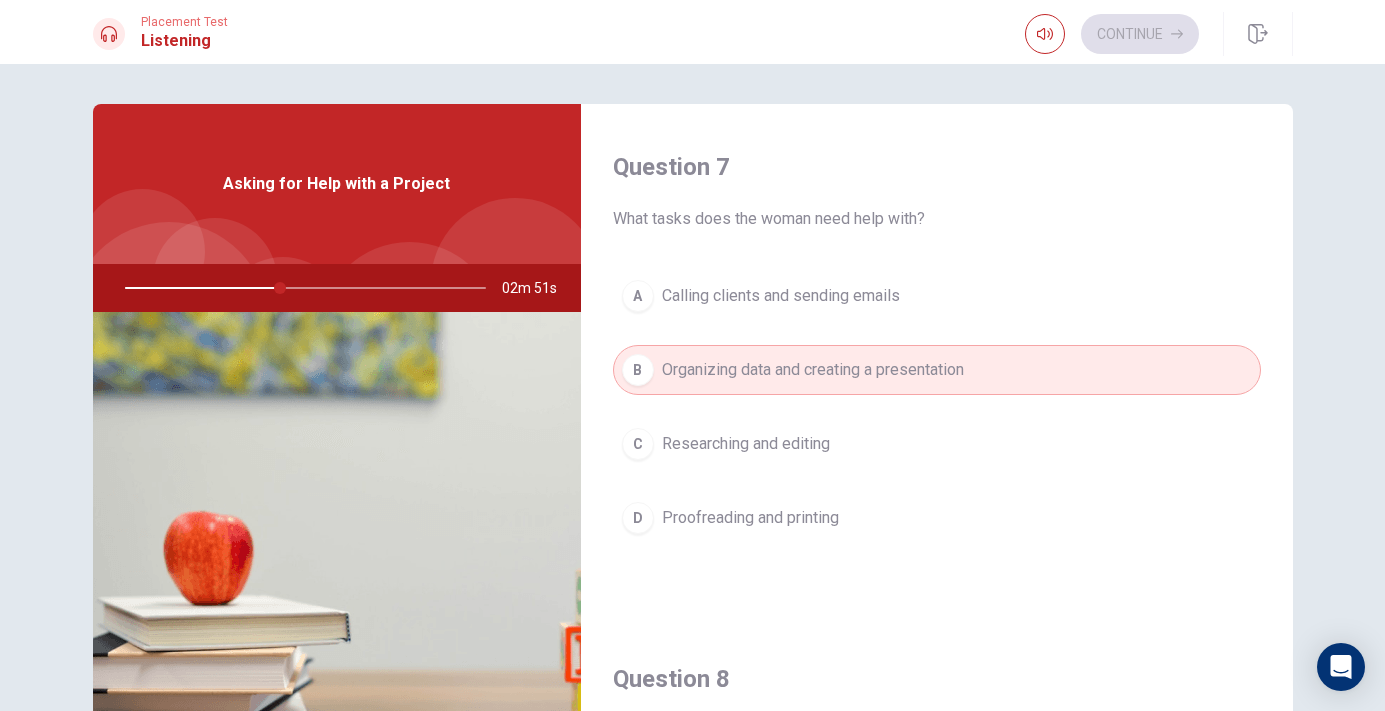 type on "43" 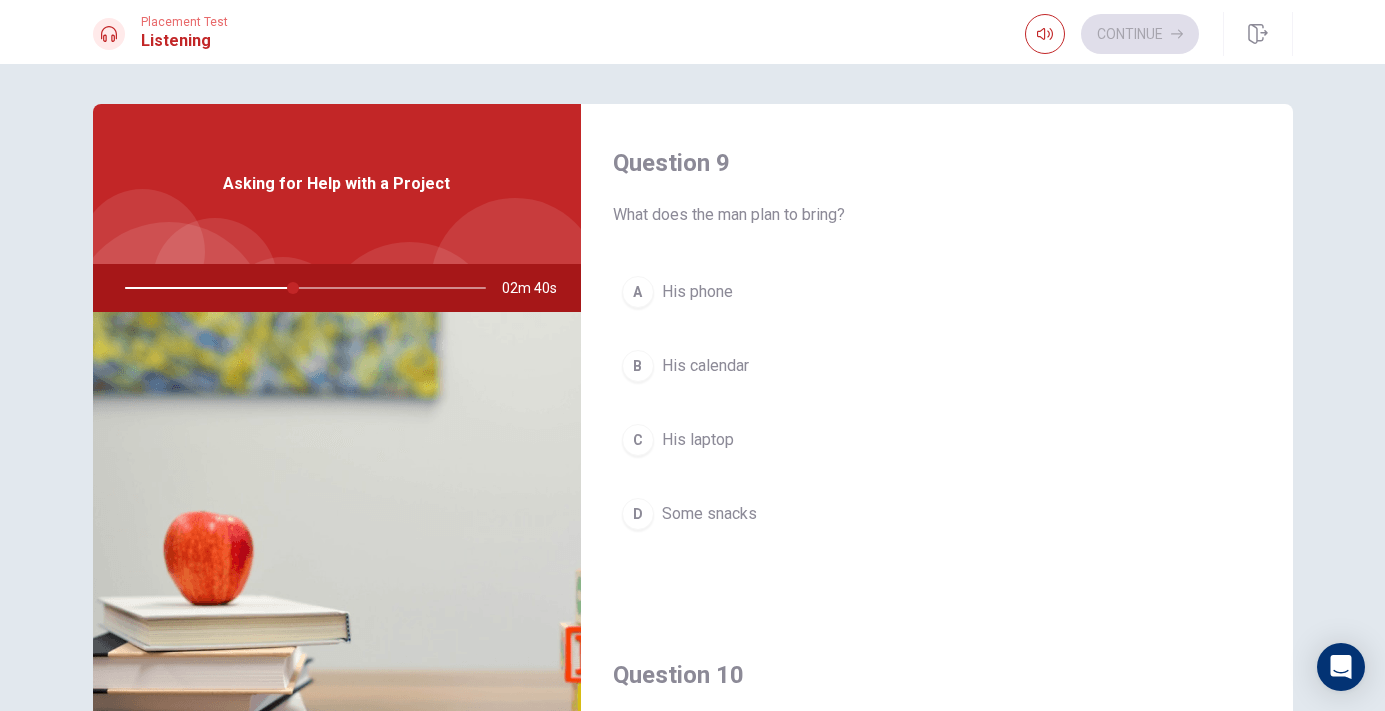 scroll, scrollTop: 1516, scrollLeft: 0, axis: vertical 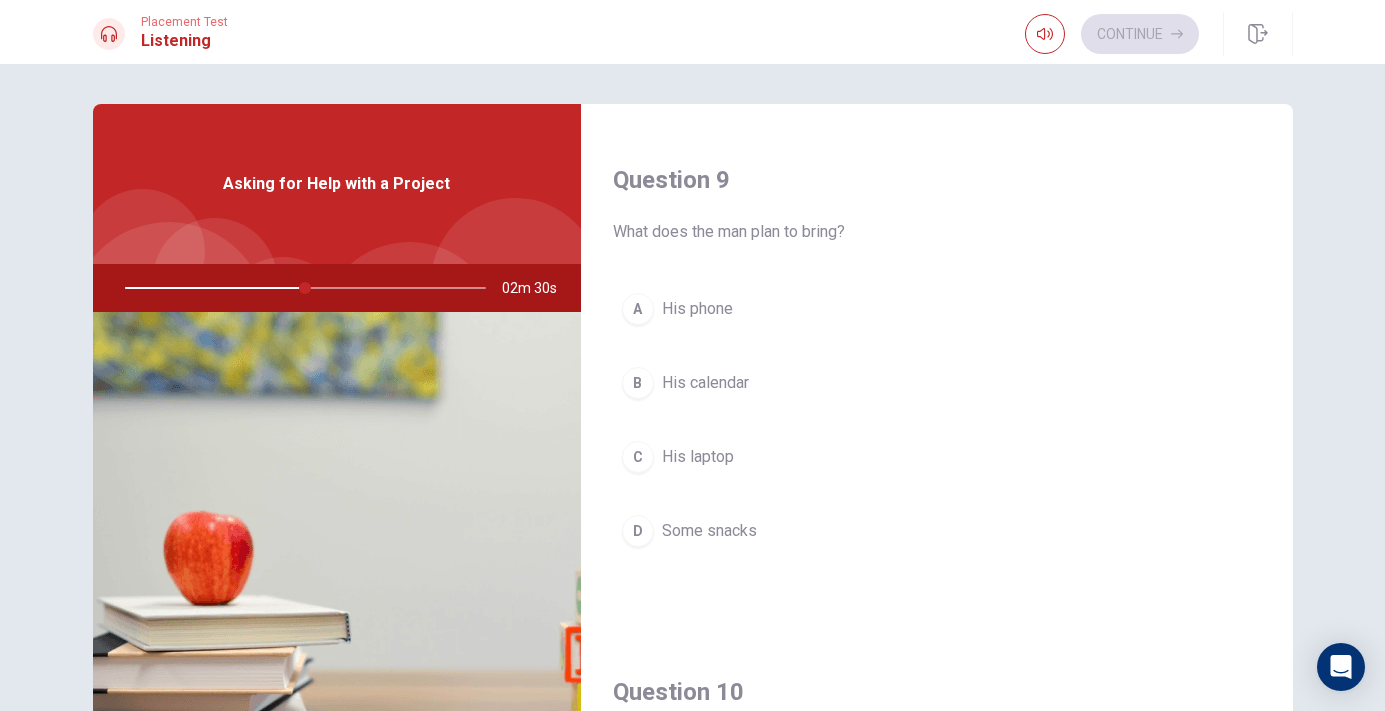click at bounding box center [301, 288] 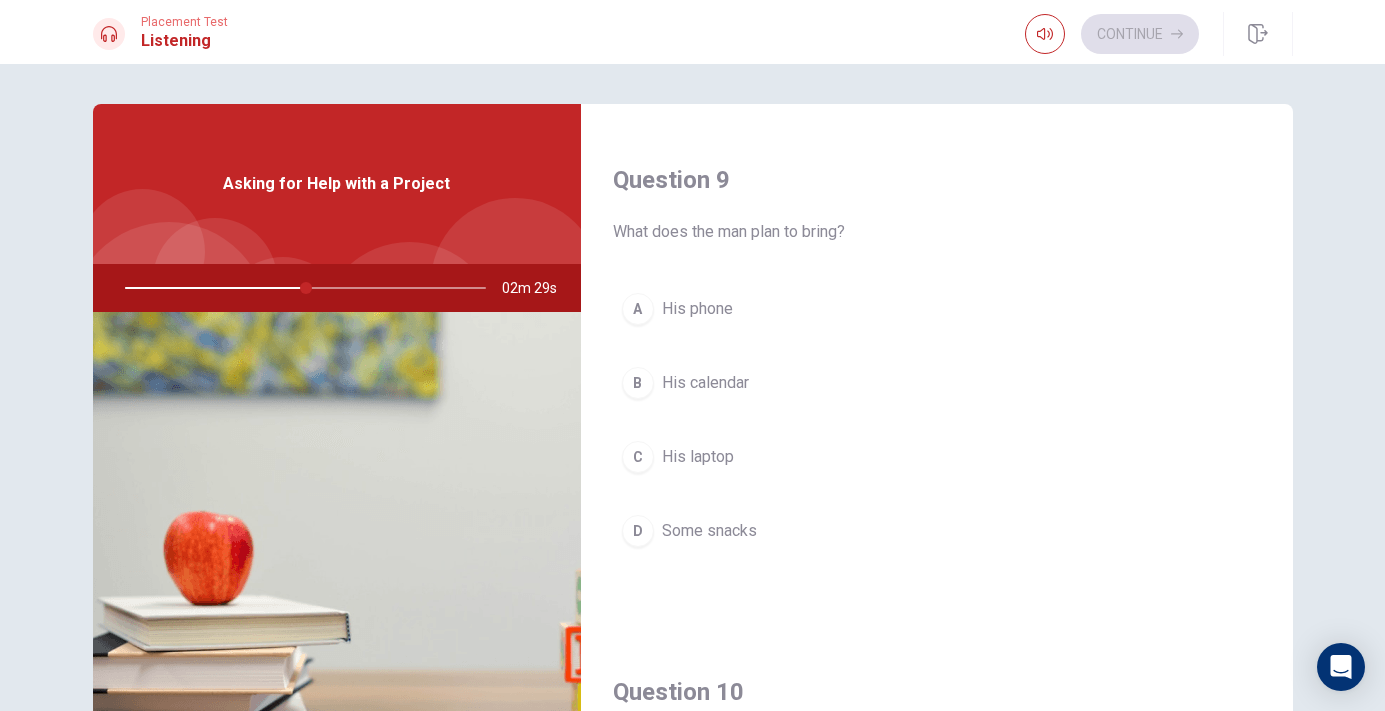 click at bounding box center (301, 288) 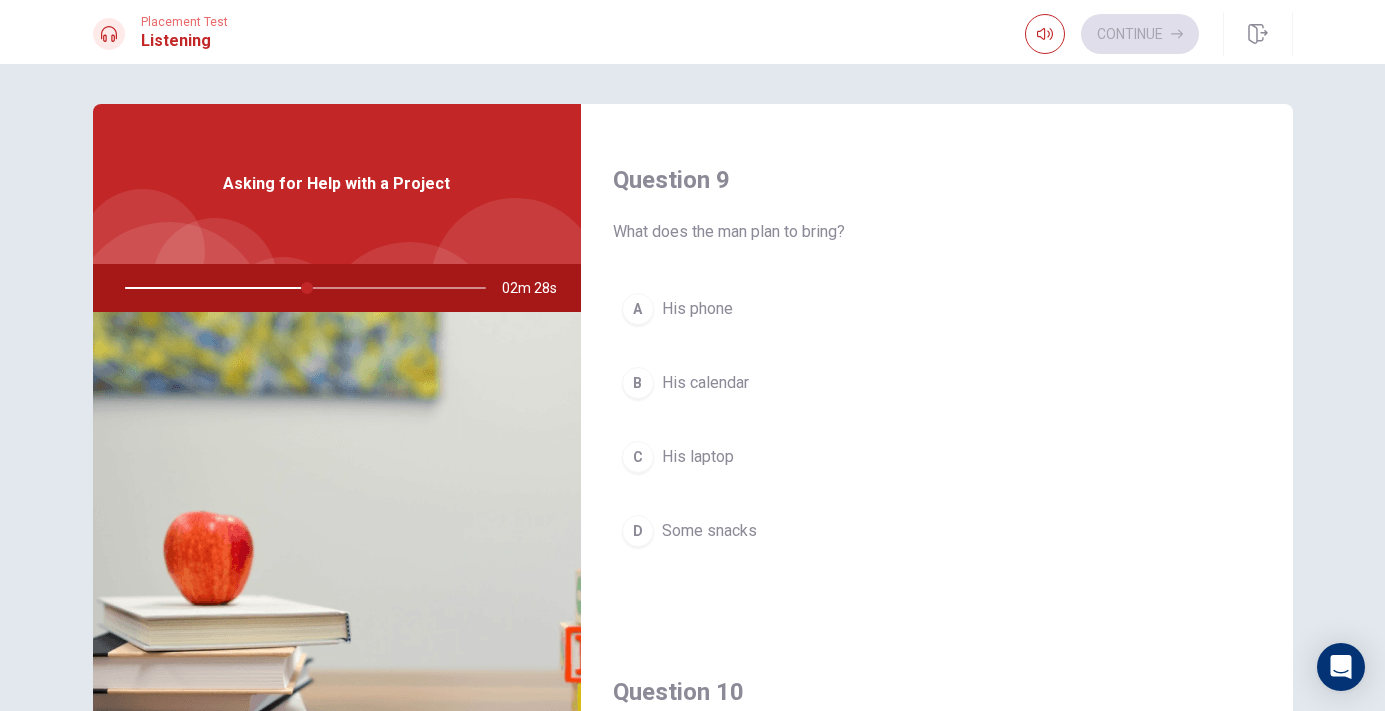 click at bounding box center (301, 288) 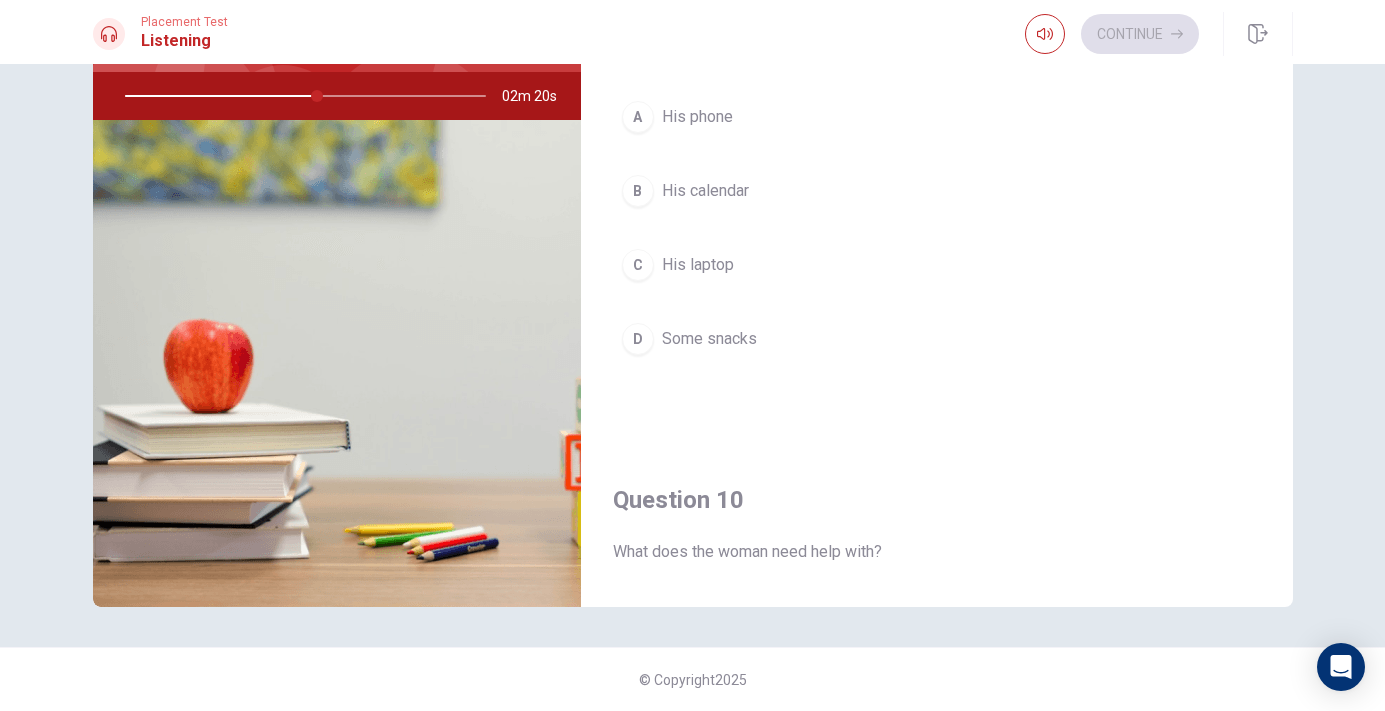 scroll, scrollTop: 192, scrollLeft: 0, axis: vertical 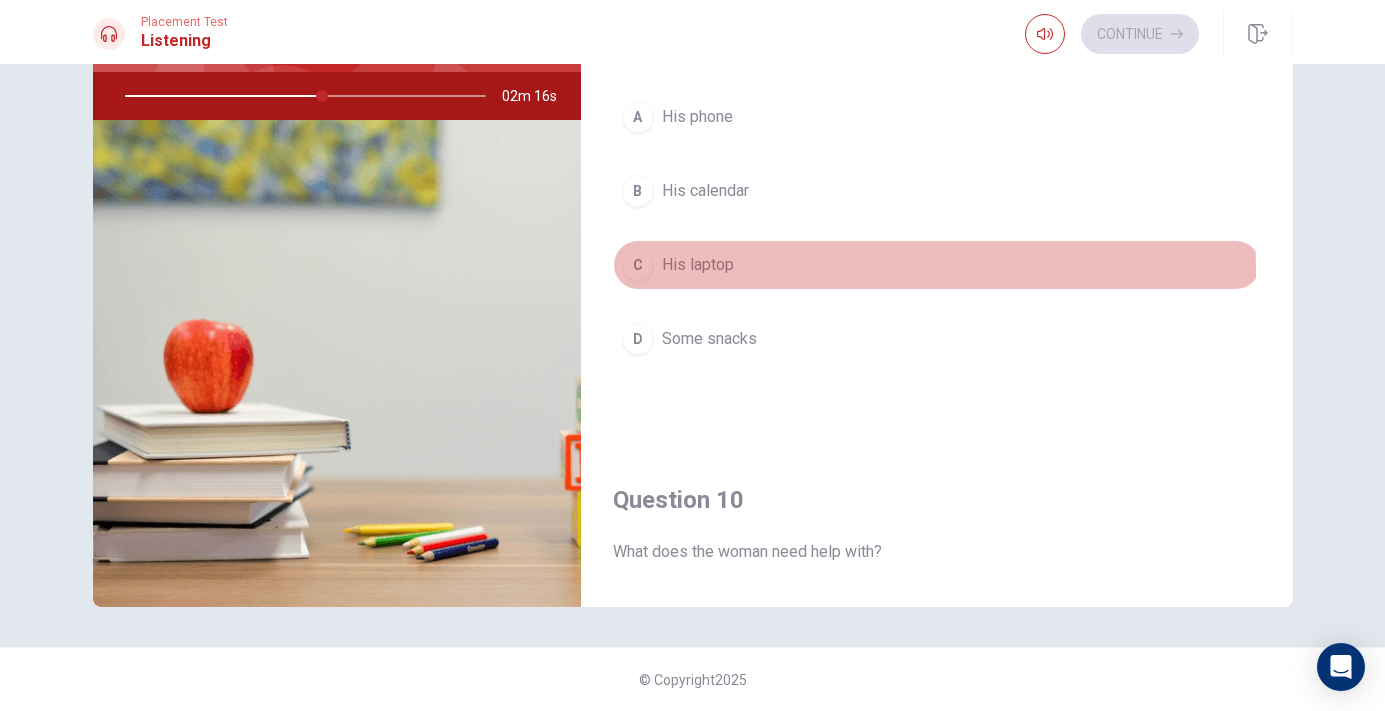 click on "His laptop" at bounding box center (698, 265) 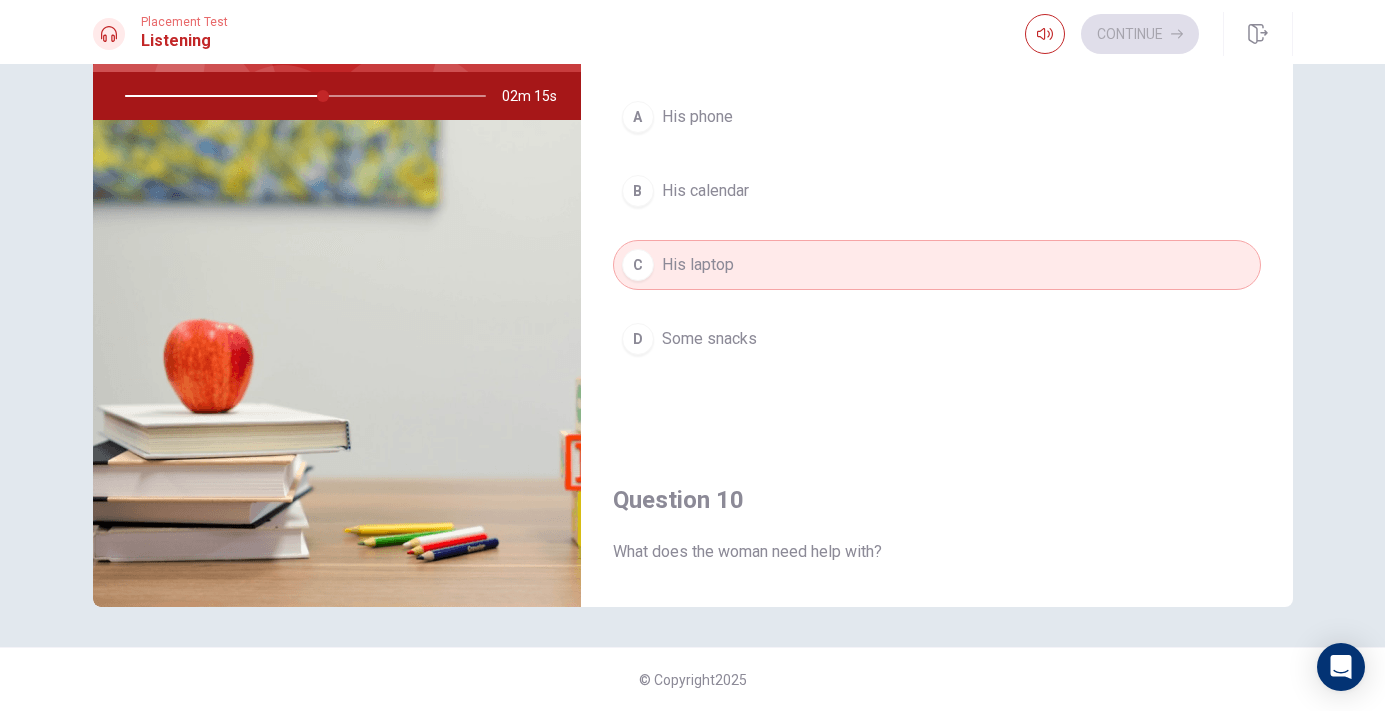 type on "55" 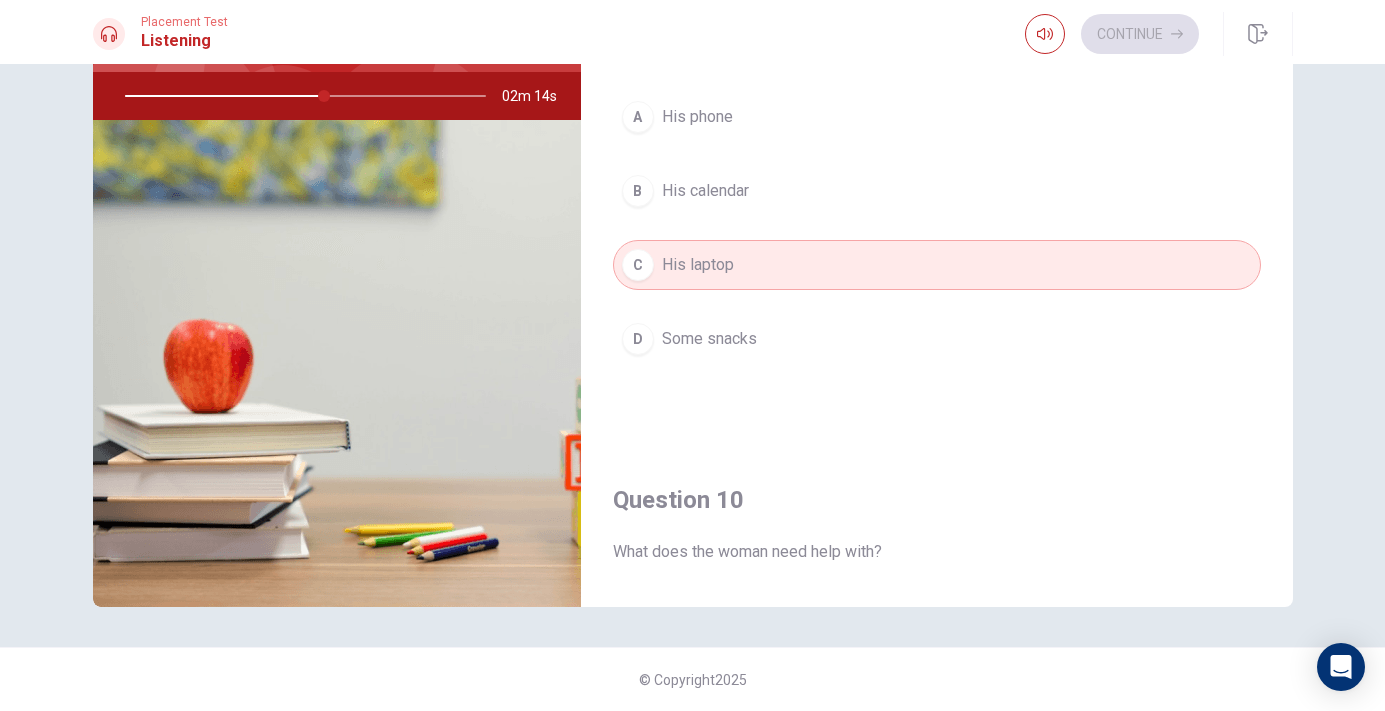 type 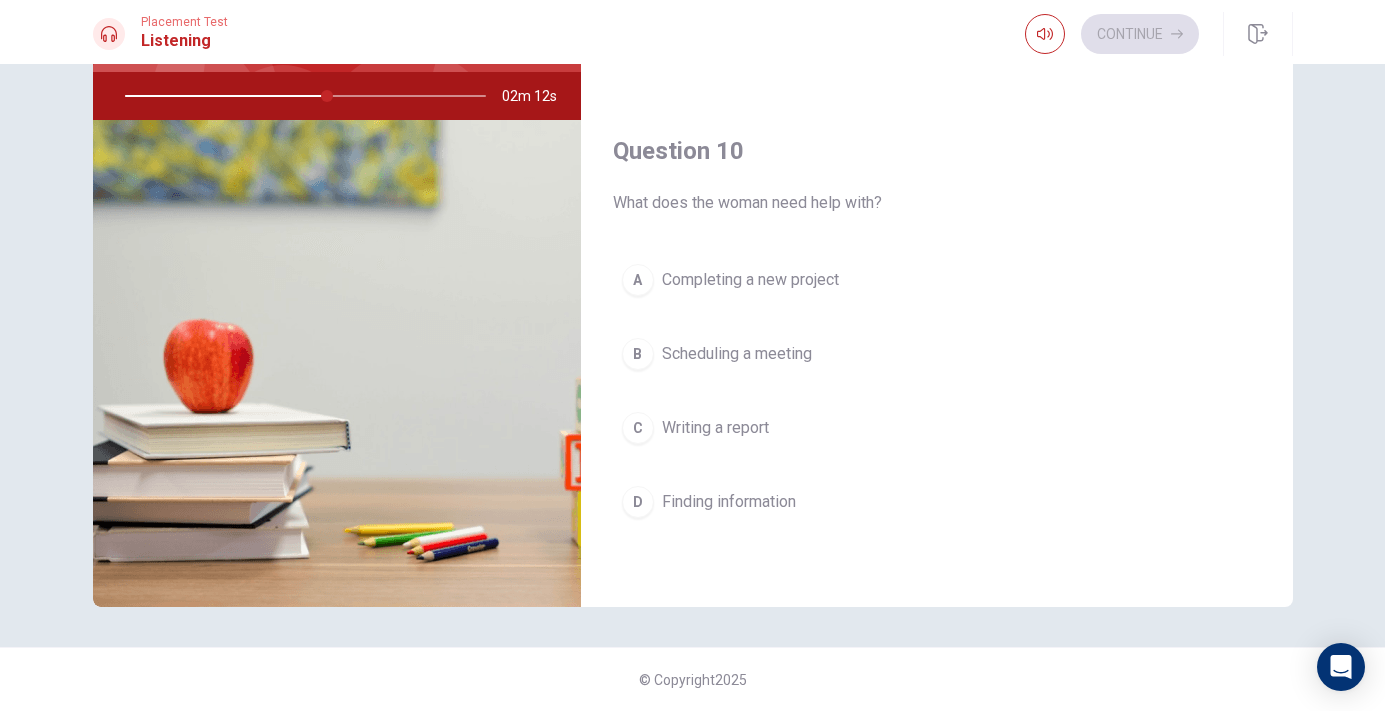 scroll, scrollTop: 1865, scrollLeft: 0, axis: vertical 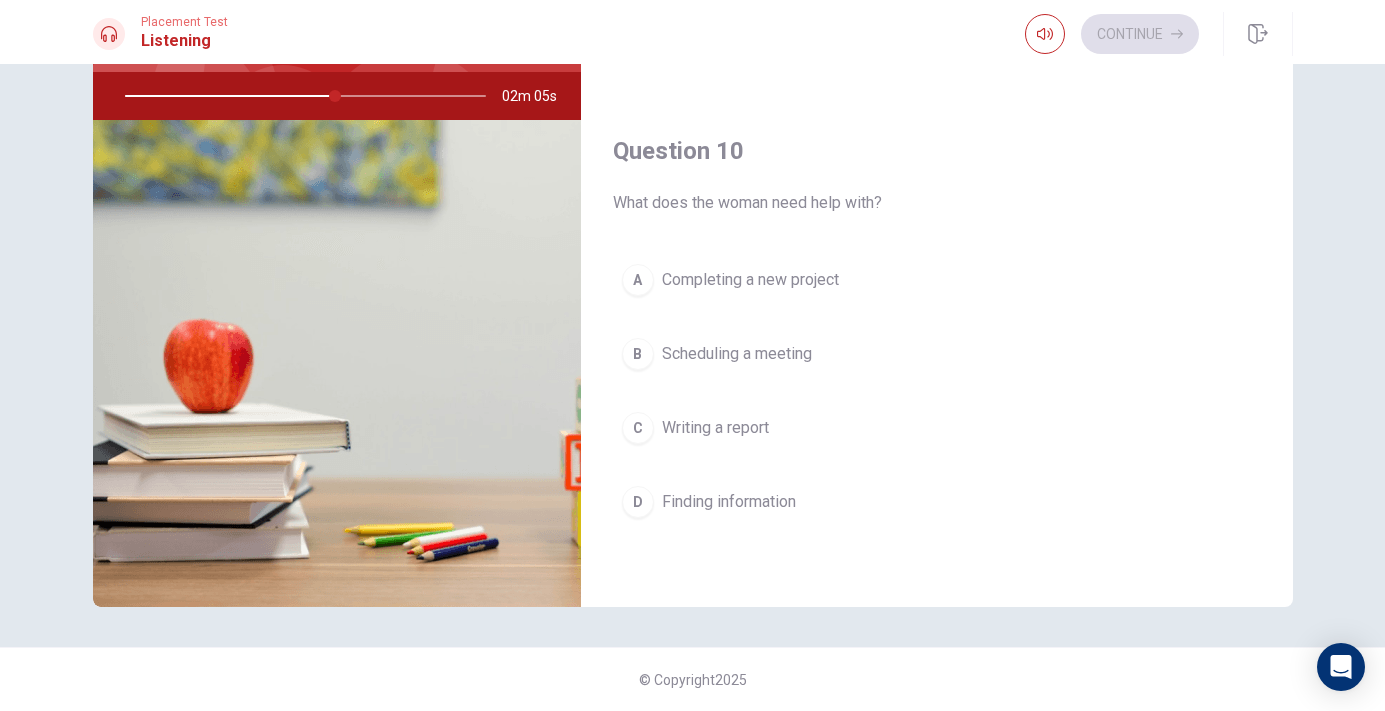 click on "Completing a new project" at bounding box center [750, 280] 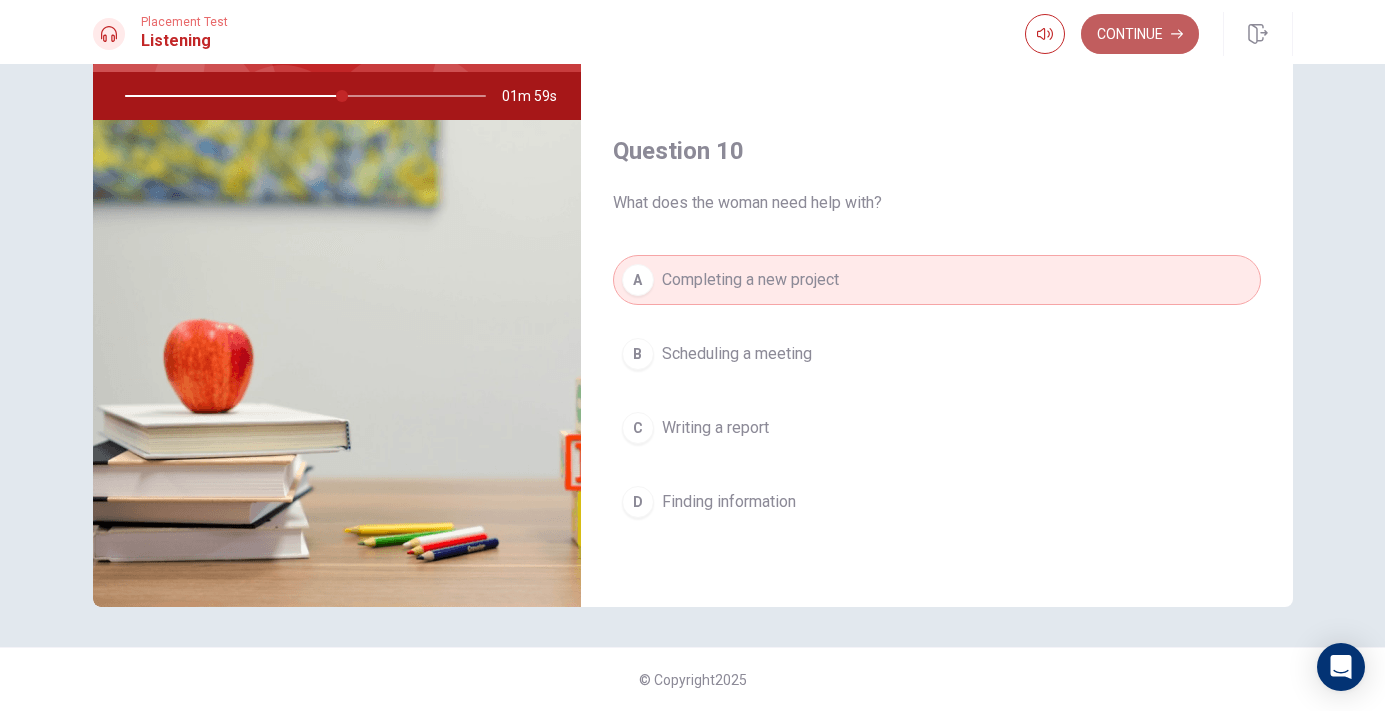click on "Continue" at bounding box center (1140, 34) 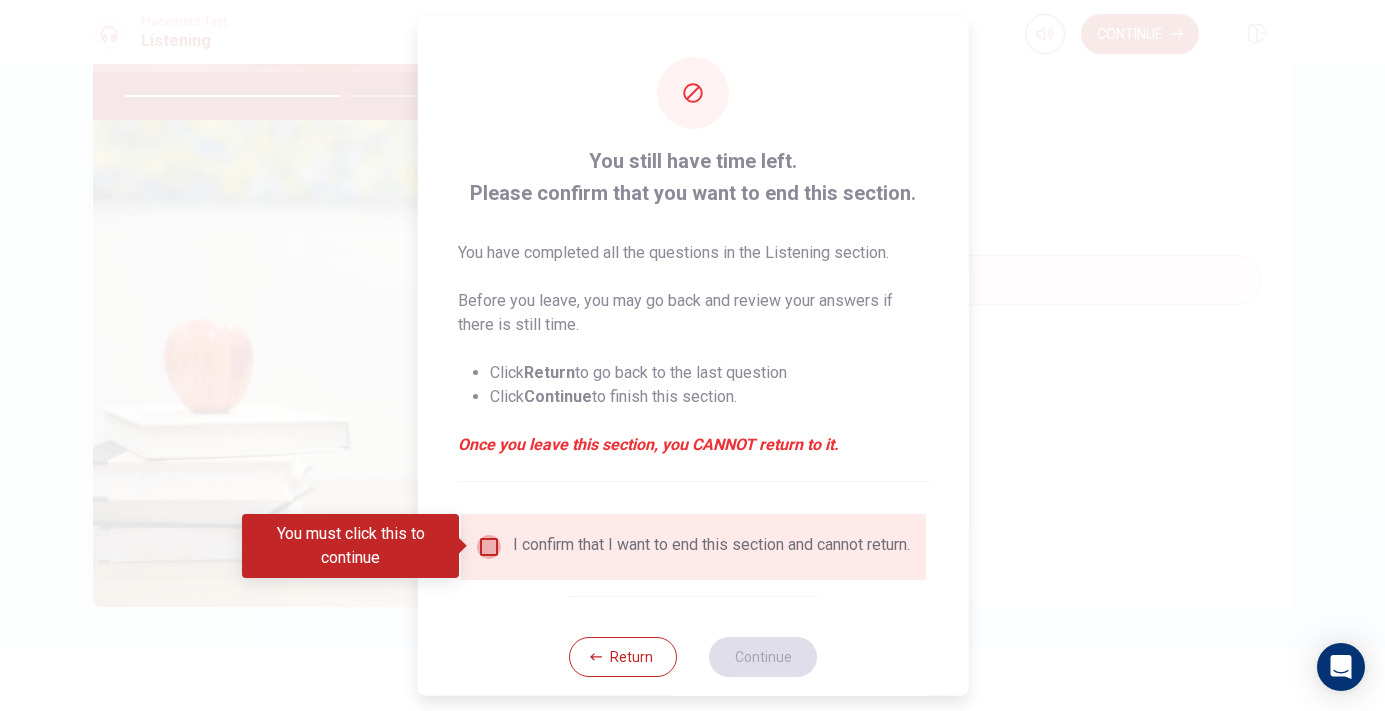 click at bounding box center [488, 546] 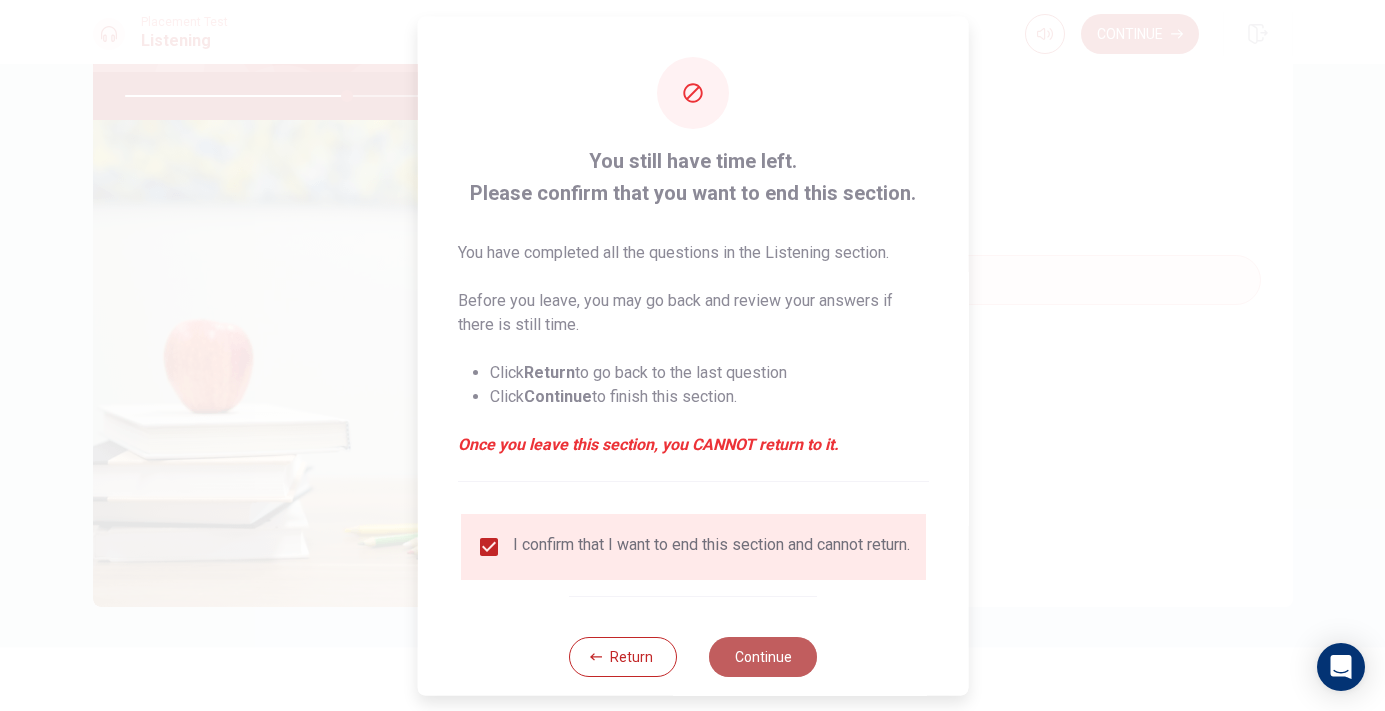 click on "Continue" at bounding box center (763, 656) 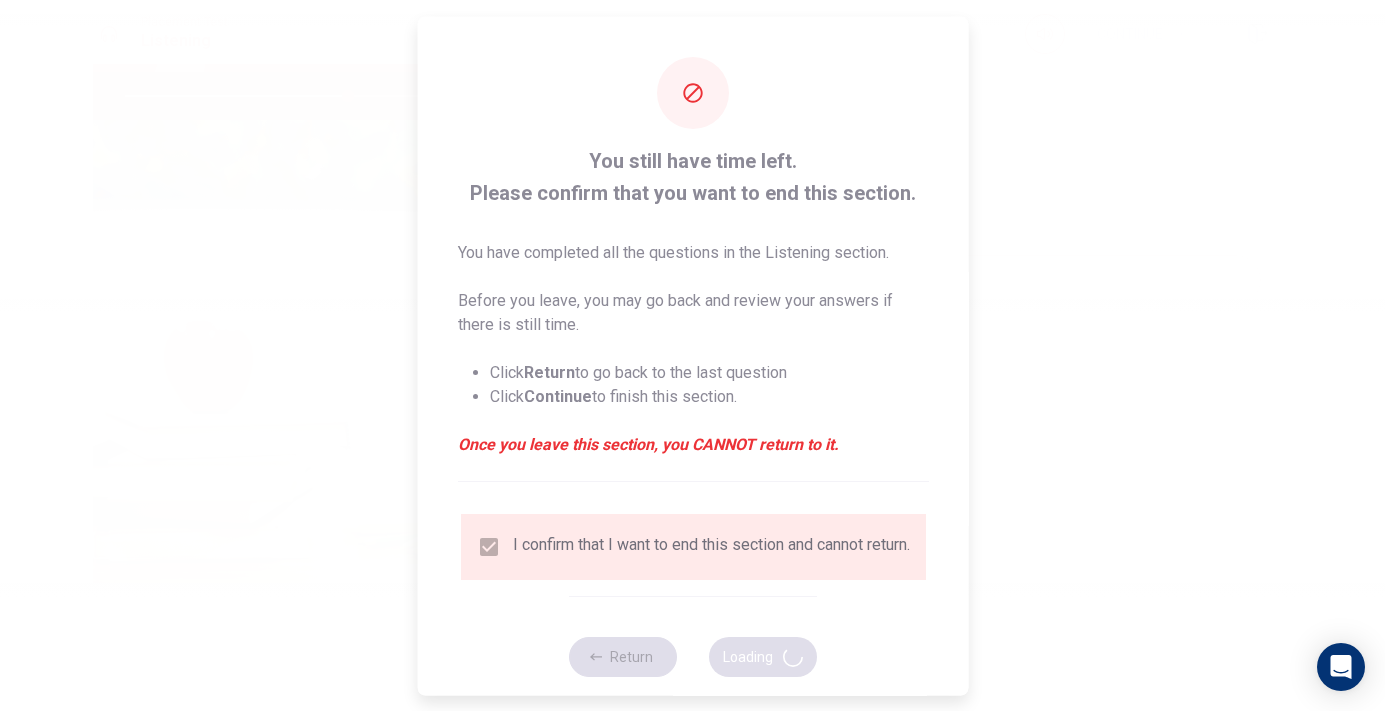 type on "62" 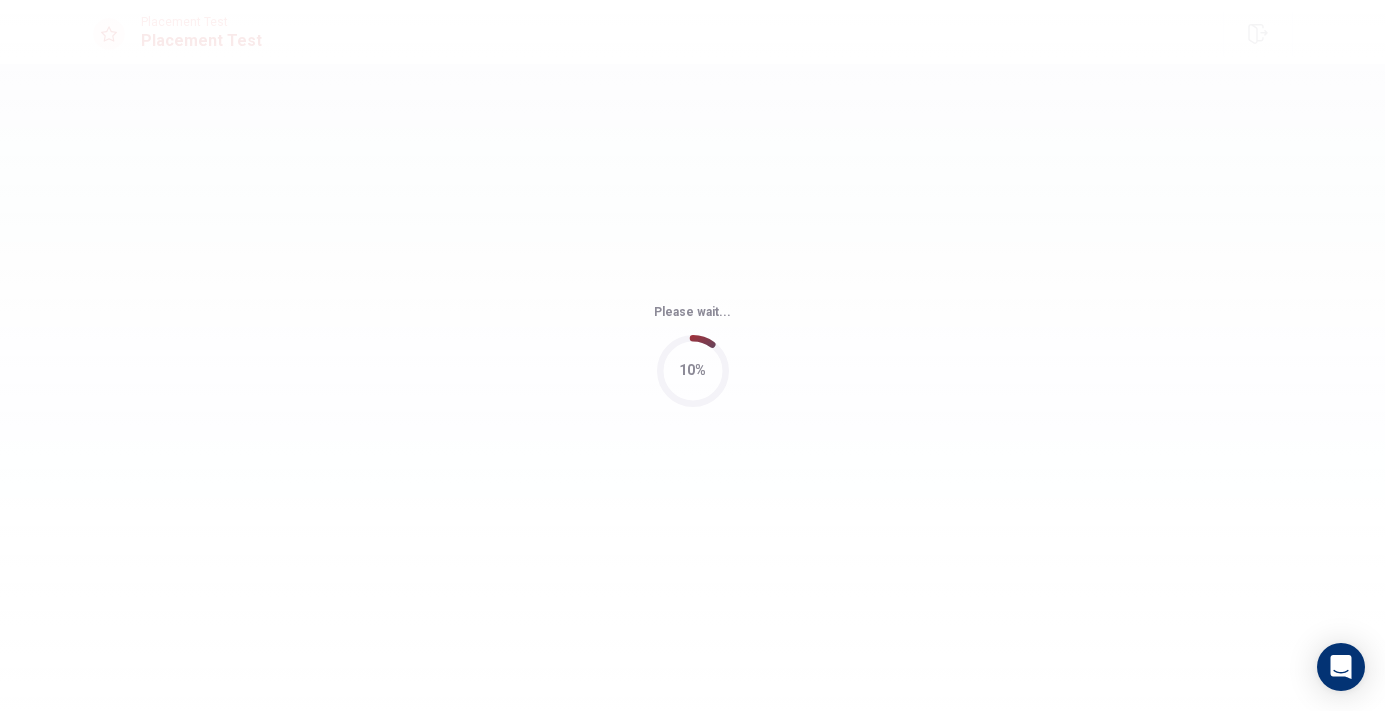 scroll, scrollTop: 0, scrollLeft: 0, axis: both 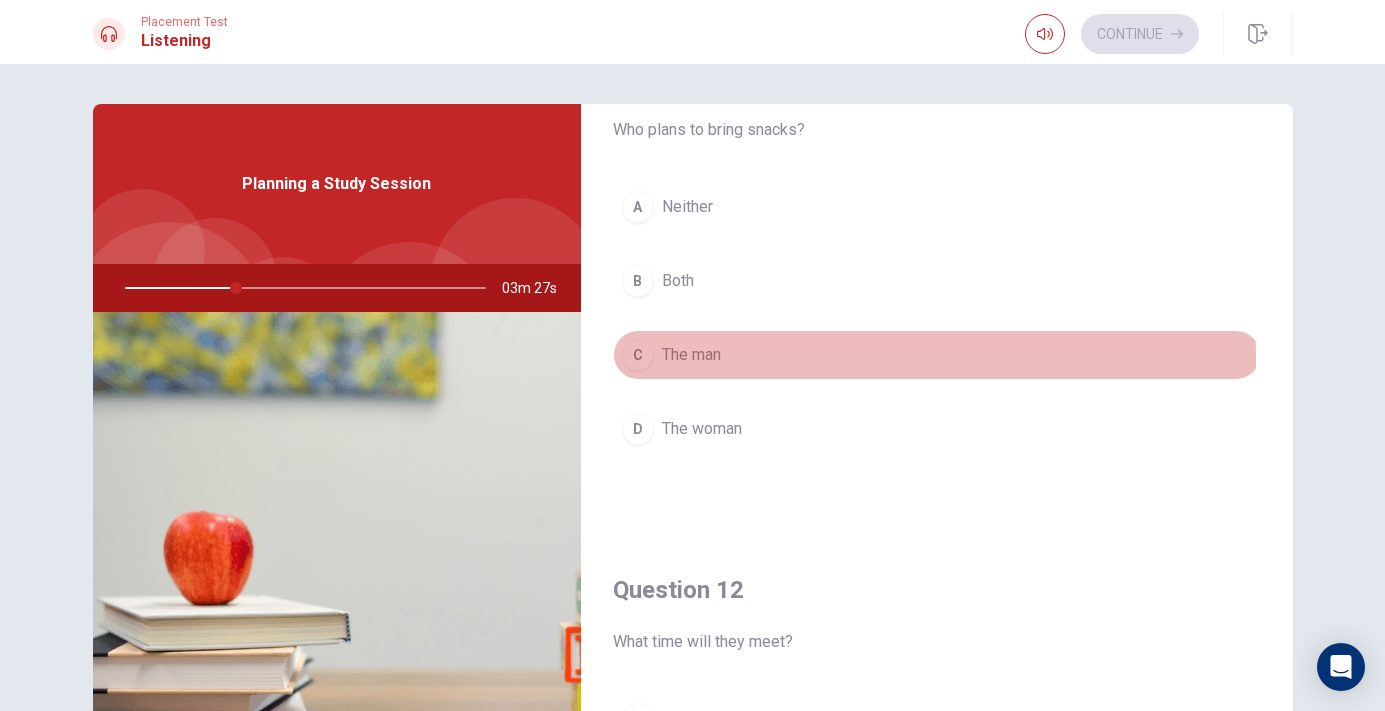 click on "The man" at bounding box center (691, 355) 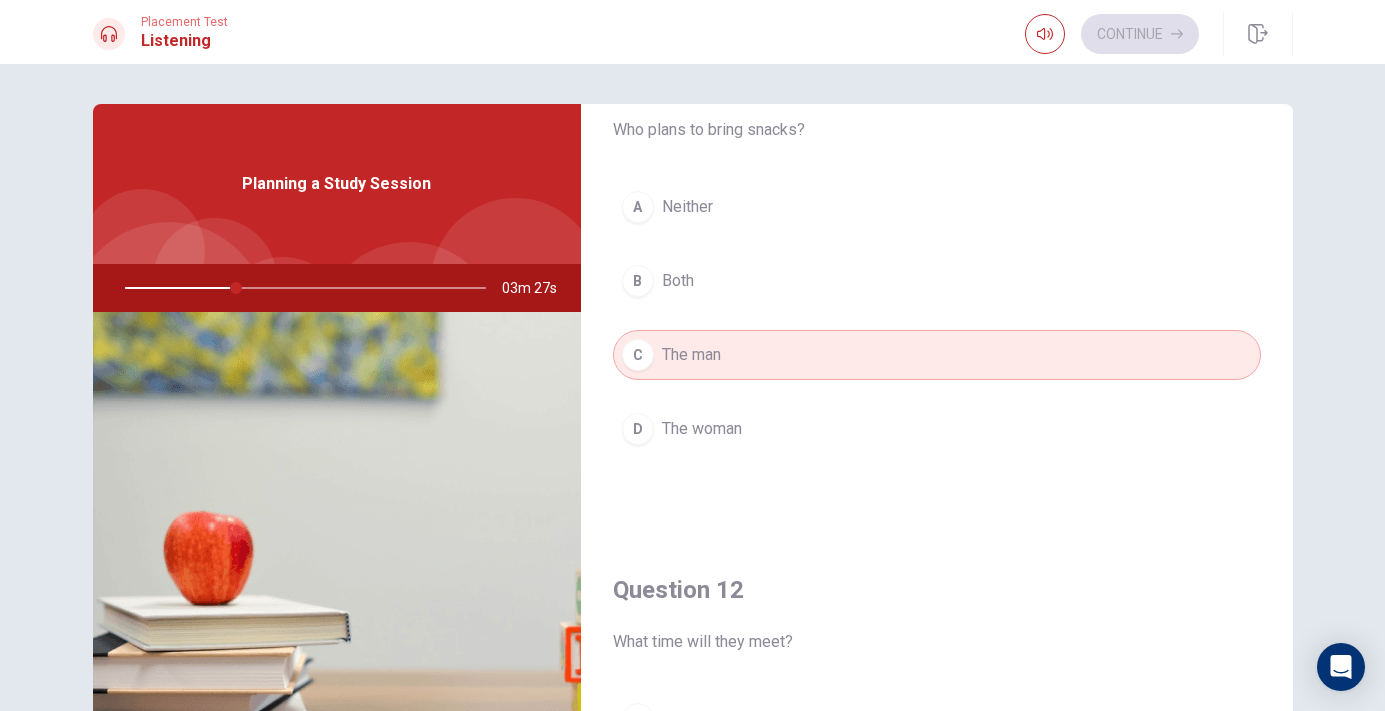 type on "31" 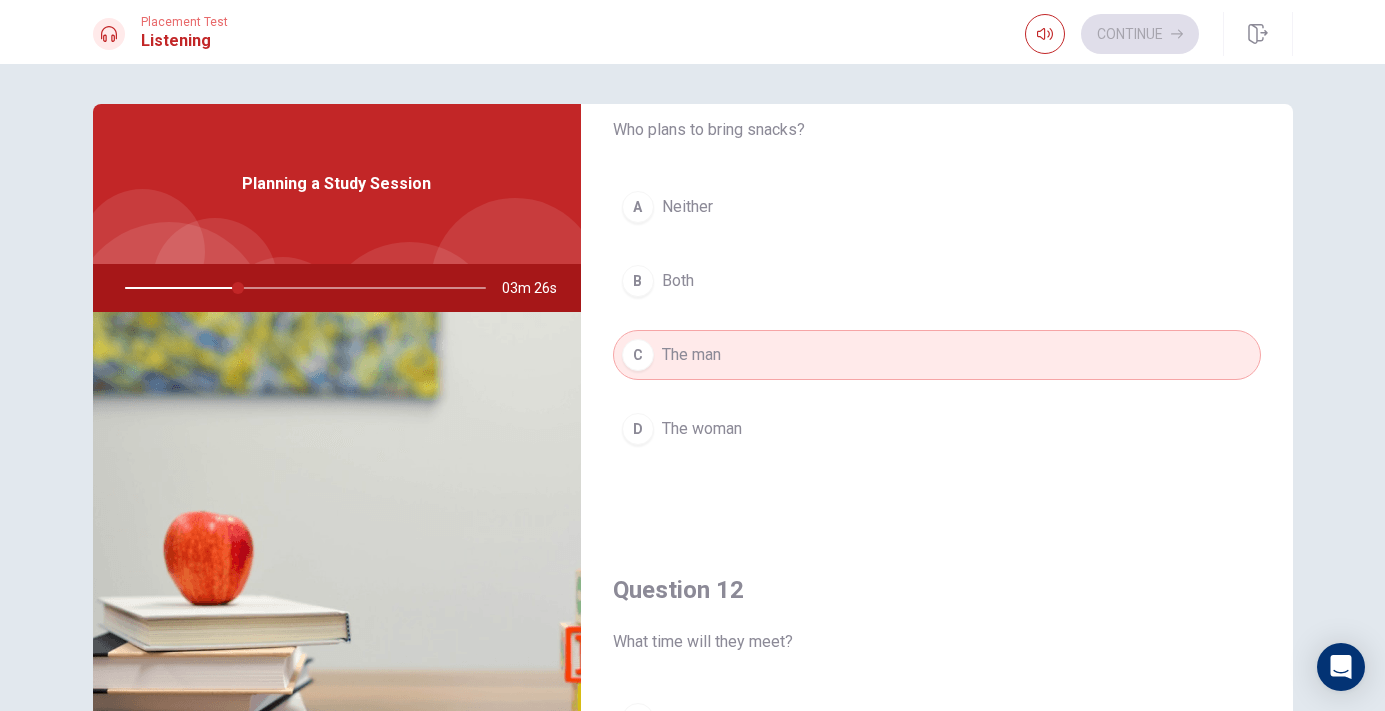 type 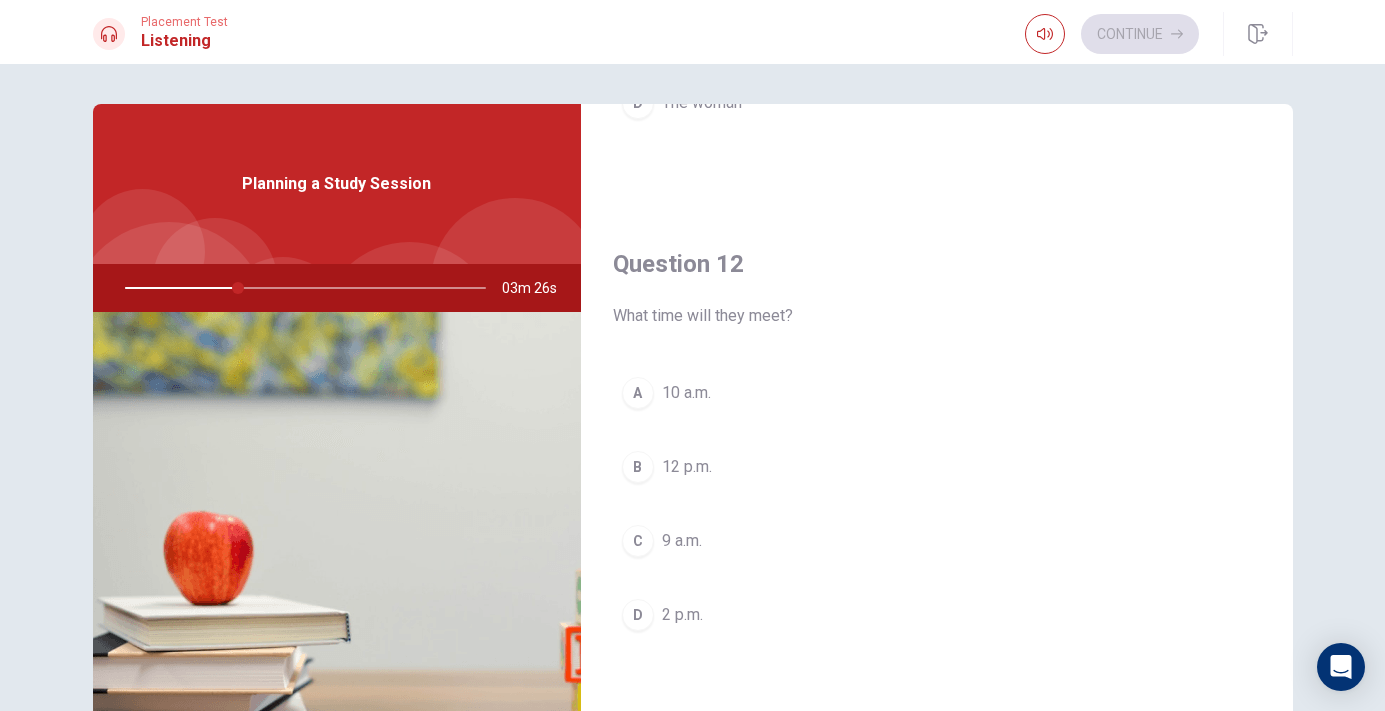 scroll, scrollTop: 448, scrollLeft: 0, axis: vertical 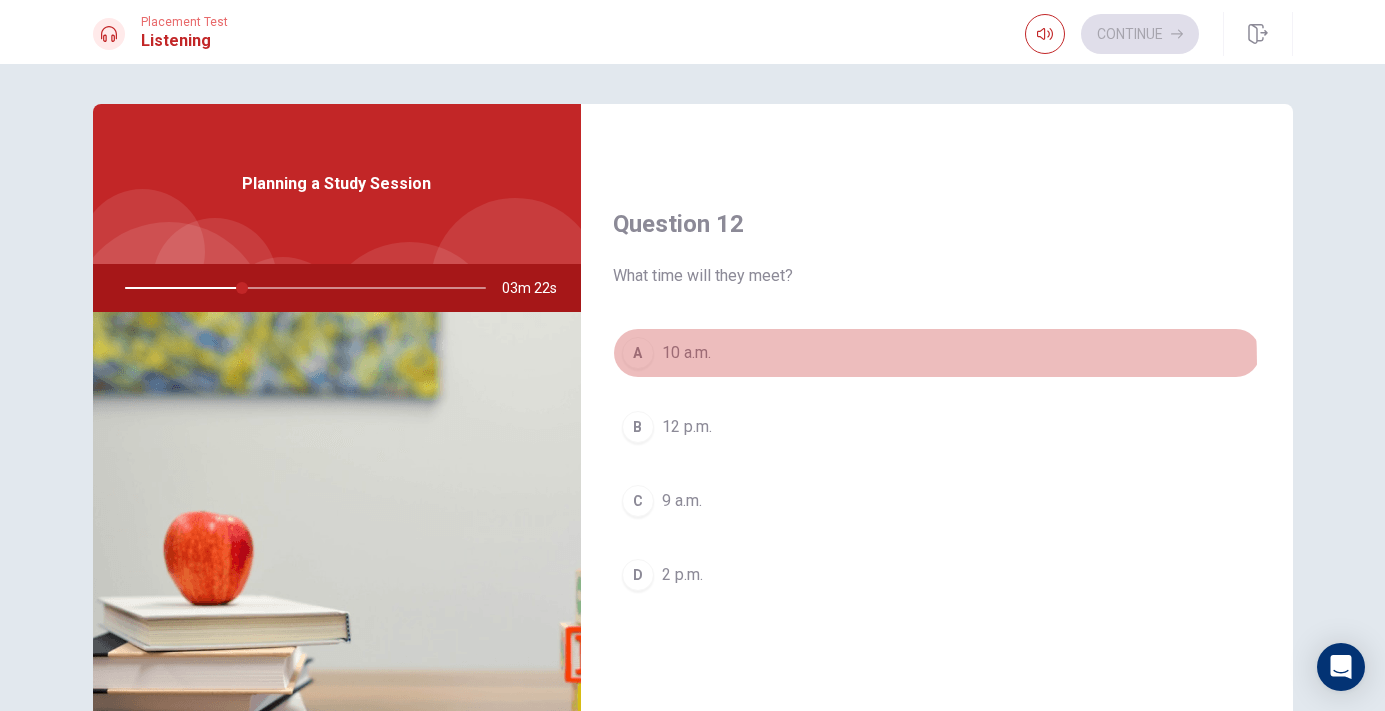 click on "A 10 a.m." at bounding box center (937, 353) 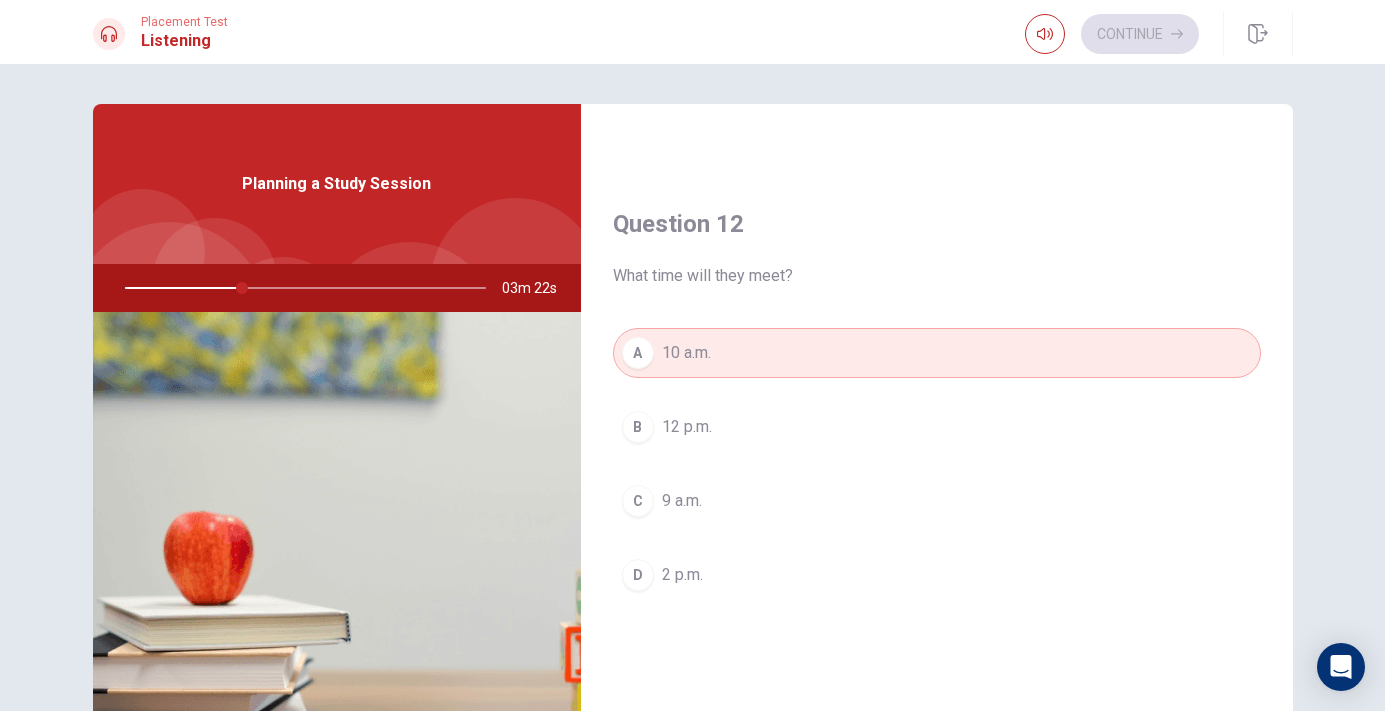 type 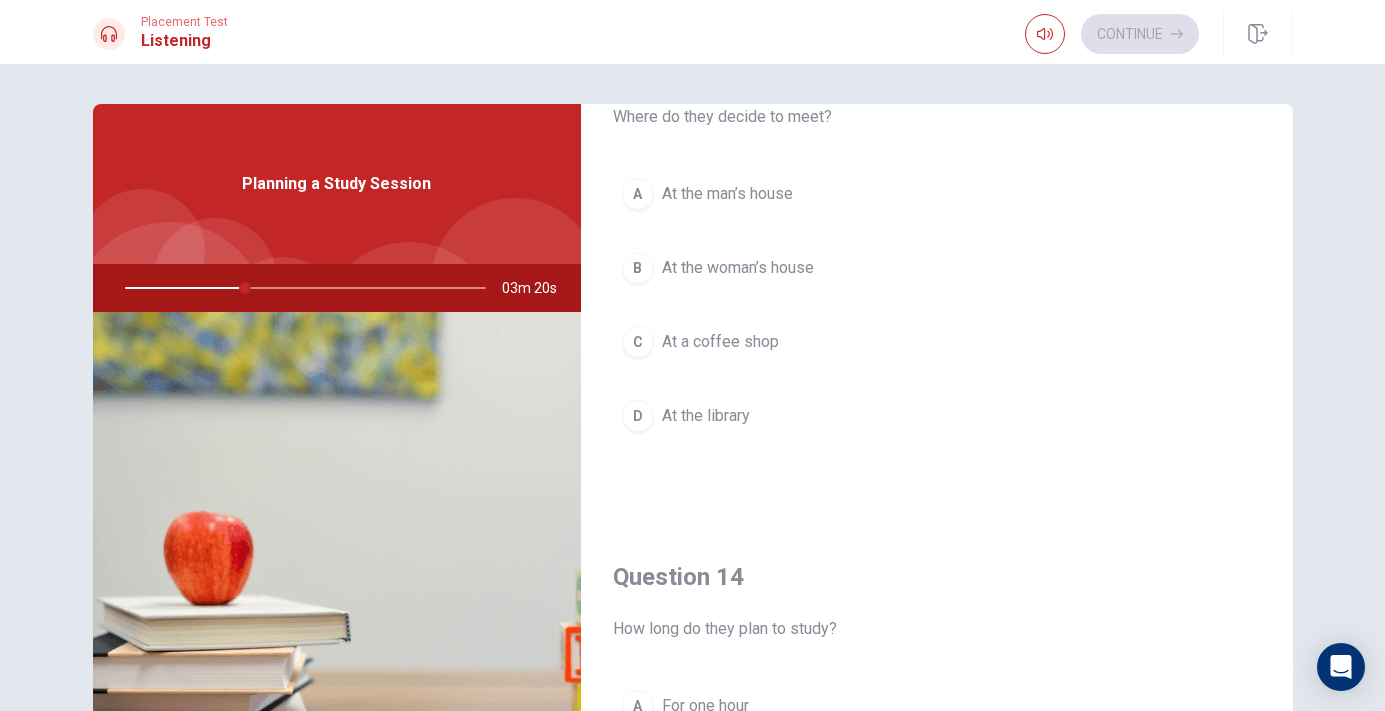 scroll, scrollTop: 1127, scrollLeft: 0, axis: vertical 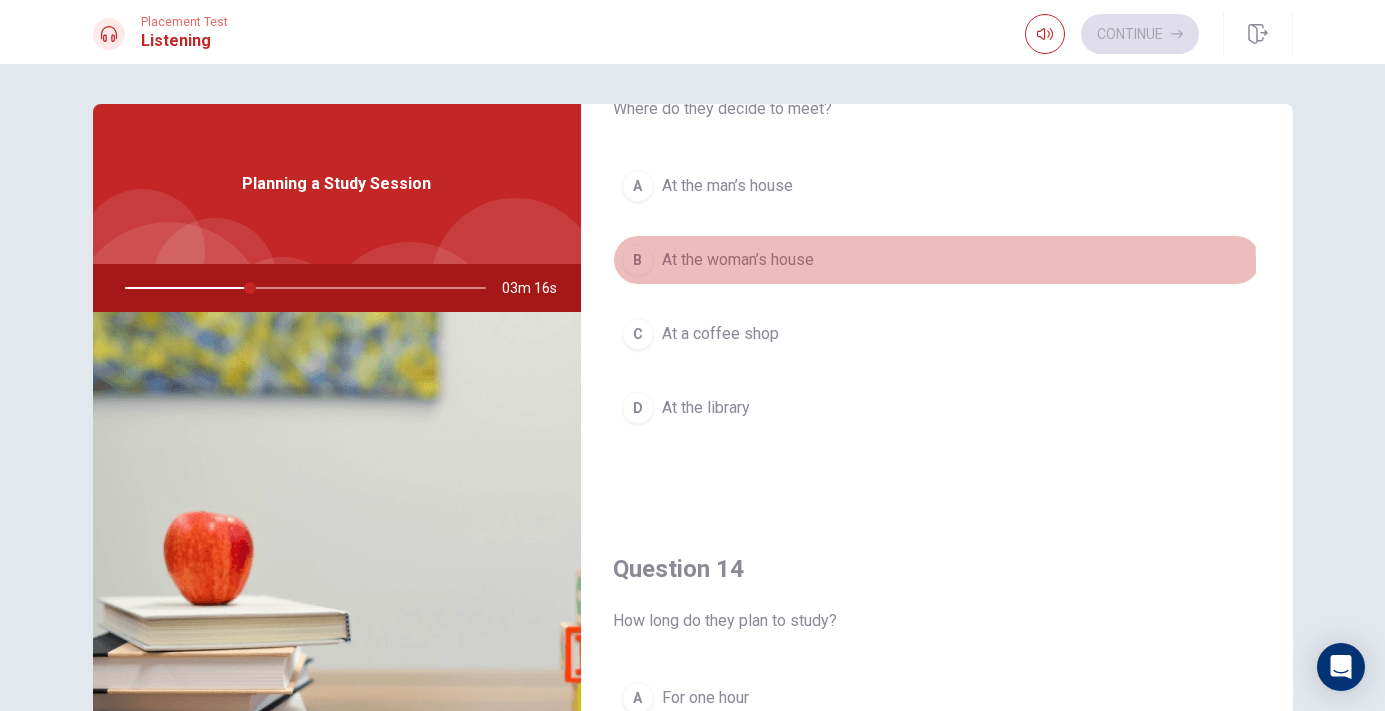 click on "At the woman’s house" at bounding box center (738, 260) 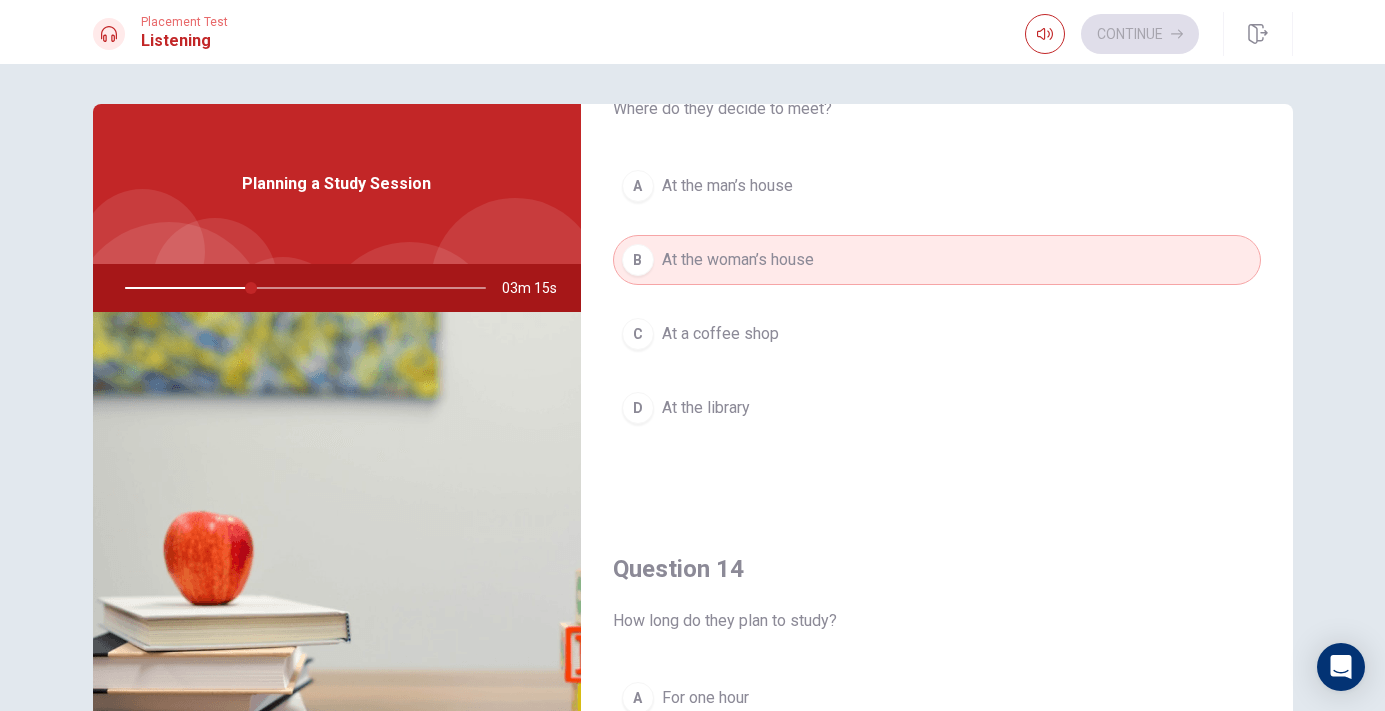 type on "35" 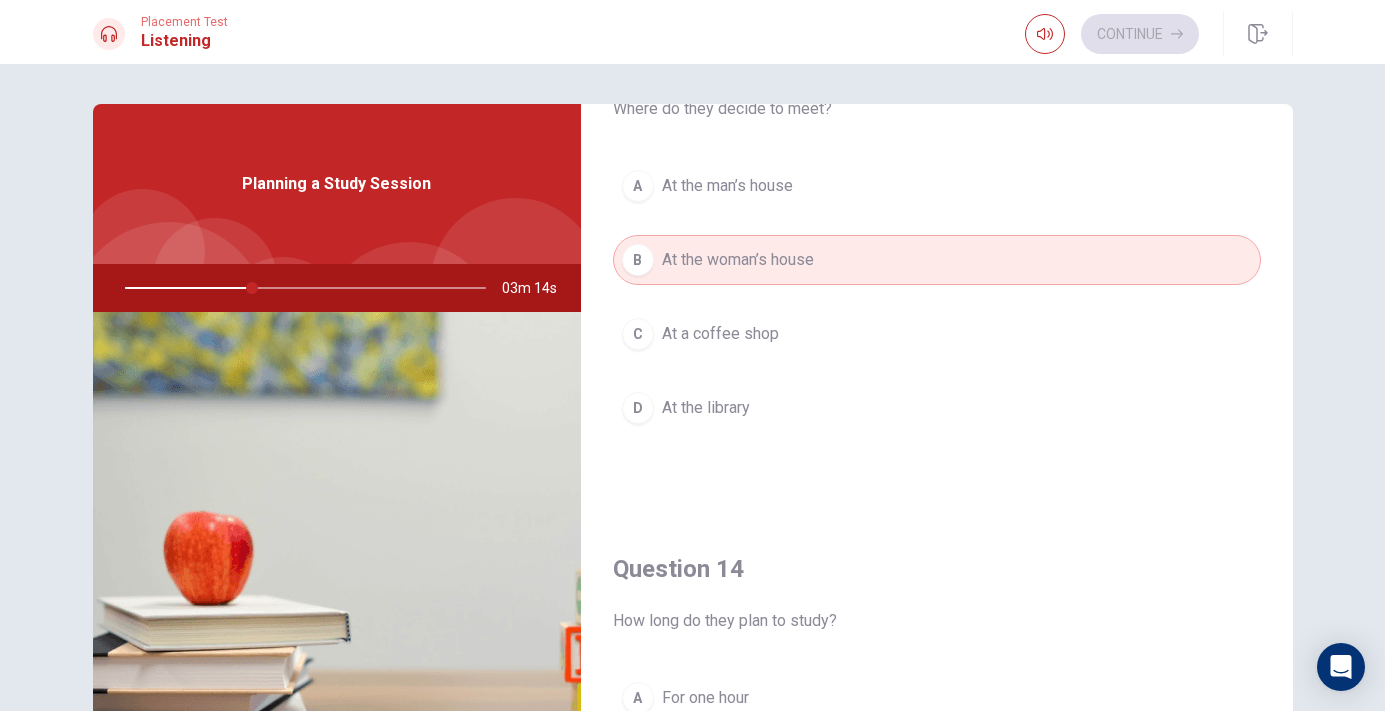 type 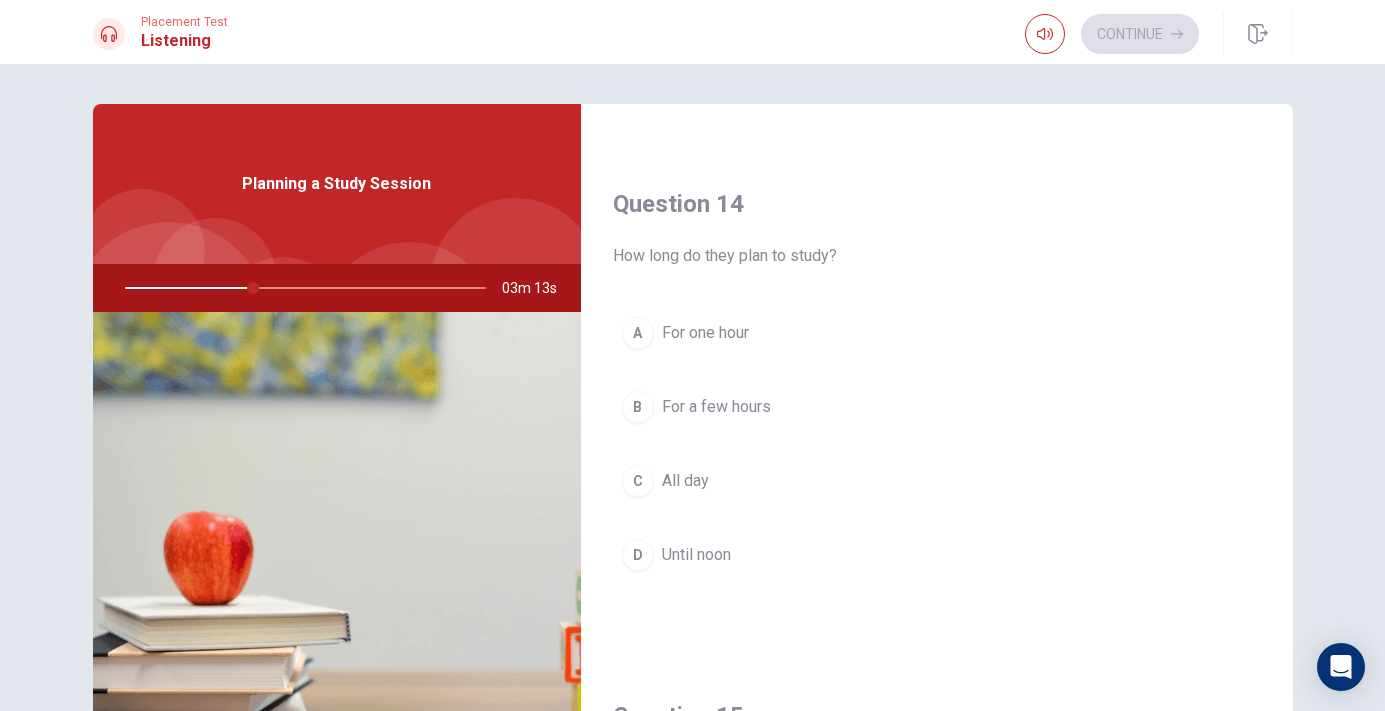 scroll, scrollTop: 1515, scrollLeft: 0, axis: vertical 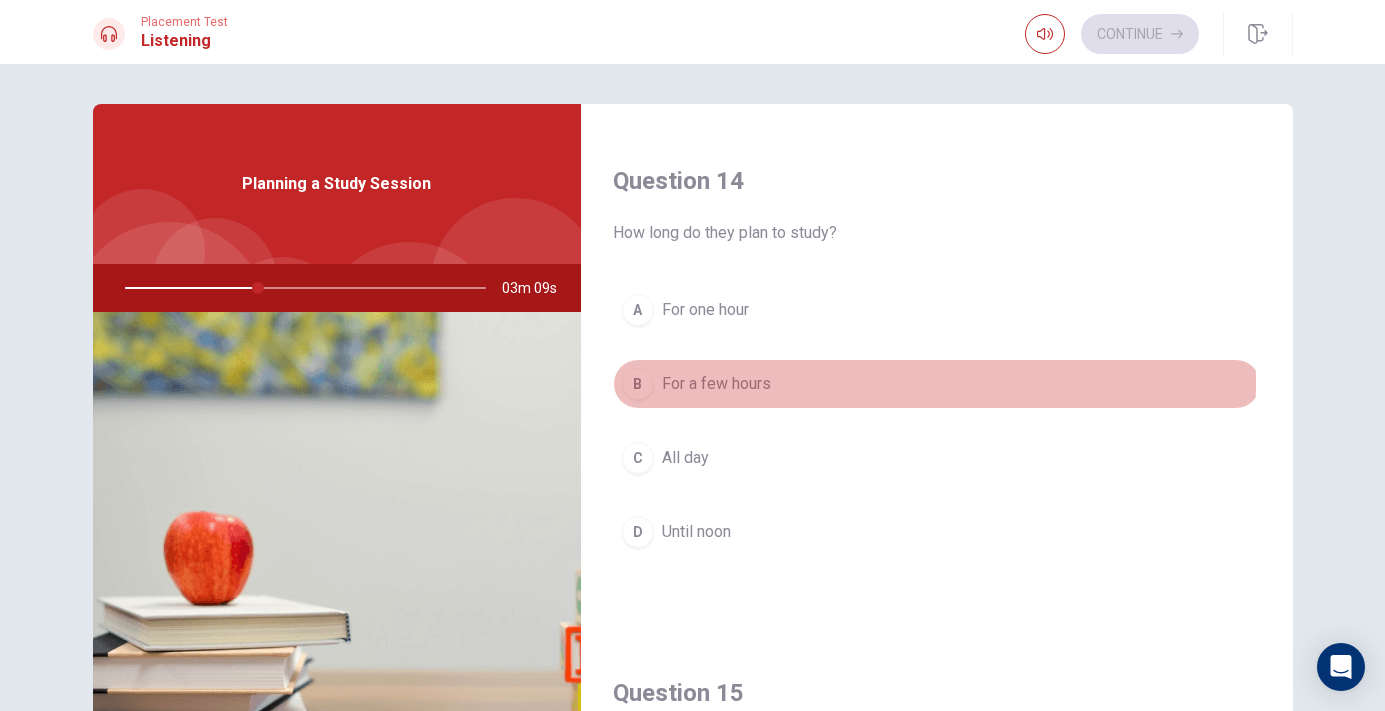 click on "For a few hours" at bounding box center (716, 384) 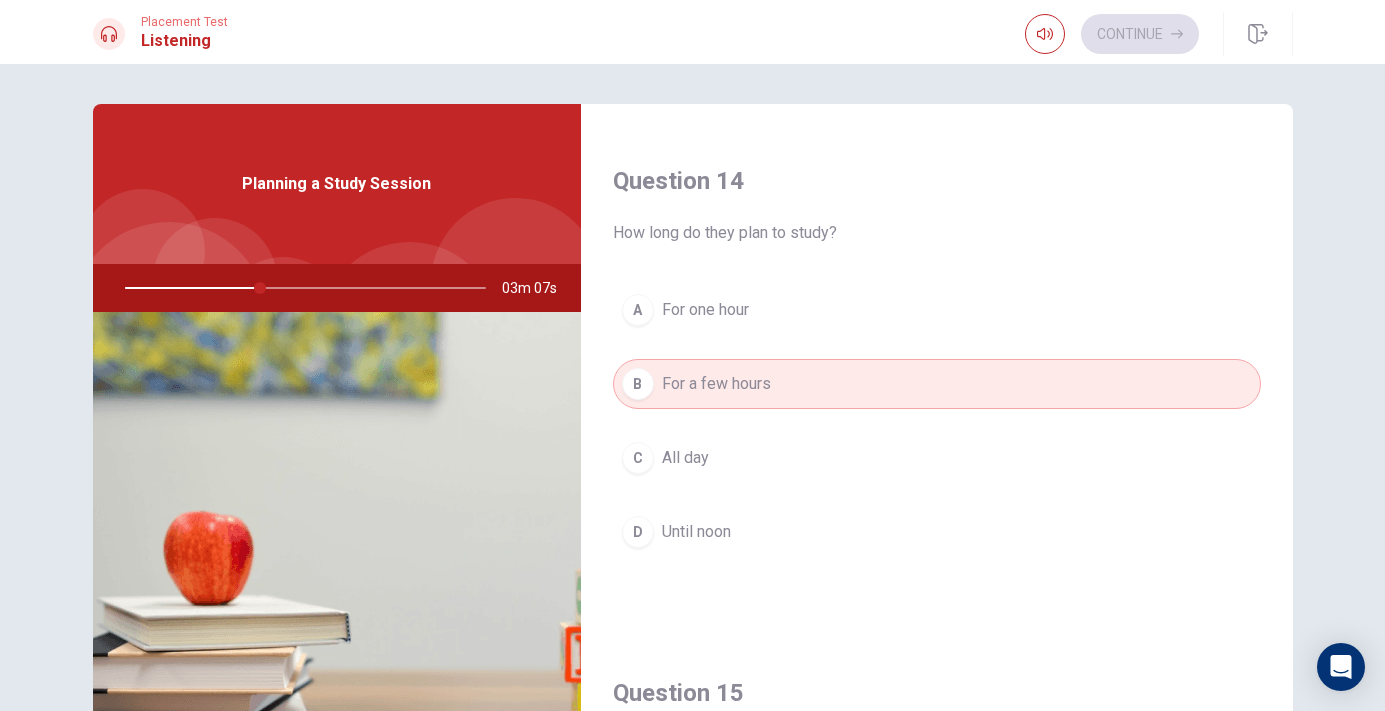 type on "38" 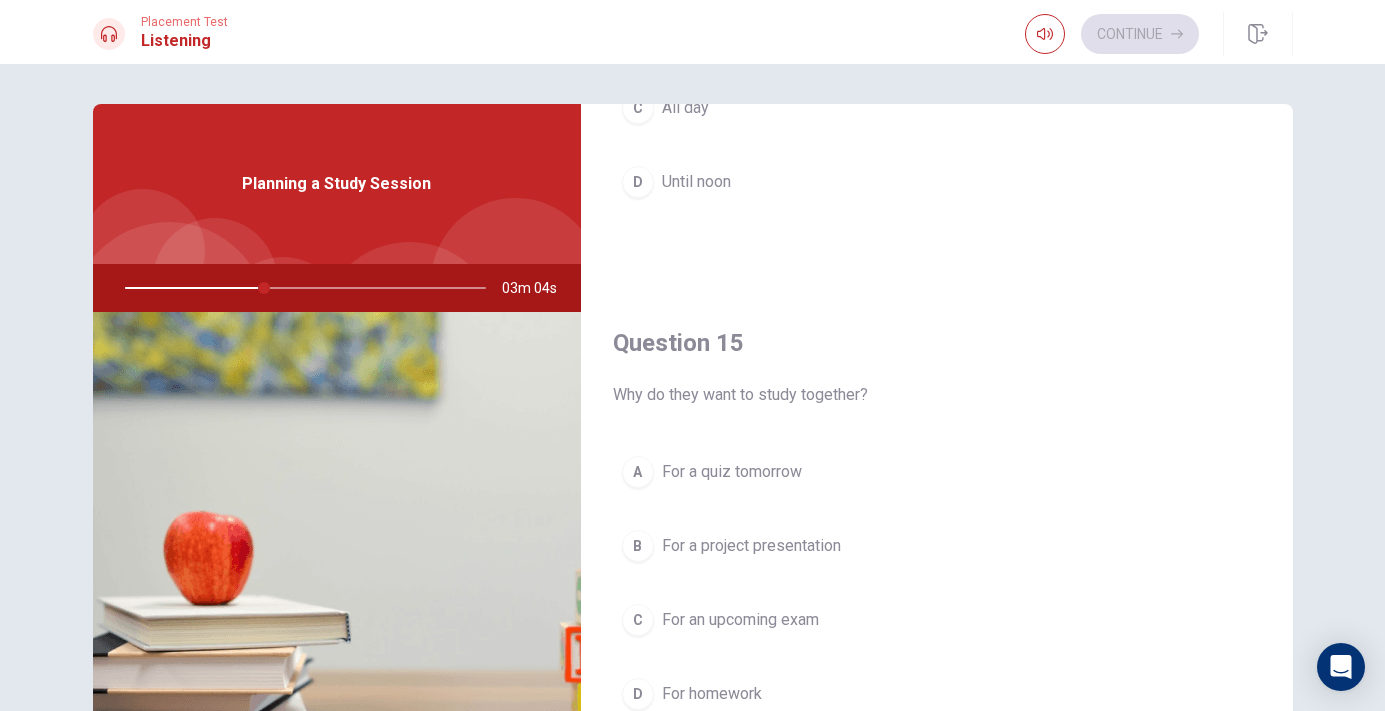 scroll, scrollTop: 1865, scrollLeft: 0, axis: vertical 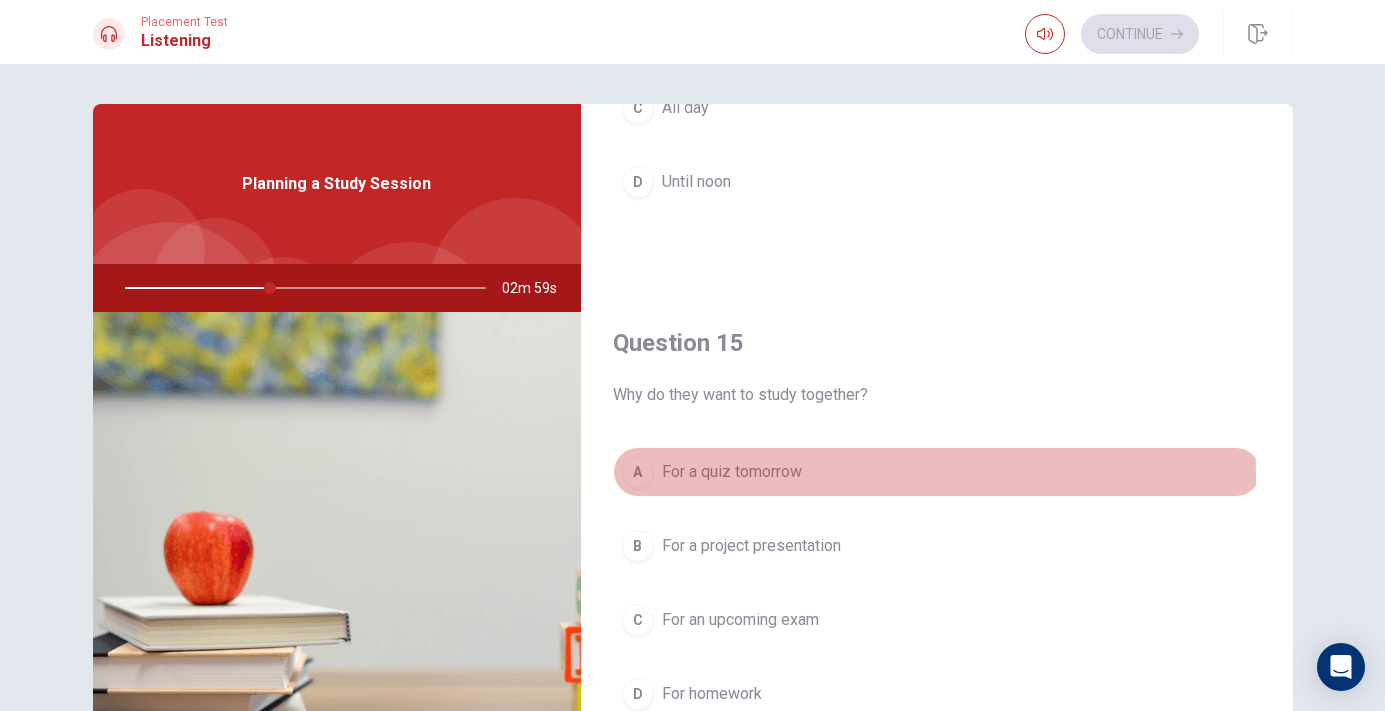click on "For a quiz tomorrow" at bounding box center [732, 472] 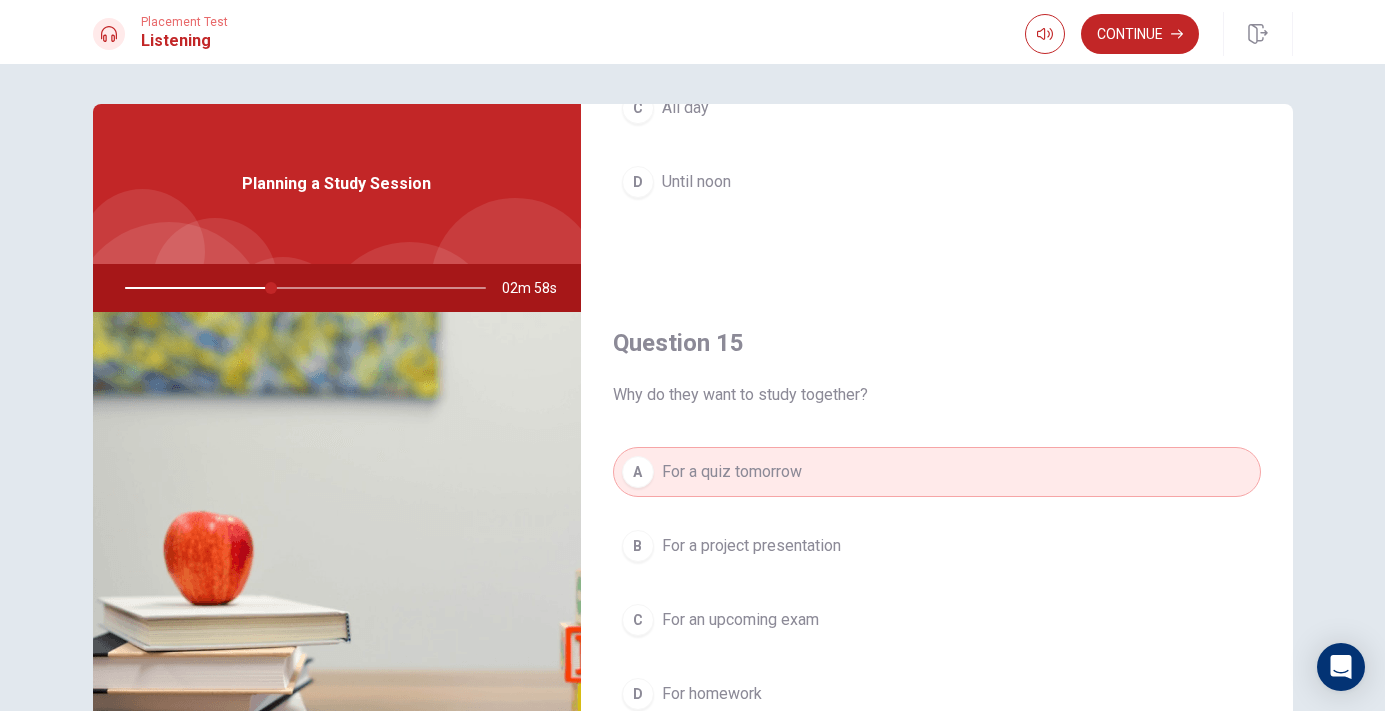 type 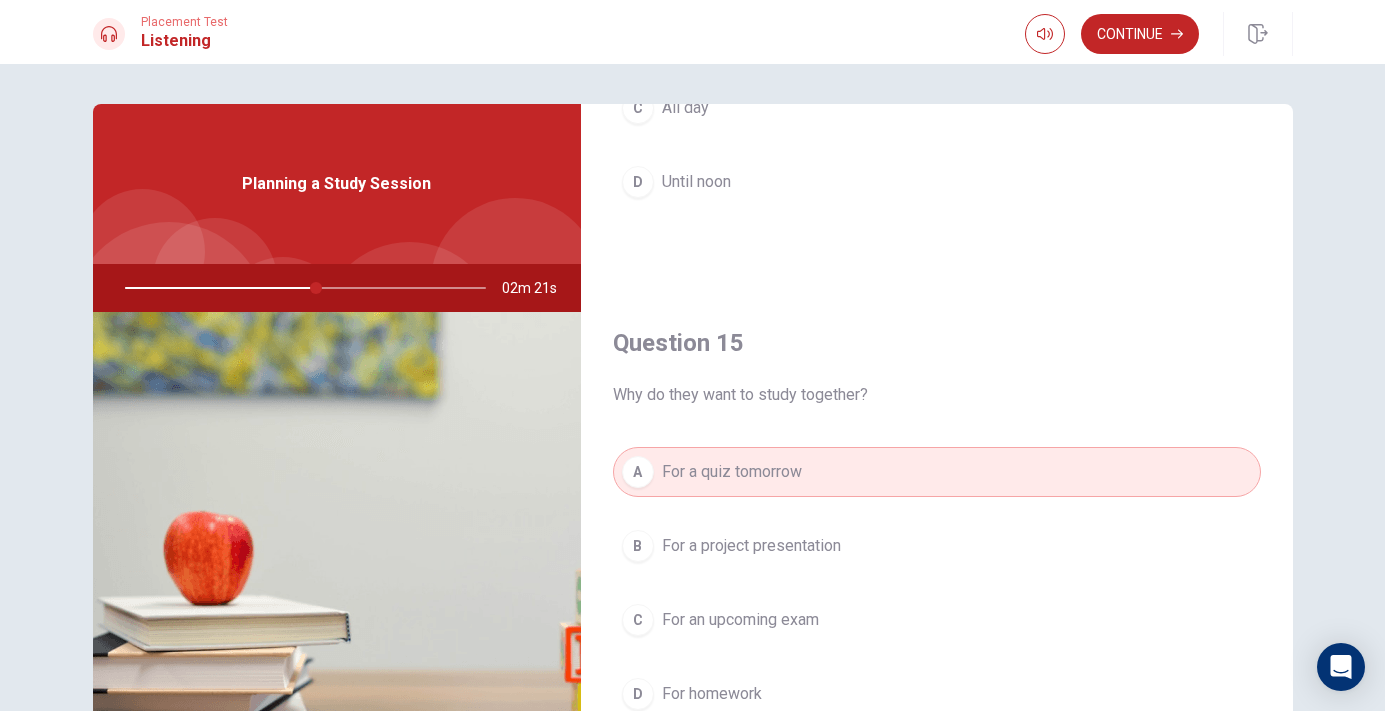 scroll, scrollTop: 1865, scrollLeft: 0, axis: vertical 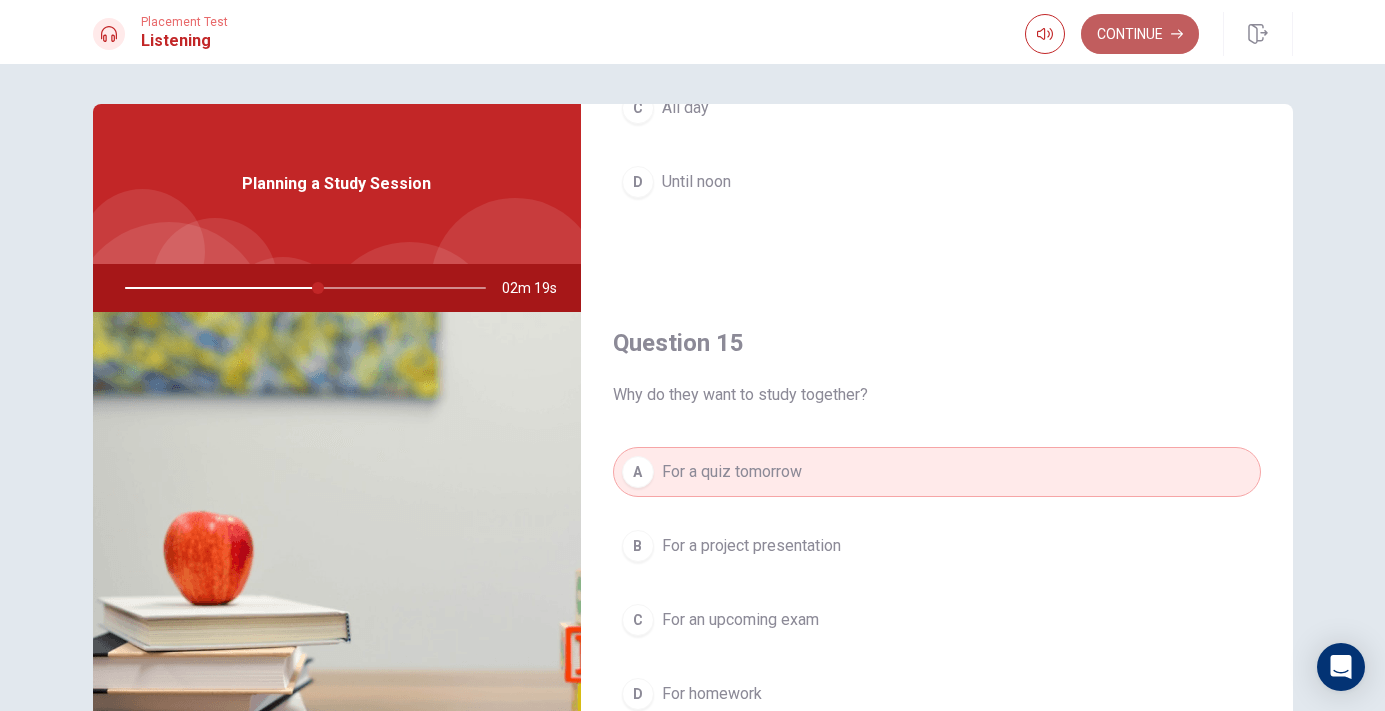 click on "Continue" at bounding box center (1140, 34) 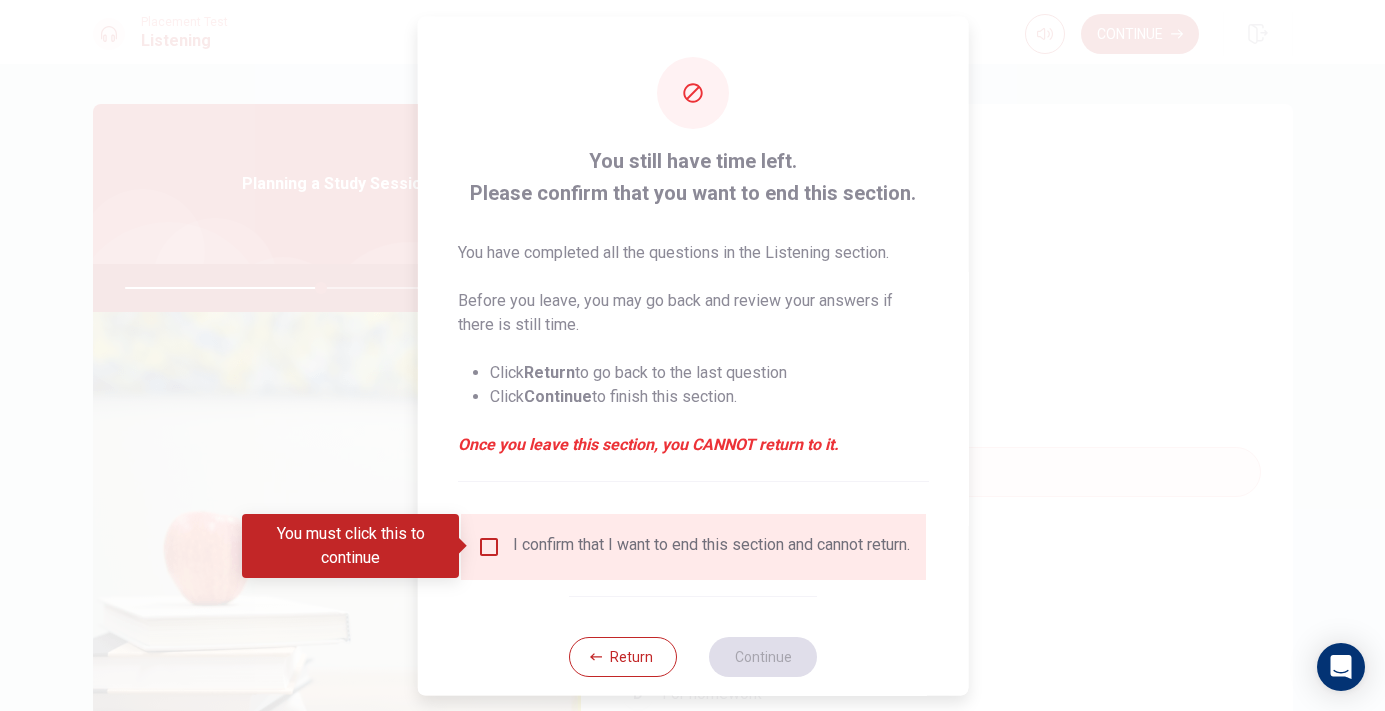 click at bounding box center (488, 546) 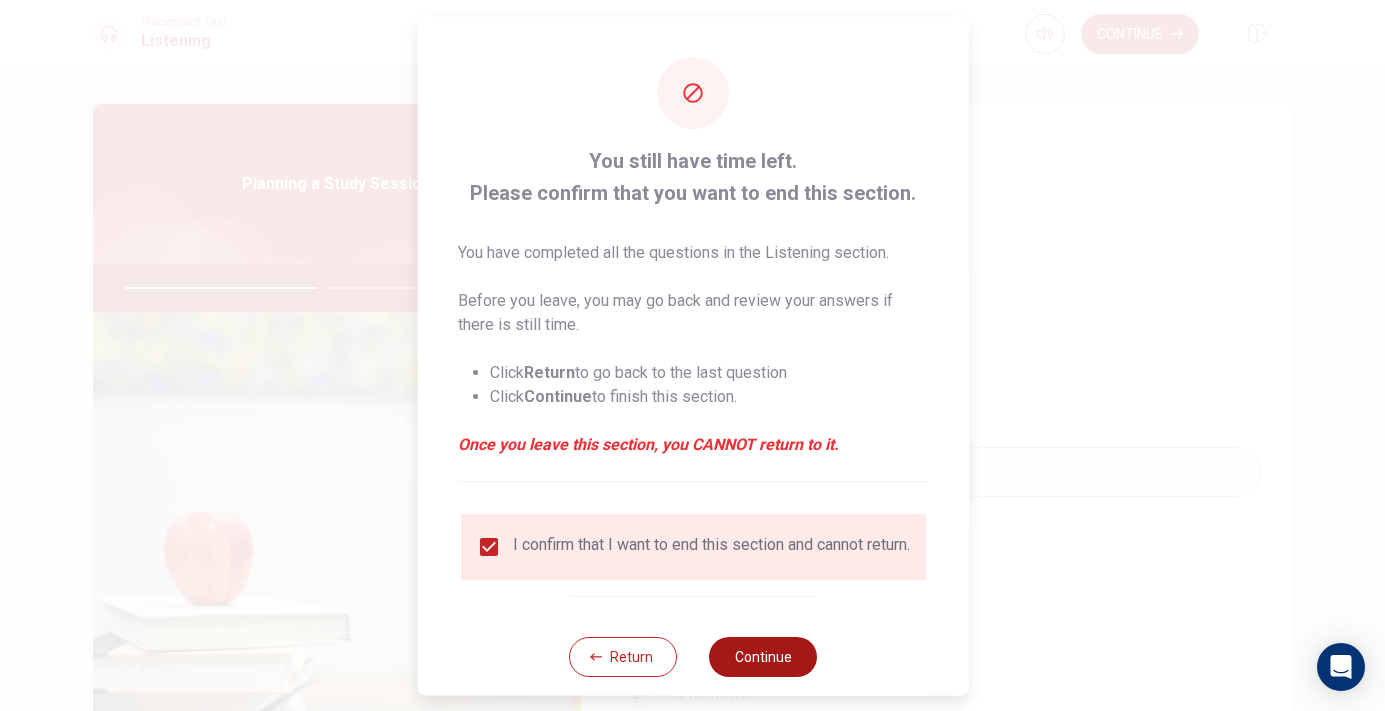 click on "Continue" at bounding box center [763, 656] 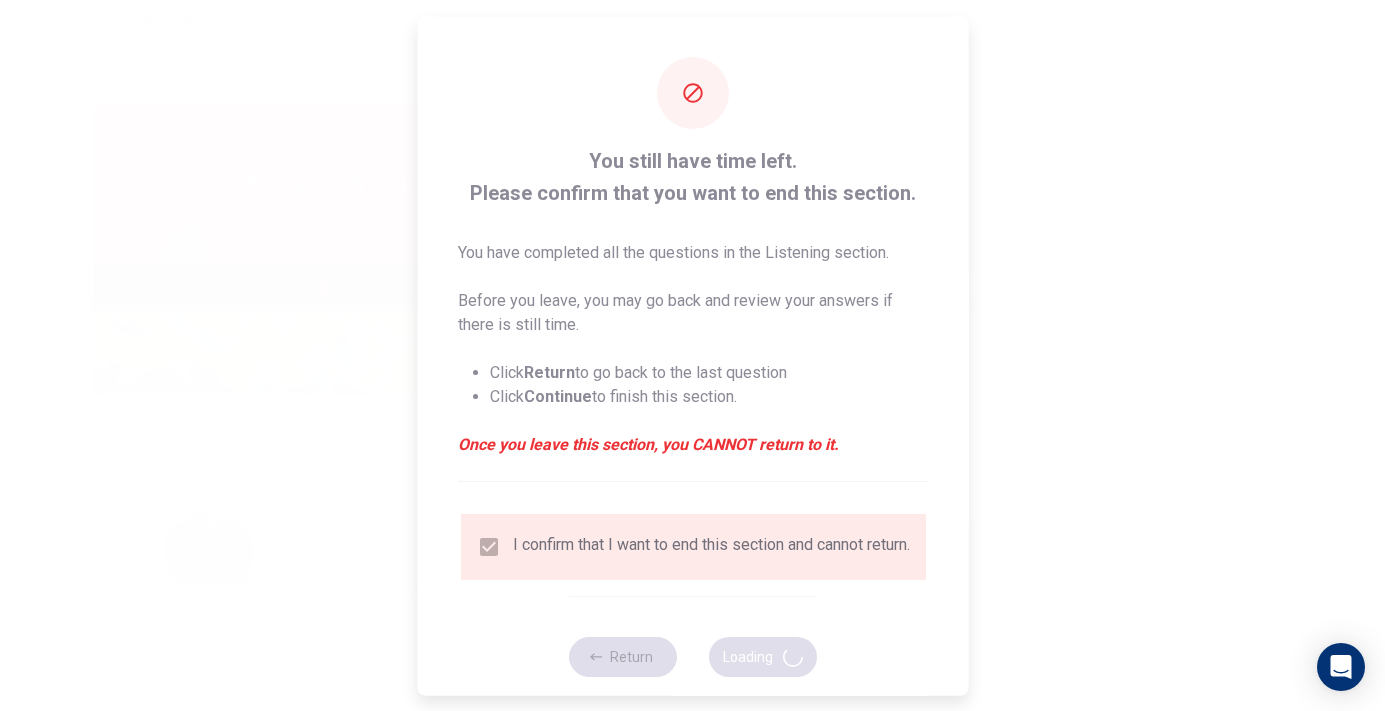type on "56" 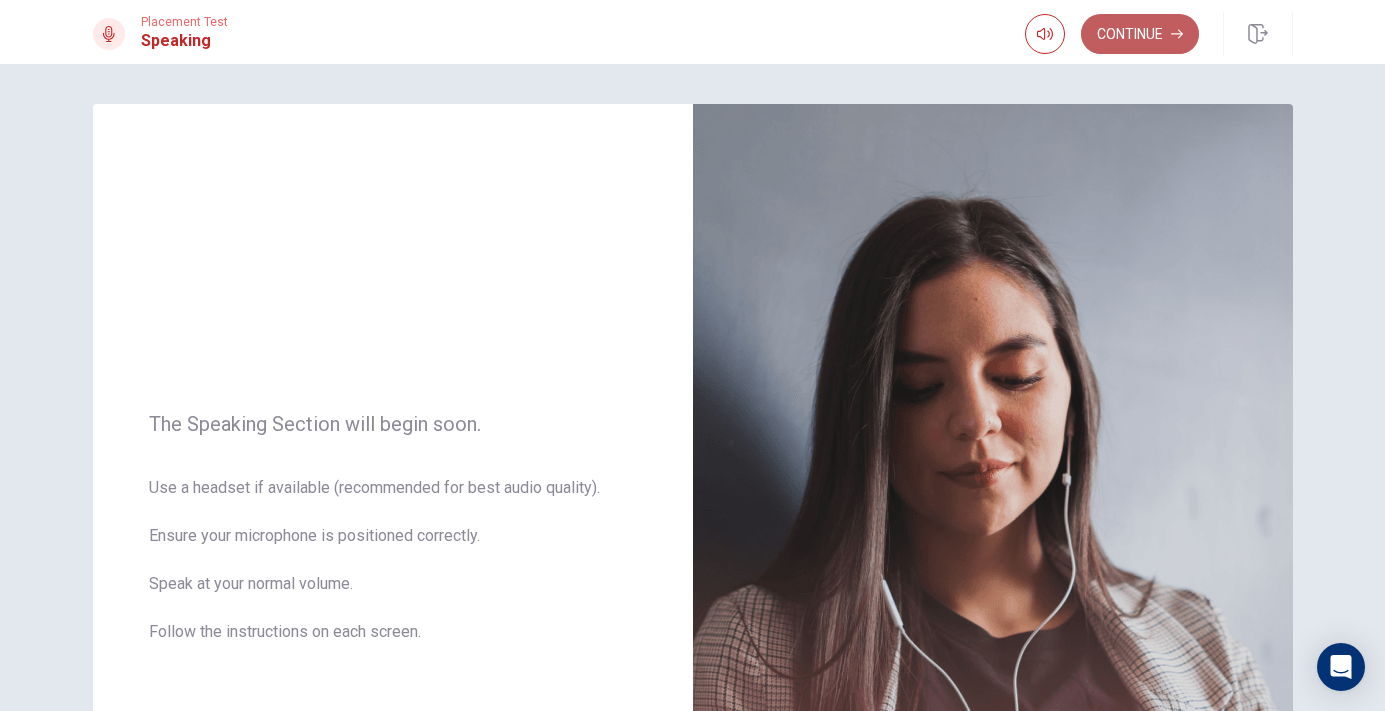 click on "Continue" at bounding box center [1140, 34] 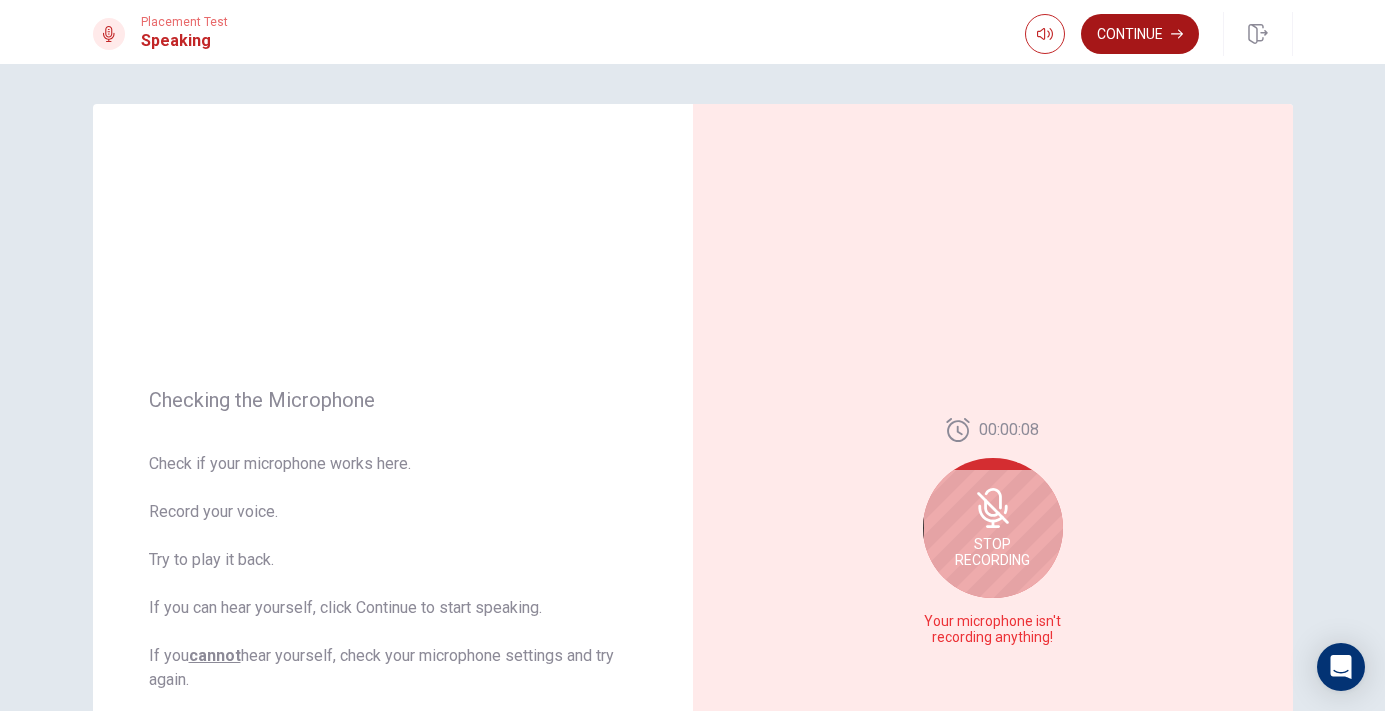 click on "Continue" at bounding box center (1140, 34) 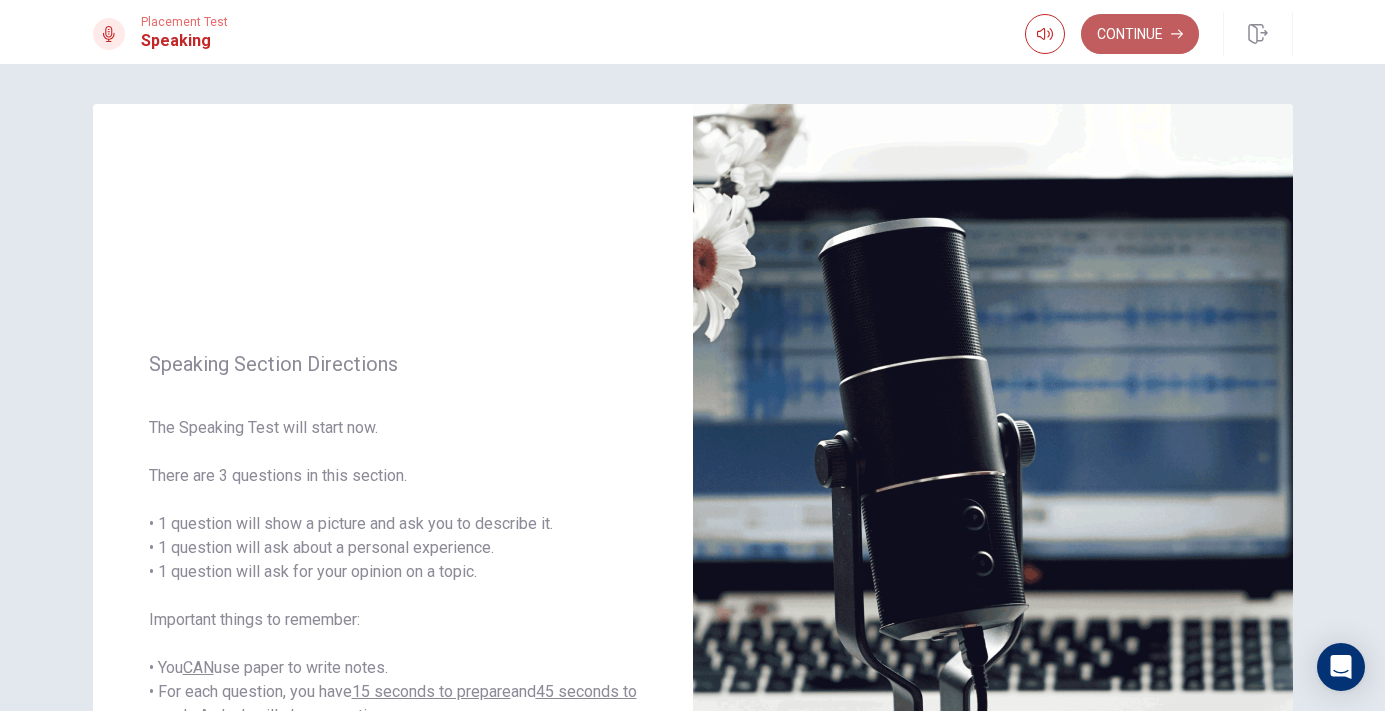 click on "Continue" at bounding box center (1140, 34) 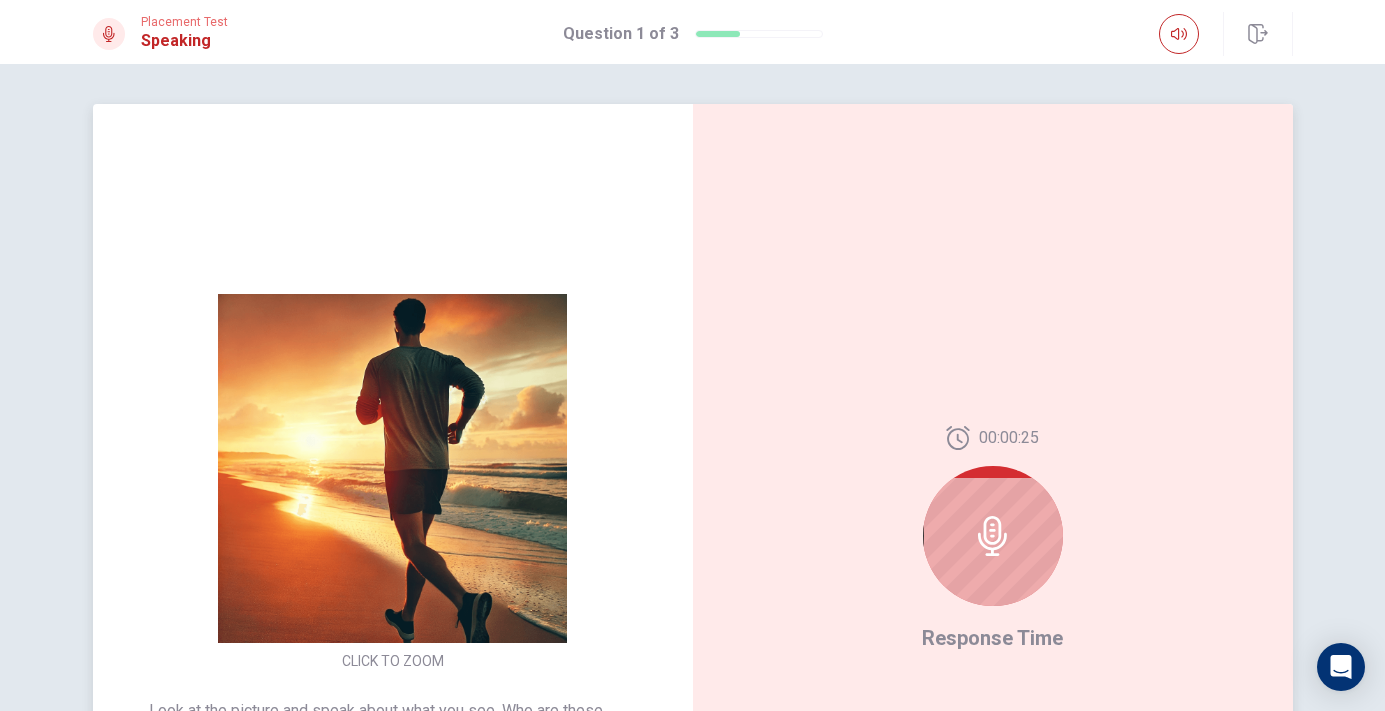 click on "Response Time" at bounding box center [992, 638] 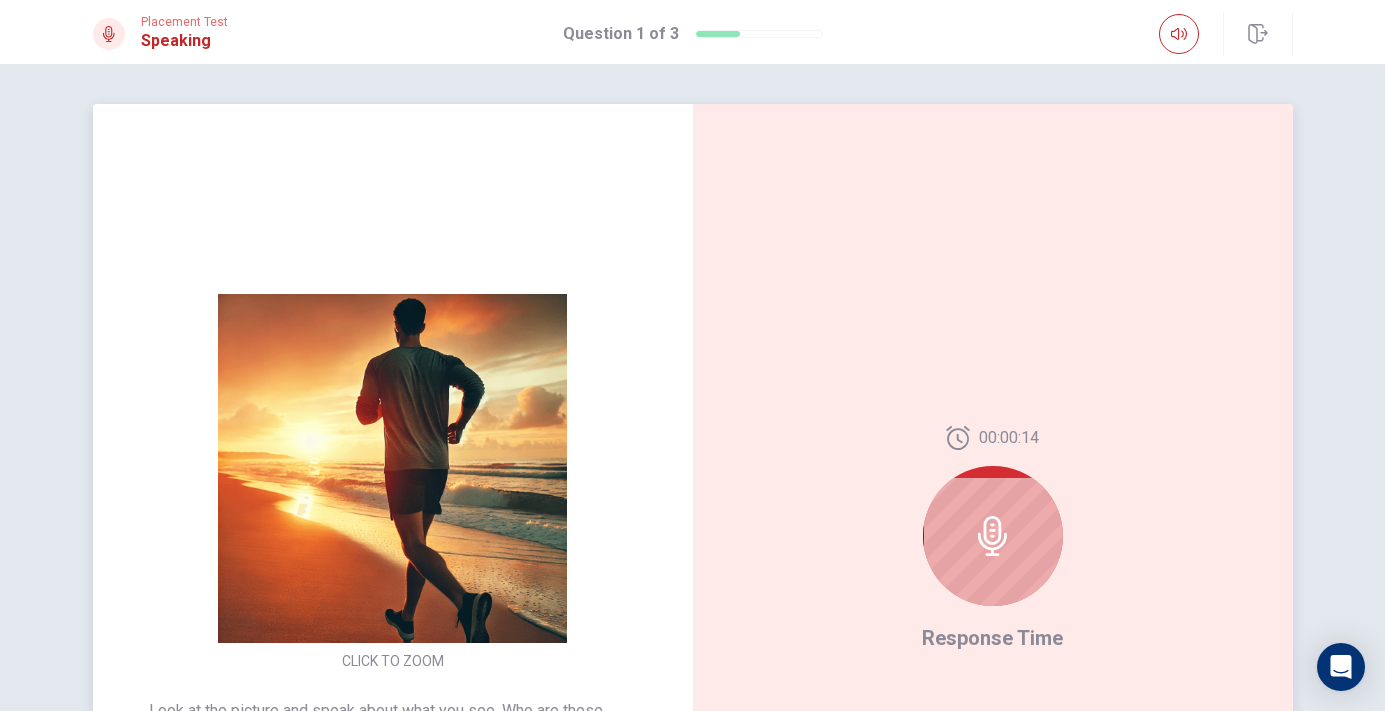 click 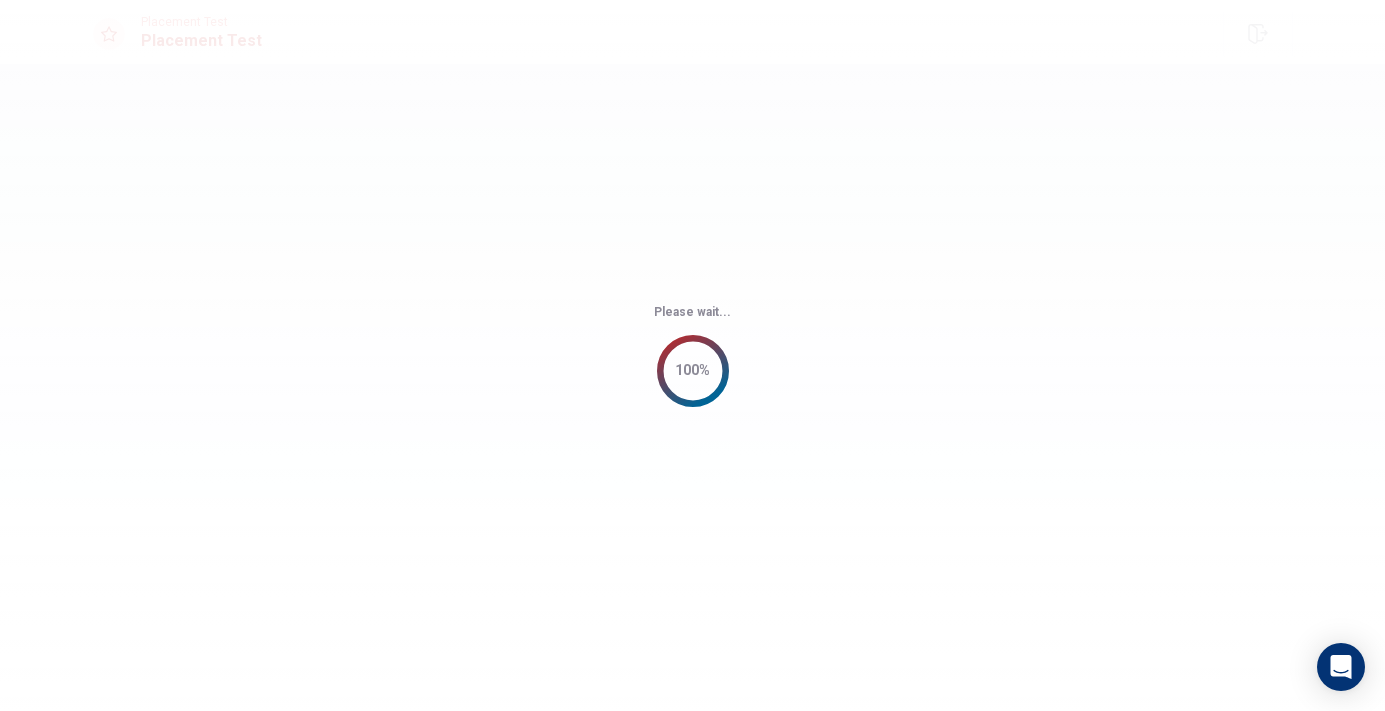 scroll, scrollTop: 0, scrollLeft: 0, axis: both 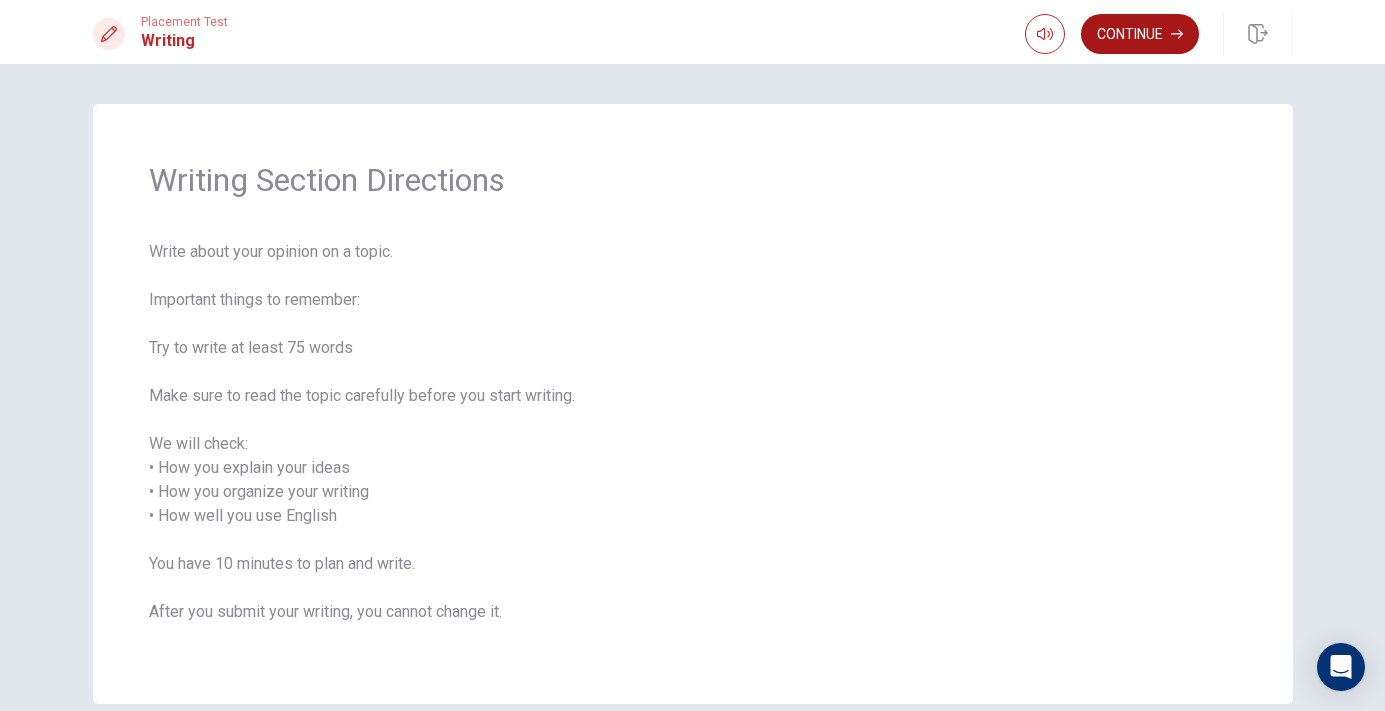 click on "Continue" at bounding box center (1140, 34) 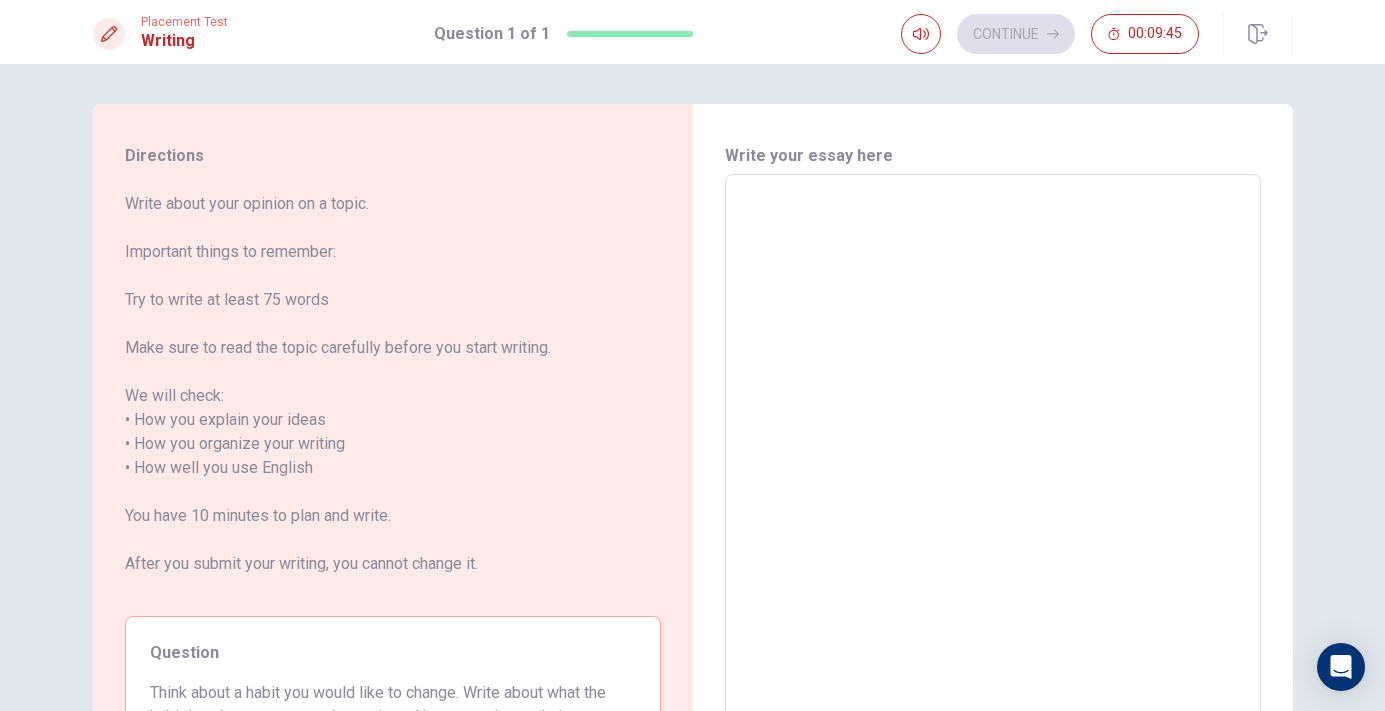 click at bounding box center (993, 468) 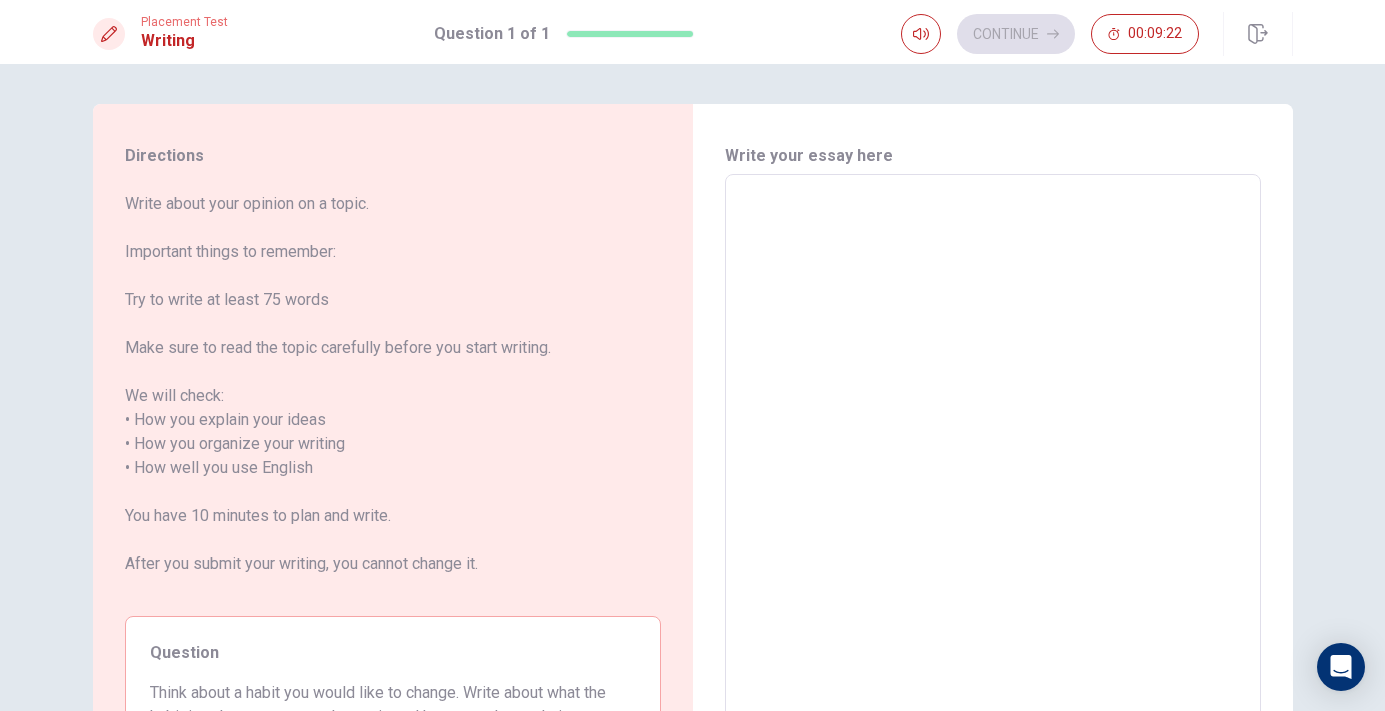 click on "Question Think about a habit you would like to change. Write about what the habit is, why you want to change it, and how you plan to do it. Give reasons and details in your response." at bounding box center (393, 705) 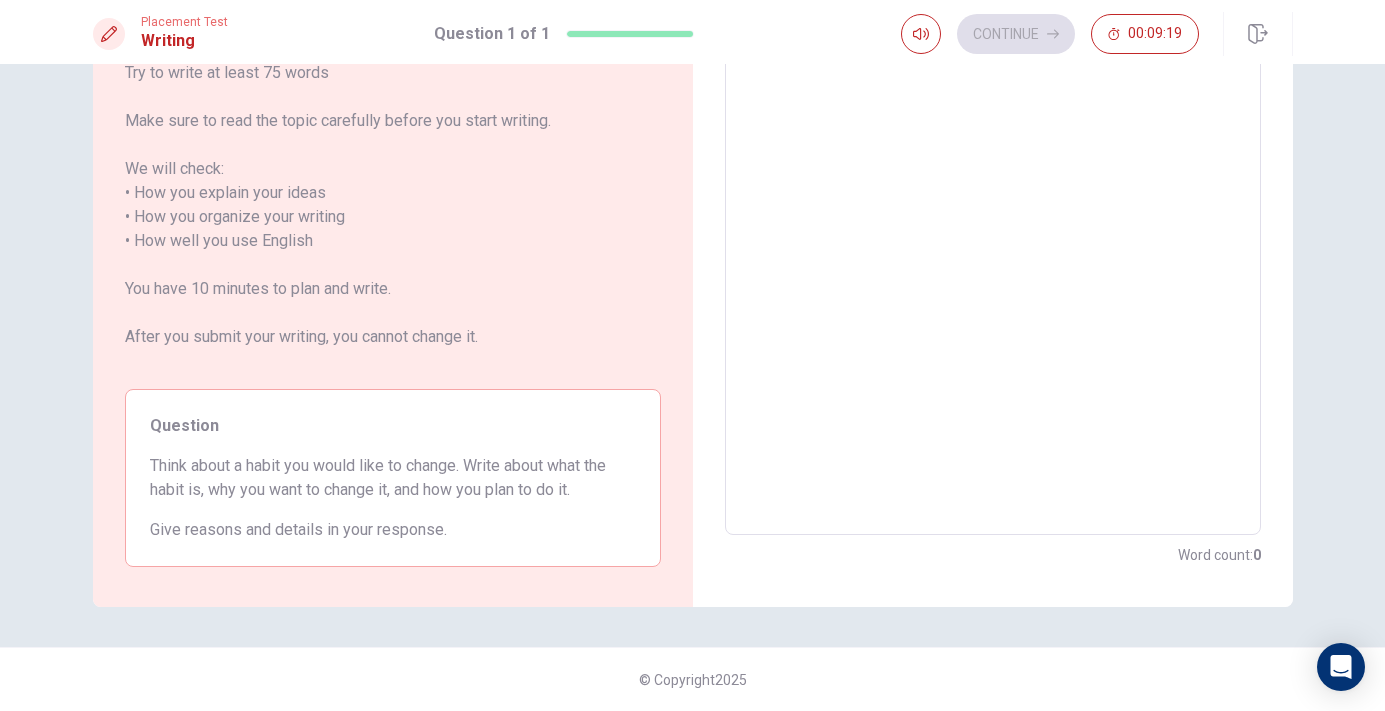 scroll, scrollTop: 227, scrollLeft: 0, axis: vertical 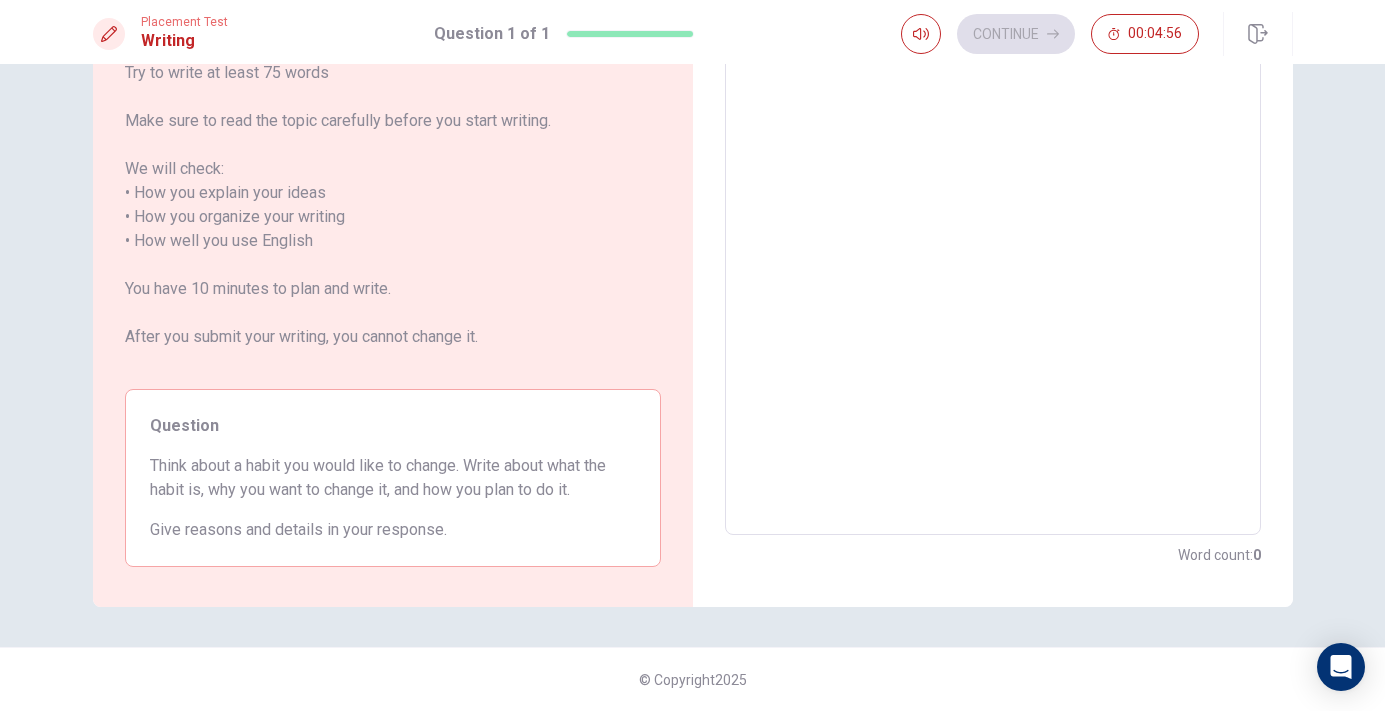 click at bounding box center (993, 241) 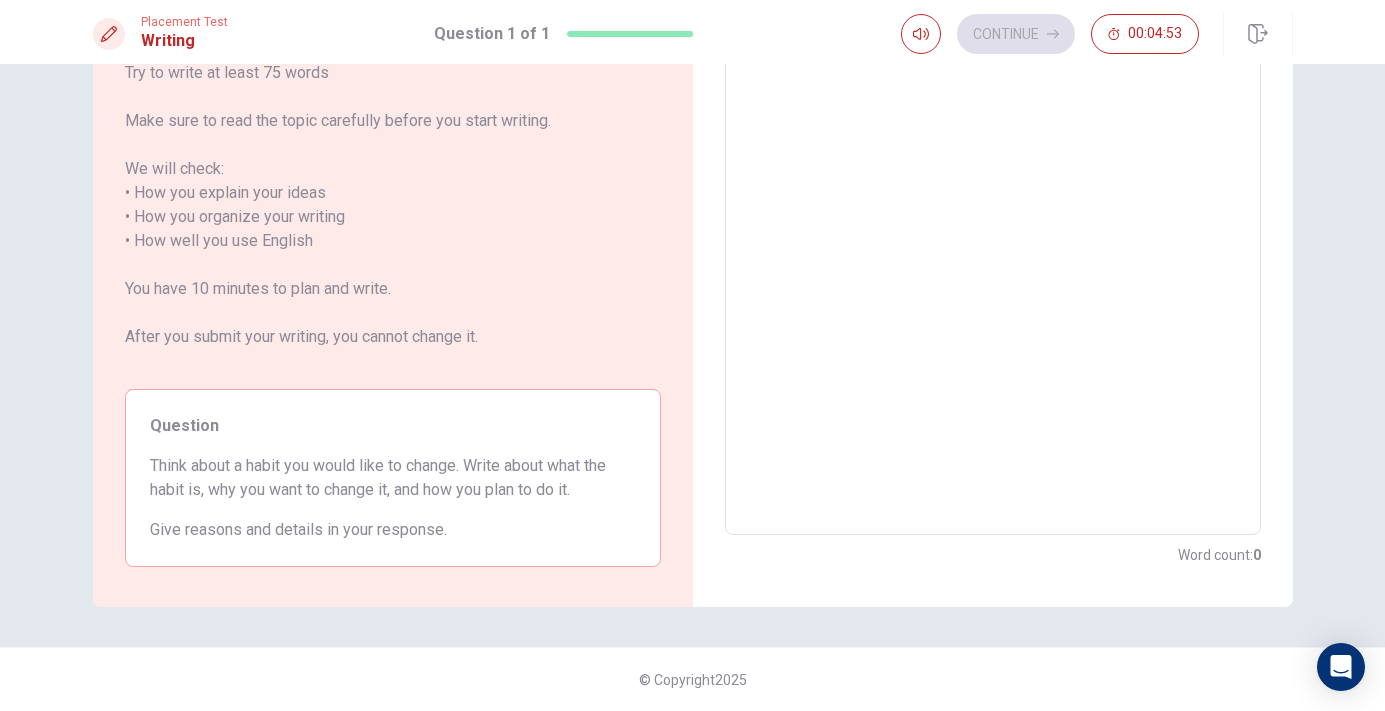 click at bounding box center (993, 241) 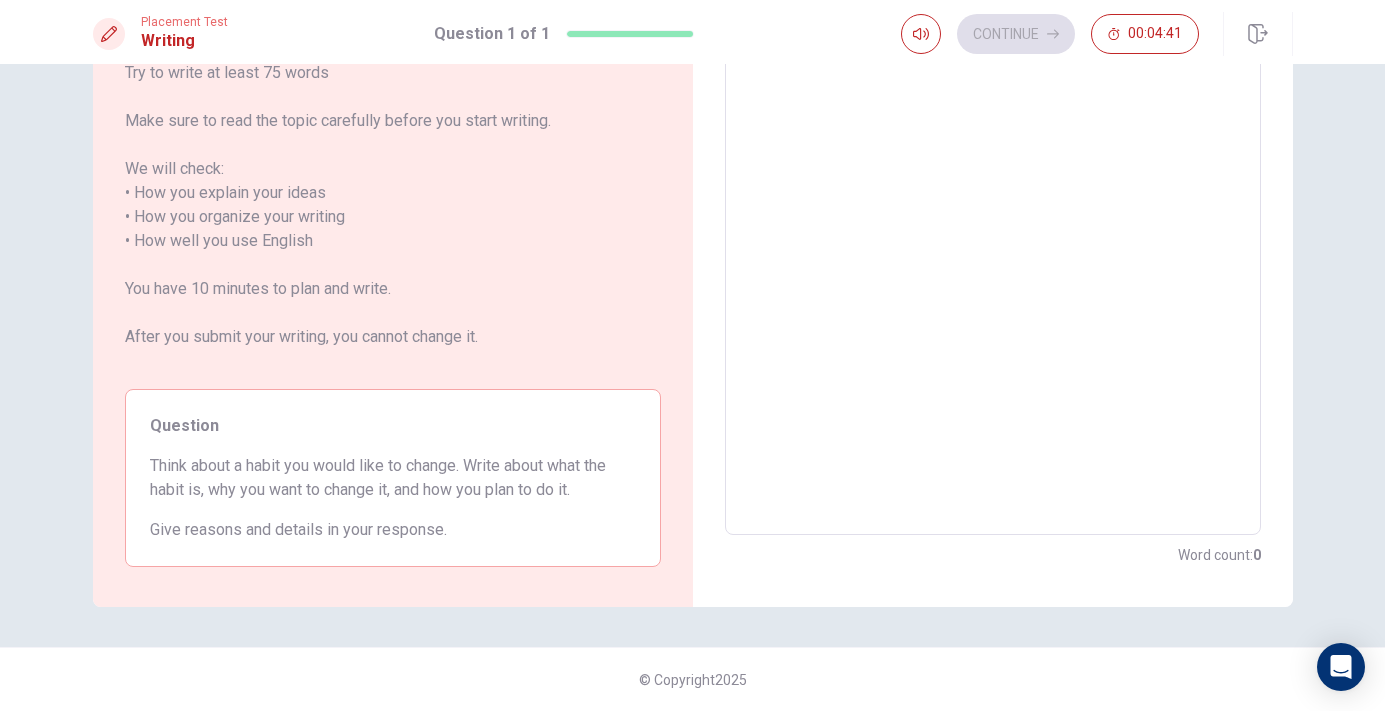 click on "Directions Write about your opinion on a topic.
Important things to remember:
Try to write at least 75 words
Make sure to read the topic carefully before you start writing.
We will check:
• How you explain your ideas
• How you organize your writing
• How well you use English
You have 10 minutes to plan and write.
After you submit your writing, you cannot change it.  Question Think about a habit you would like to change. Write about what the habit is, why you want to change it, and how you plan to do it. Give reasons and details in your response. Write your essay here x ​ Word count :  0 © Copyright  2025" at bounding box center [692, 387] 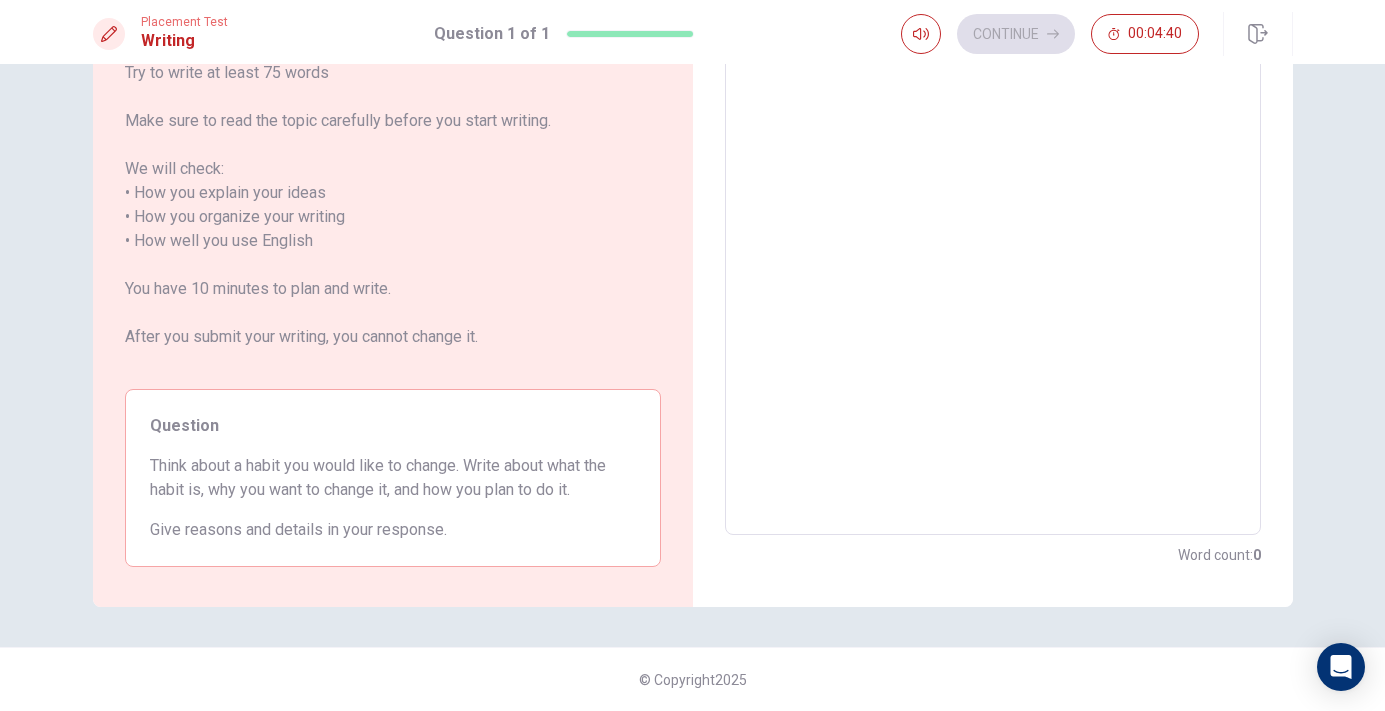 scroll, scrollTop: 0, scrollLeft: 0, axis: both 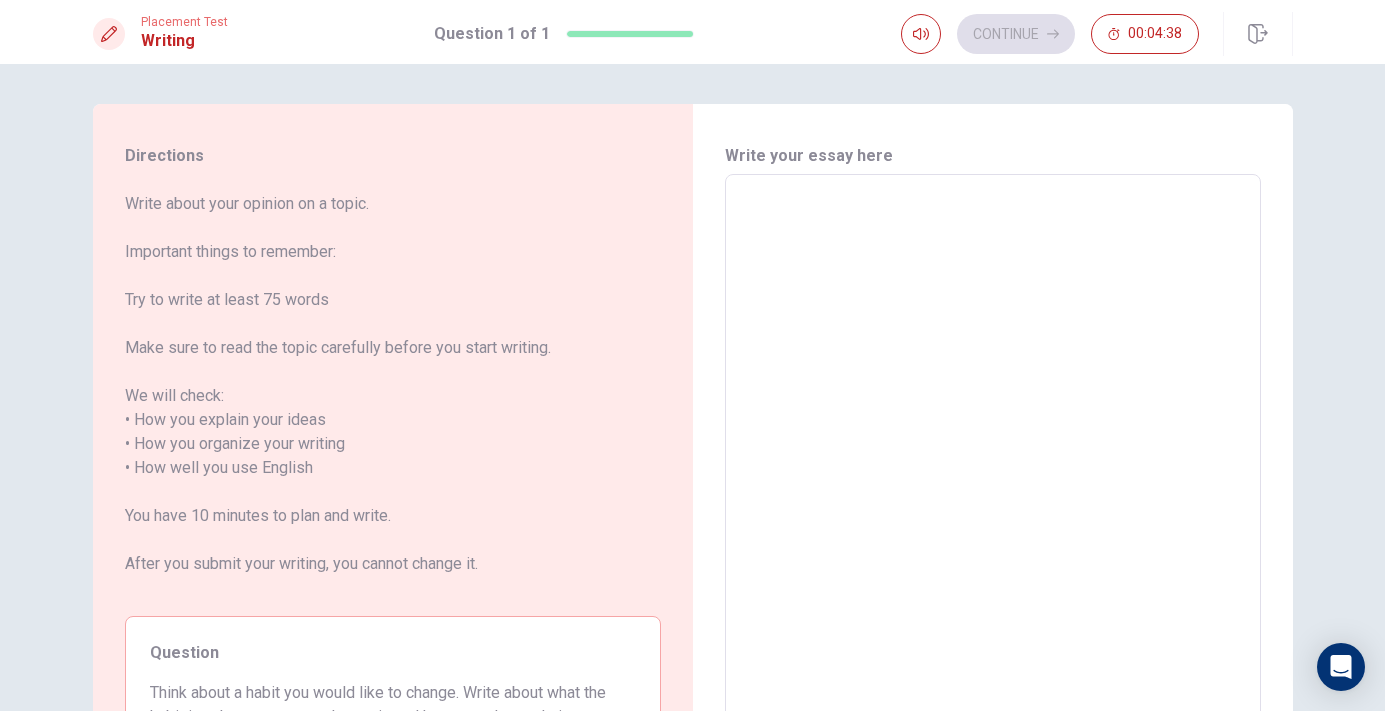 click at bounding box center (993, 468) 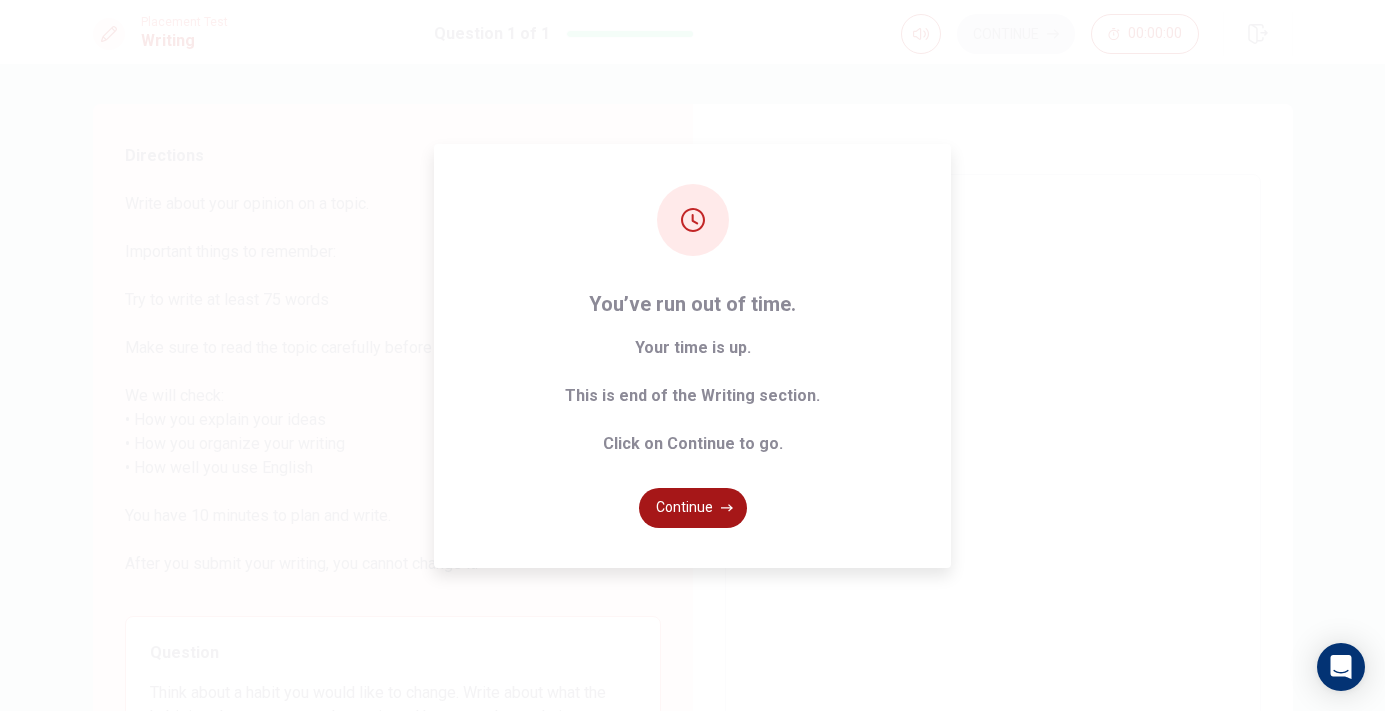 click on "Continue" at bounding box center [693, 508] 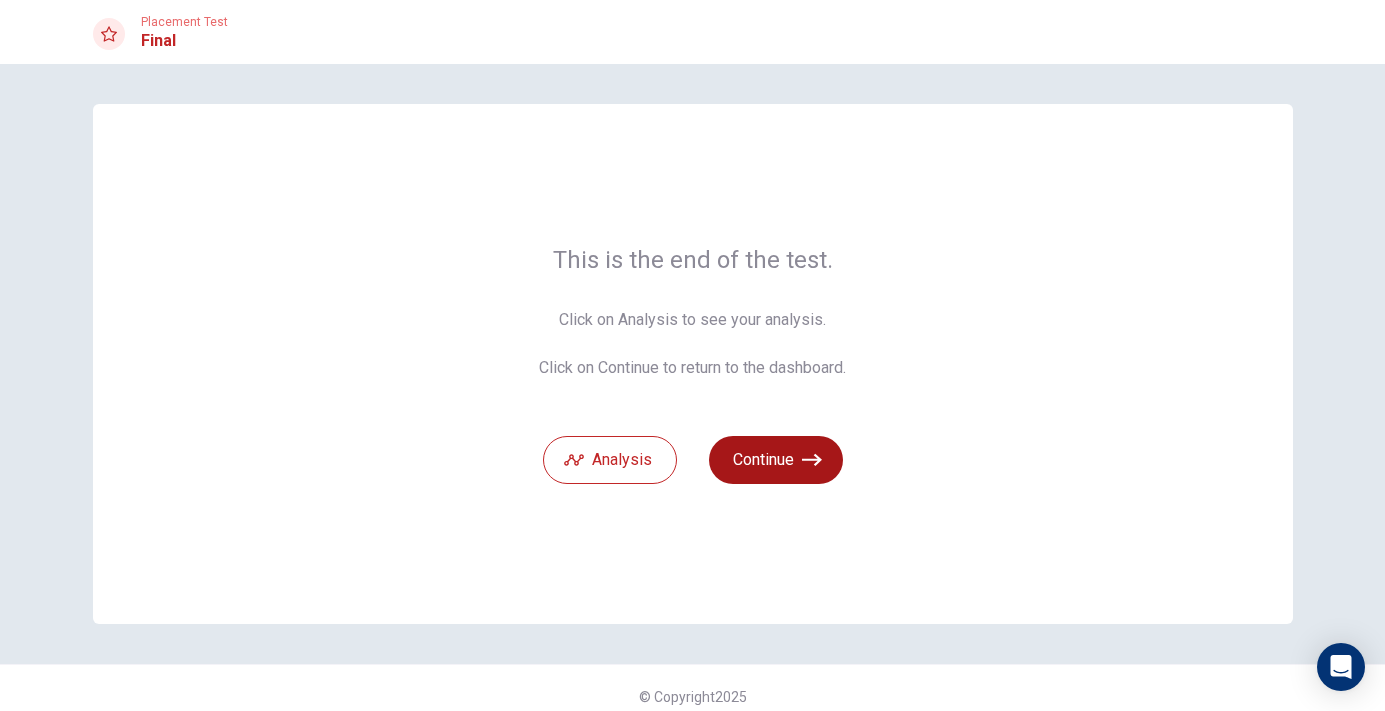 click on "Continue" at bounding box center [776, 460] 